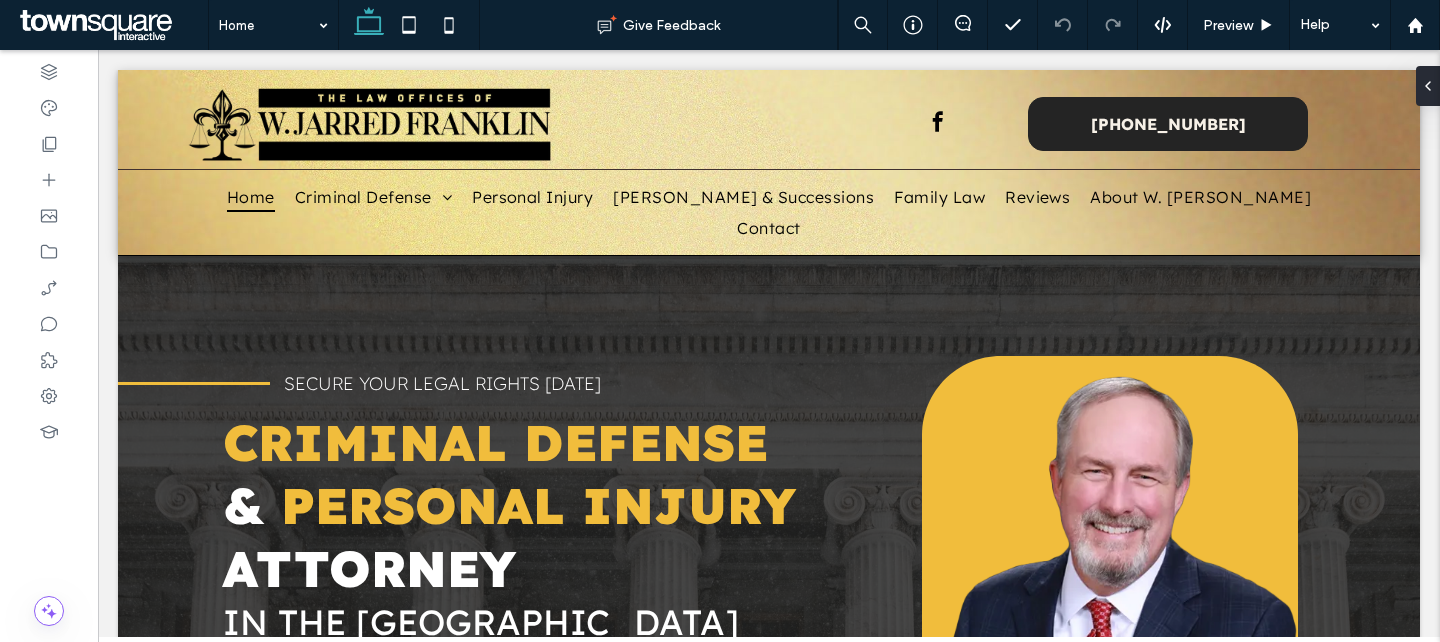 scroll, scrollTop: 0, scrollLeft: 0, axis: both 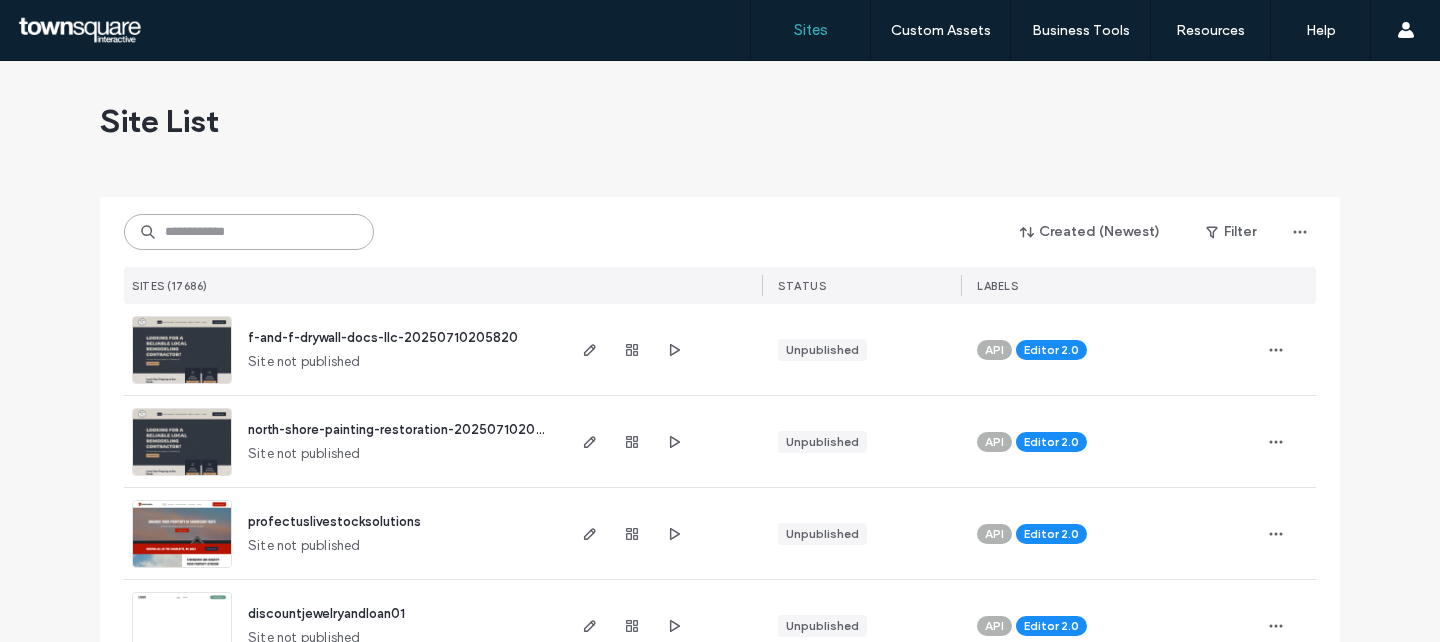 click at bounding box center [249, 232] 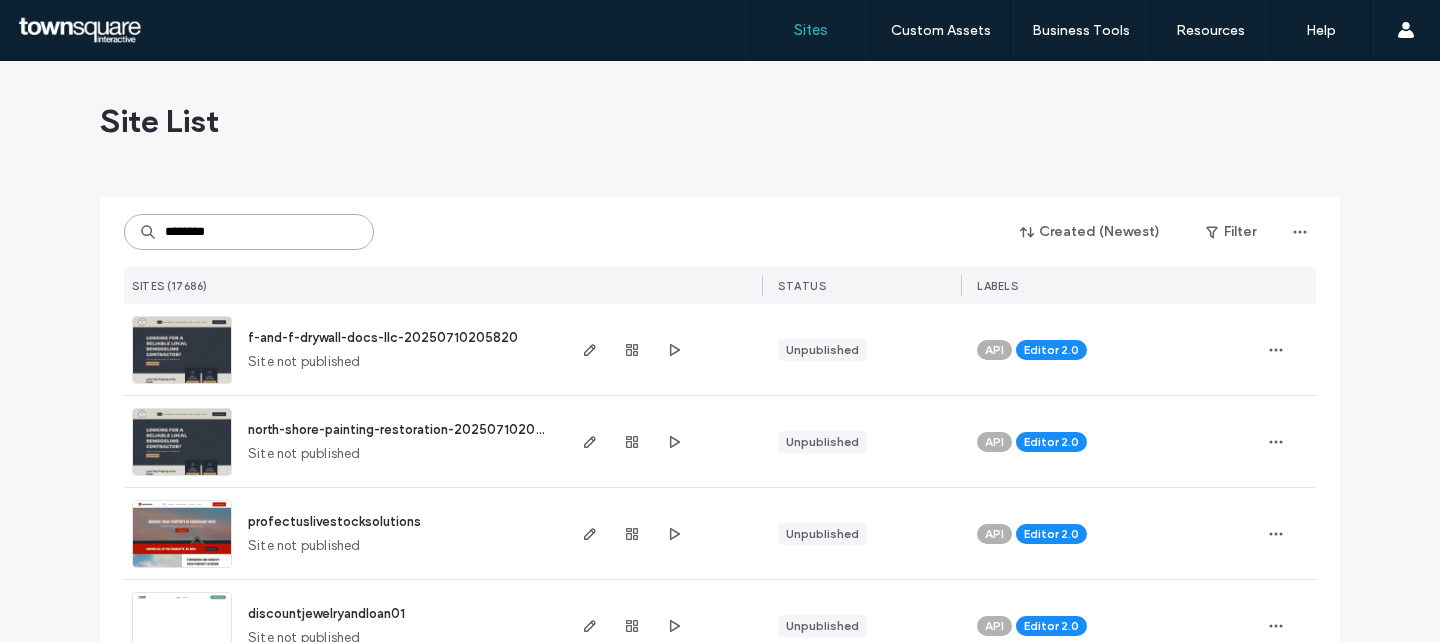 type on "********" 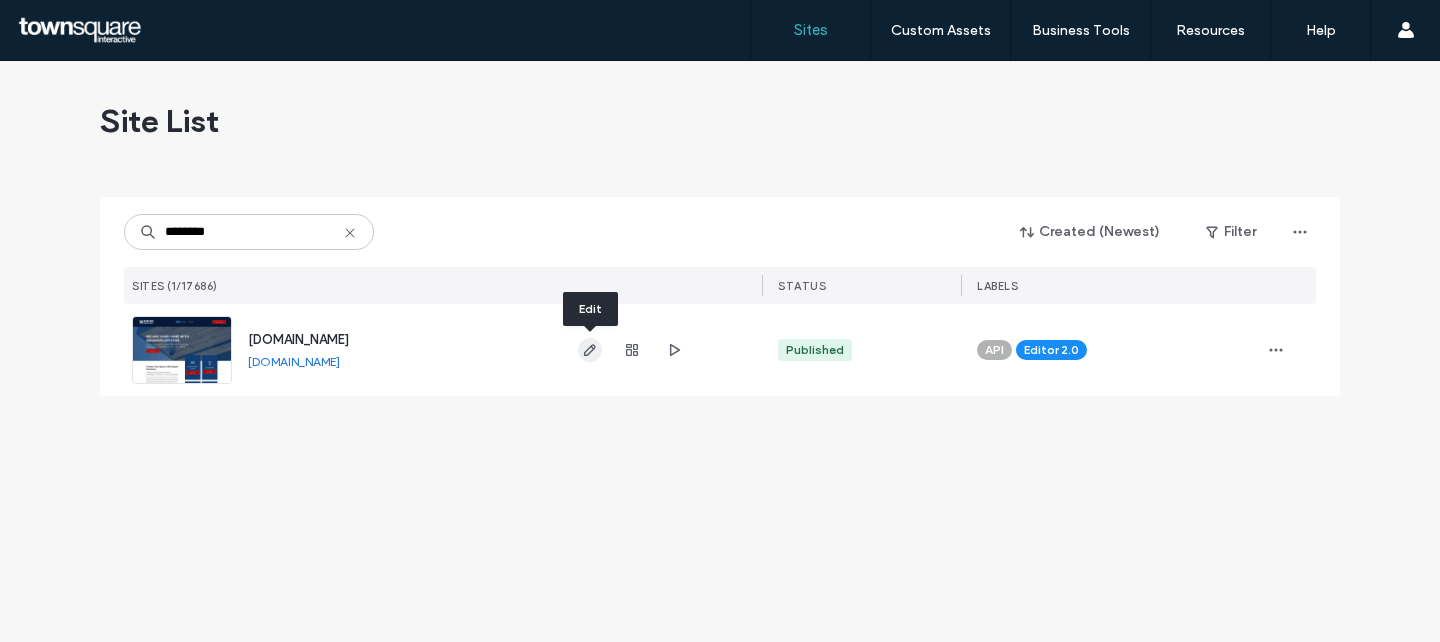 click 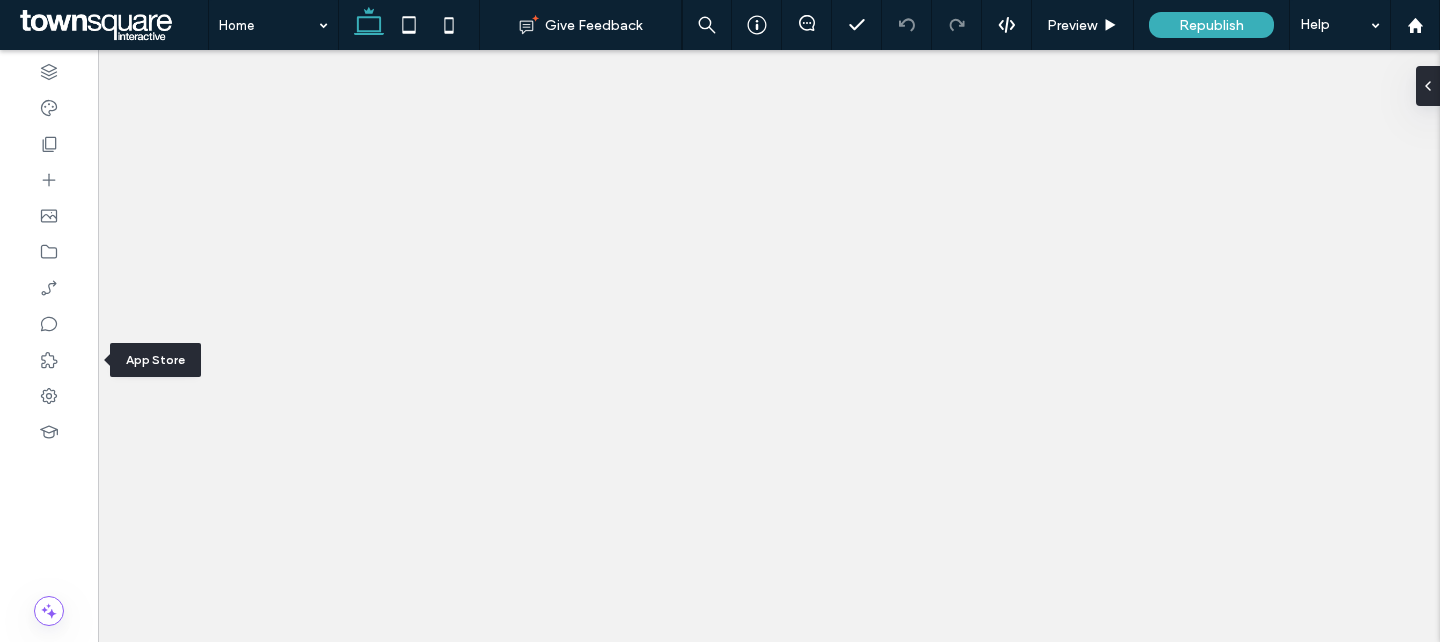 click 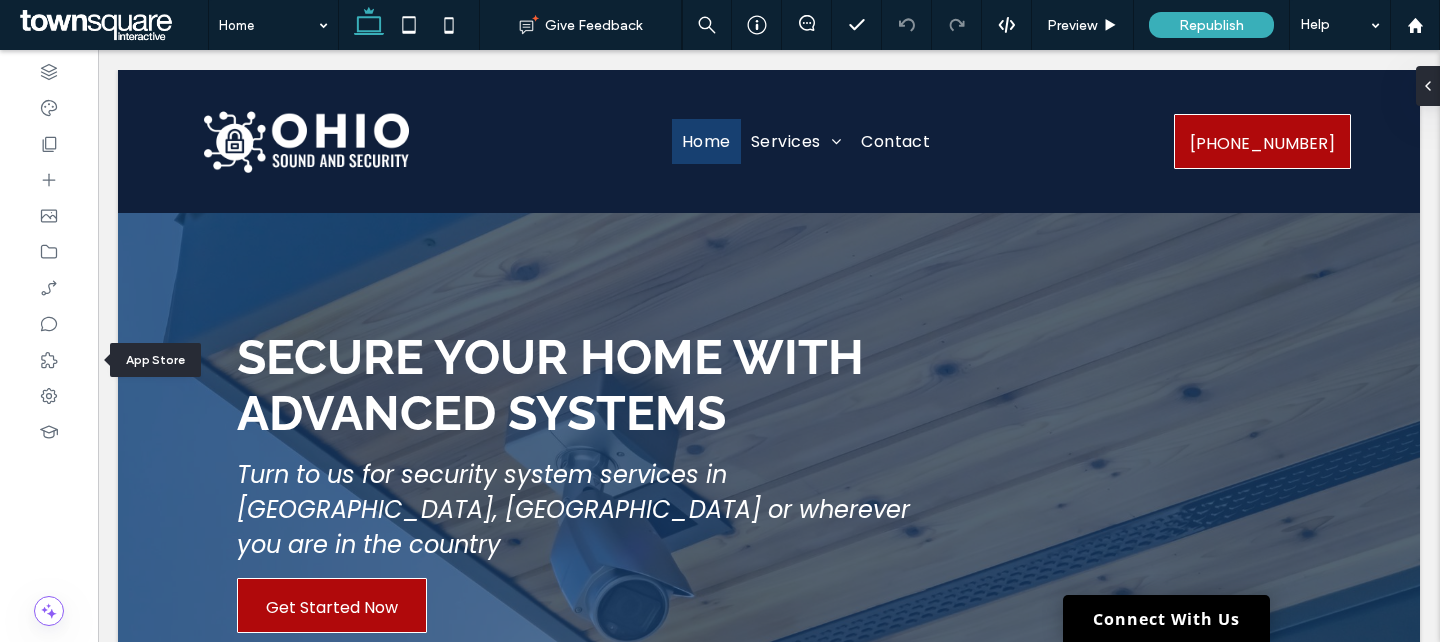 scroll, scrollTop: 0, scrollLeft: 0, axis: both 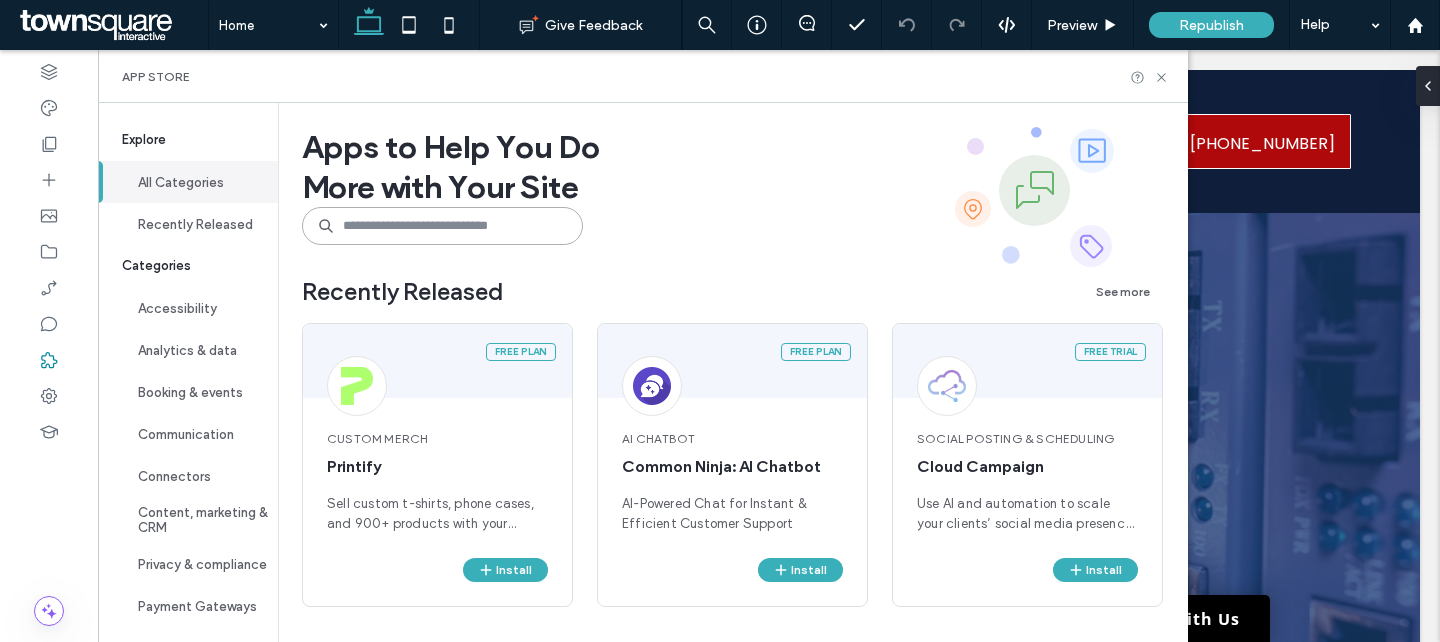 click at bounding box center (442, 226) 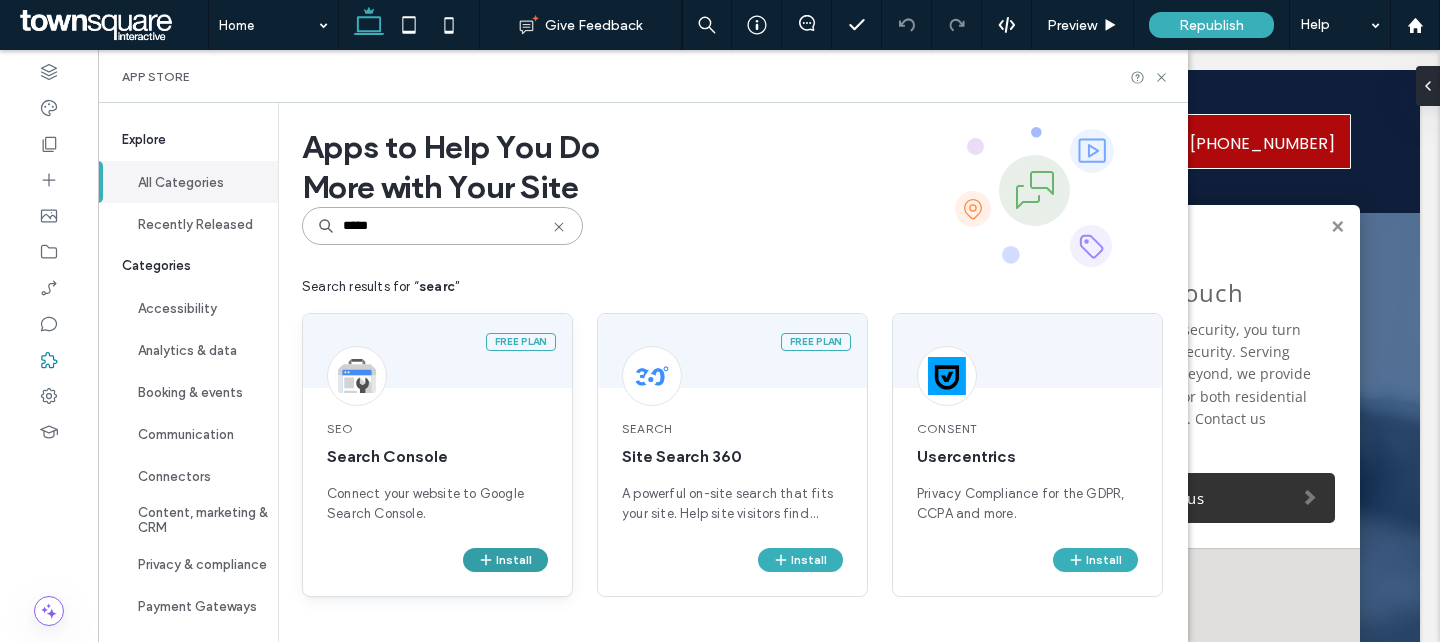 type on "*****" 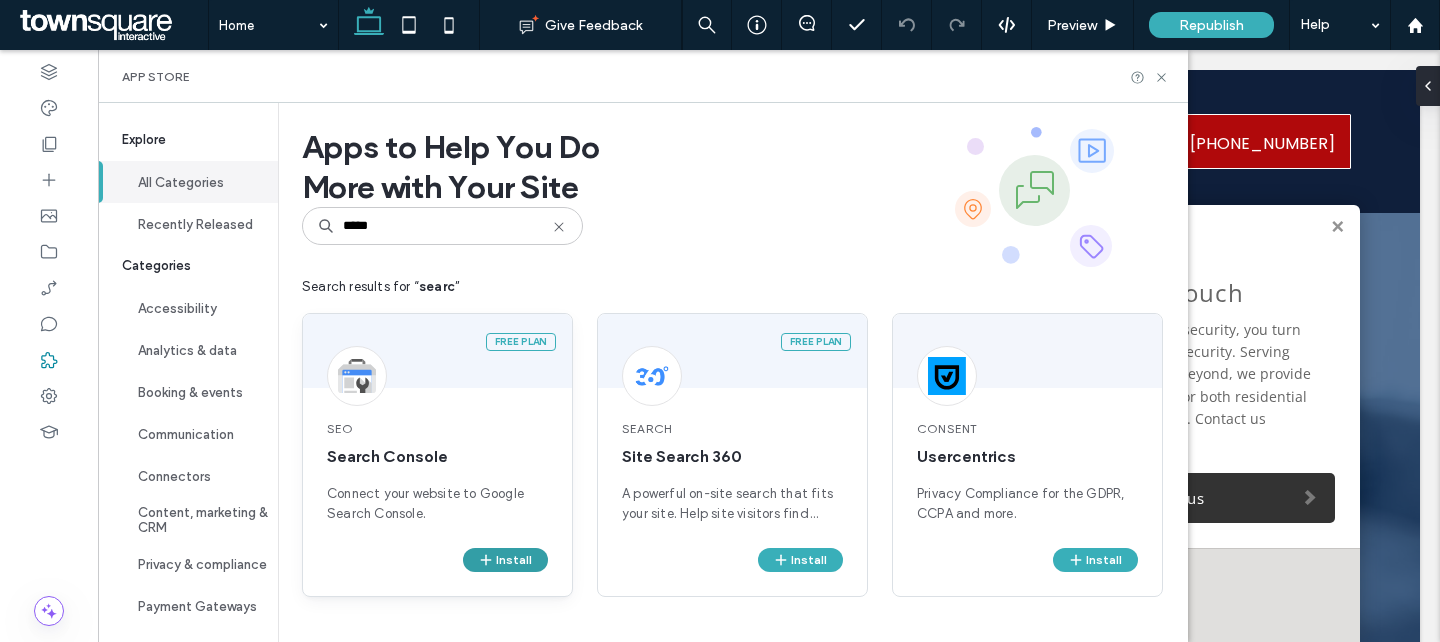 click on "Install" at bounding box center (505, 560) 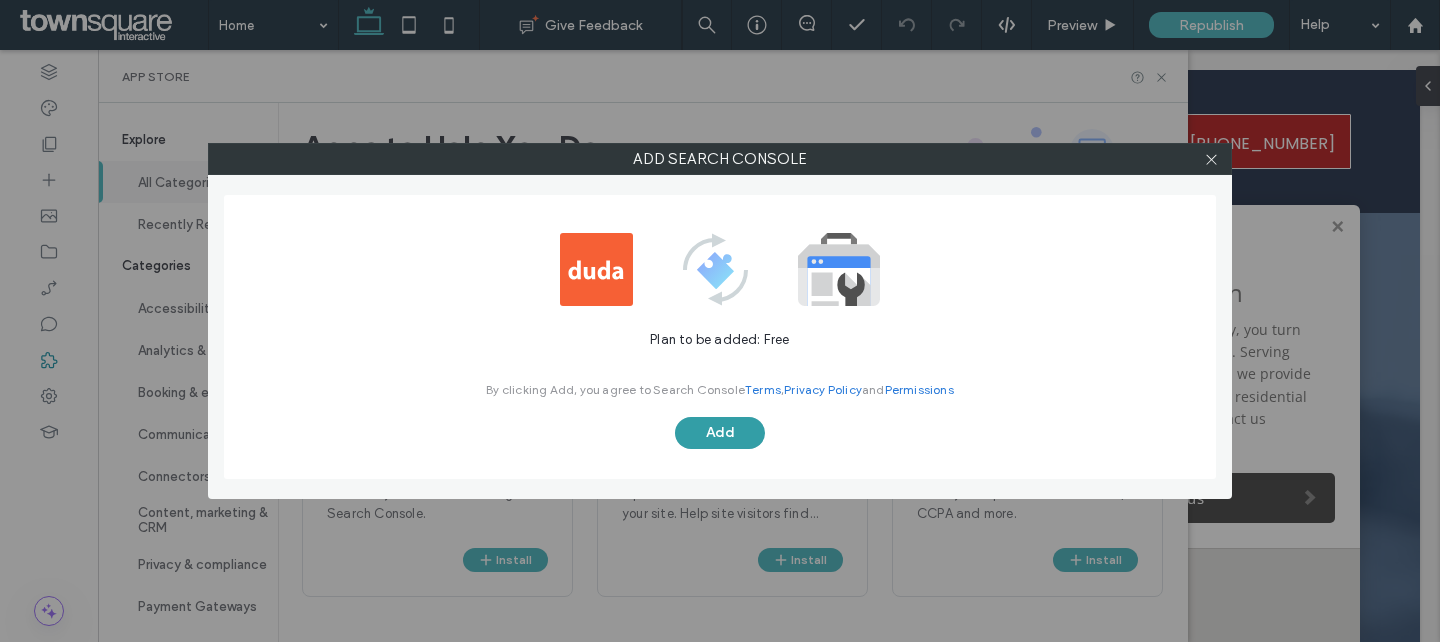 click on "Add" at bounding box center [720, 433] 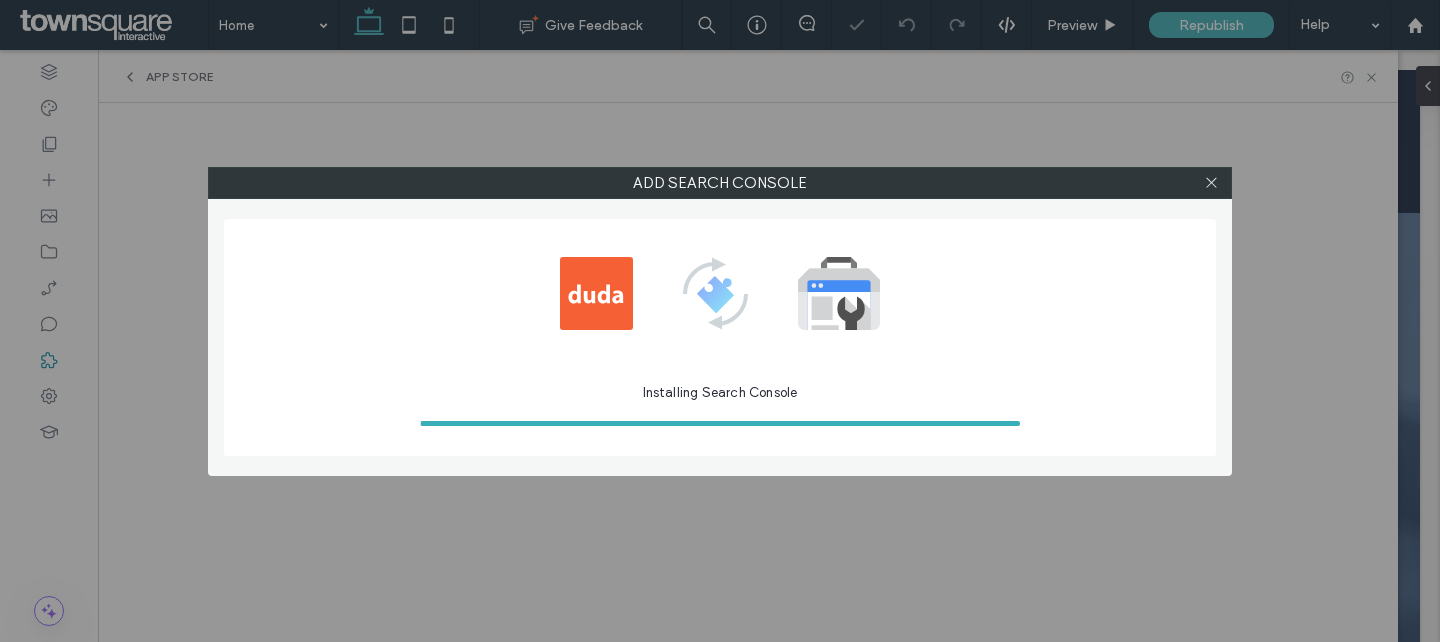scroll, scrollTop: 0, scrollLeft: 0, axis: both 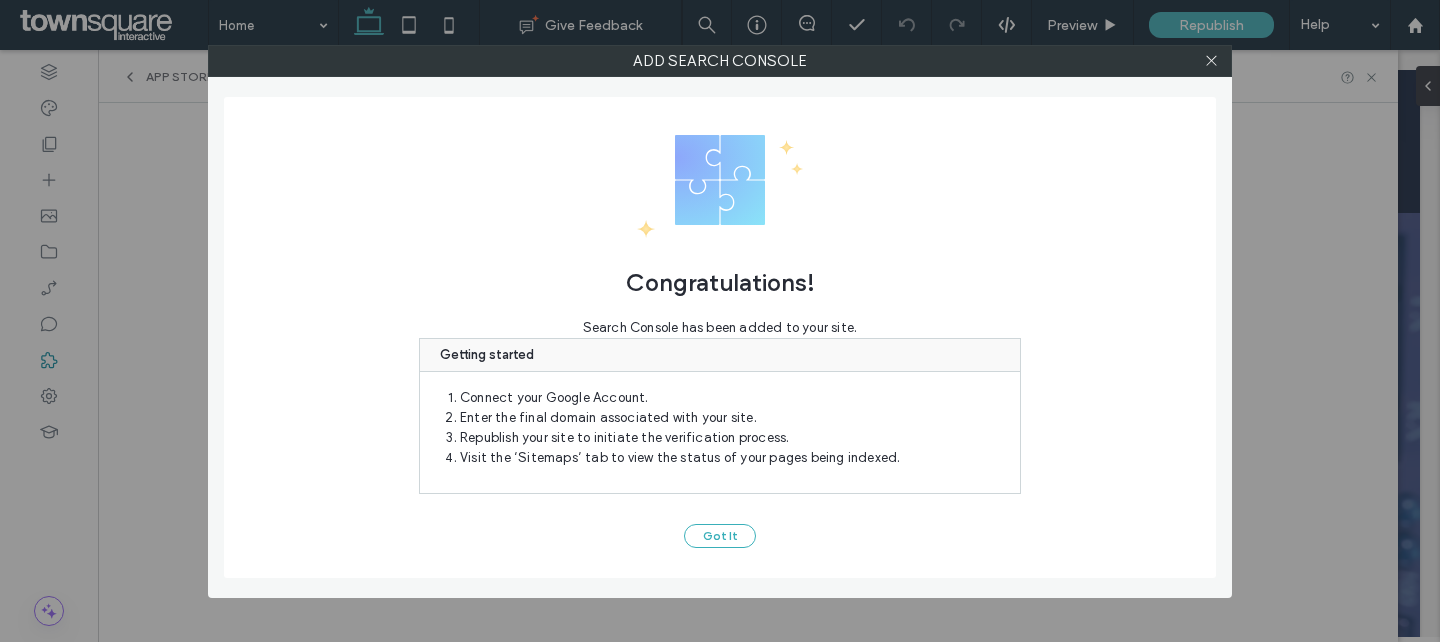 click on "Congratulations! Search Console has been added to your site. Getting started
Connect your Google Account.
Enter the final domain associated with your site.
Republish your site to initiate the verification process.
Visit the ‘Sitemaps’ tab to view the status of your pages being indexed.
Got It" at bounding box center (720, 337) 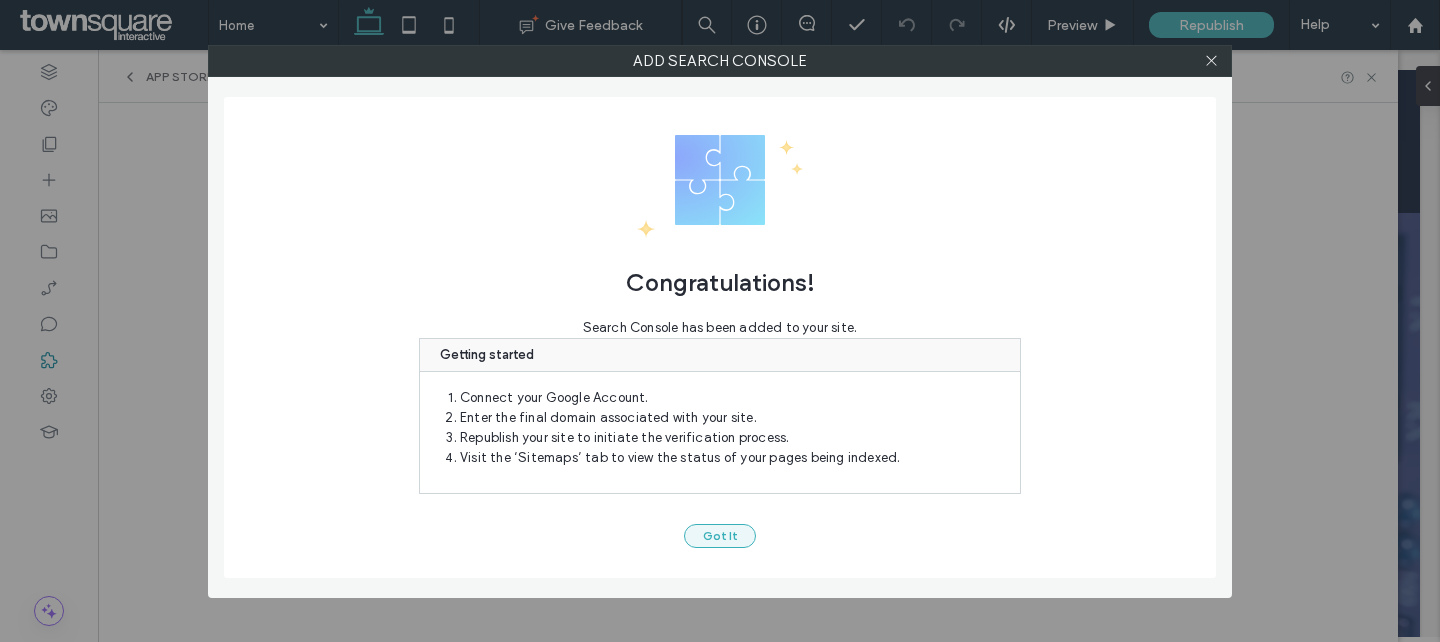 click on "Got It" at bounding box center (720, 536) 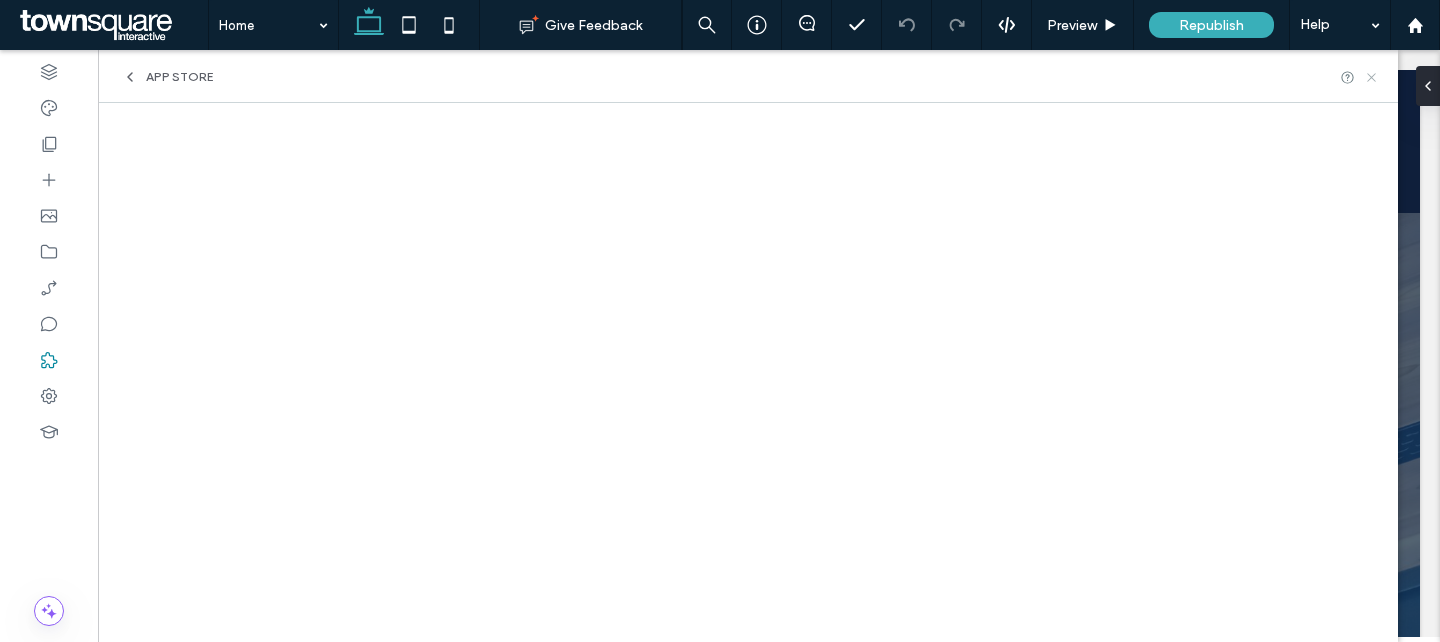 click 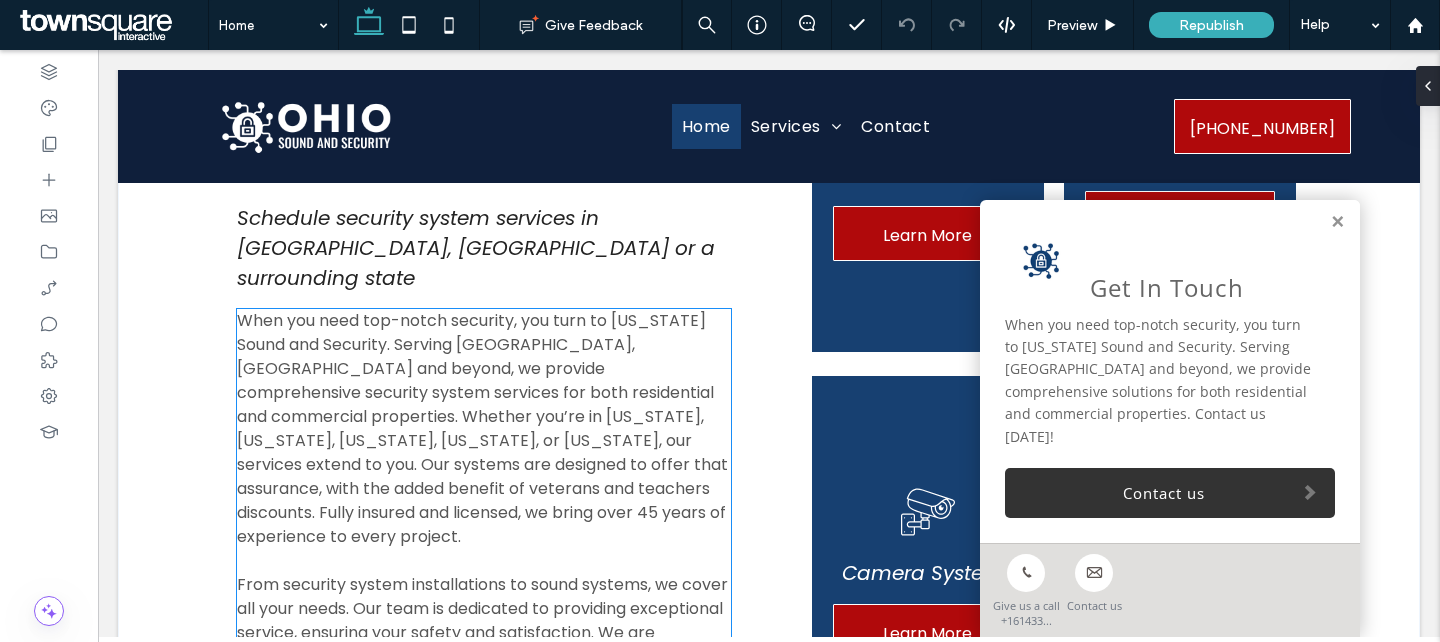 click on "When you need top-notch security, you turn to Ohio Sound and Security. Serving Pickerington, Columbus and beyond, we provide comprehensive security system services for both residential and commercial properties. Whether you’re in Indiana, Michigan, Pennsylvania, West Virginia, or Kentucky, our services extend to you. Our systems are designed to offer that assurance, with the added benefit of veterans and teachers discounts. Fully insured and licensed, we bring over 45 years of experience to every project." at bounding box center [482, 428] 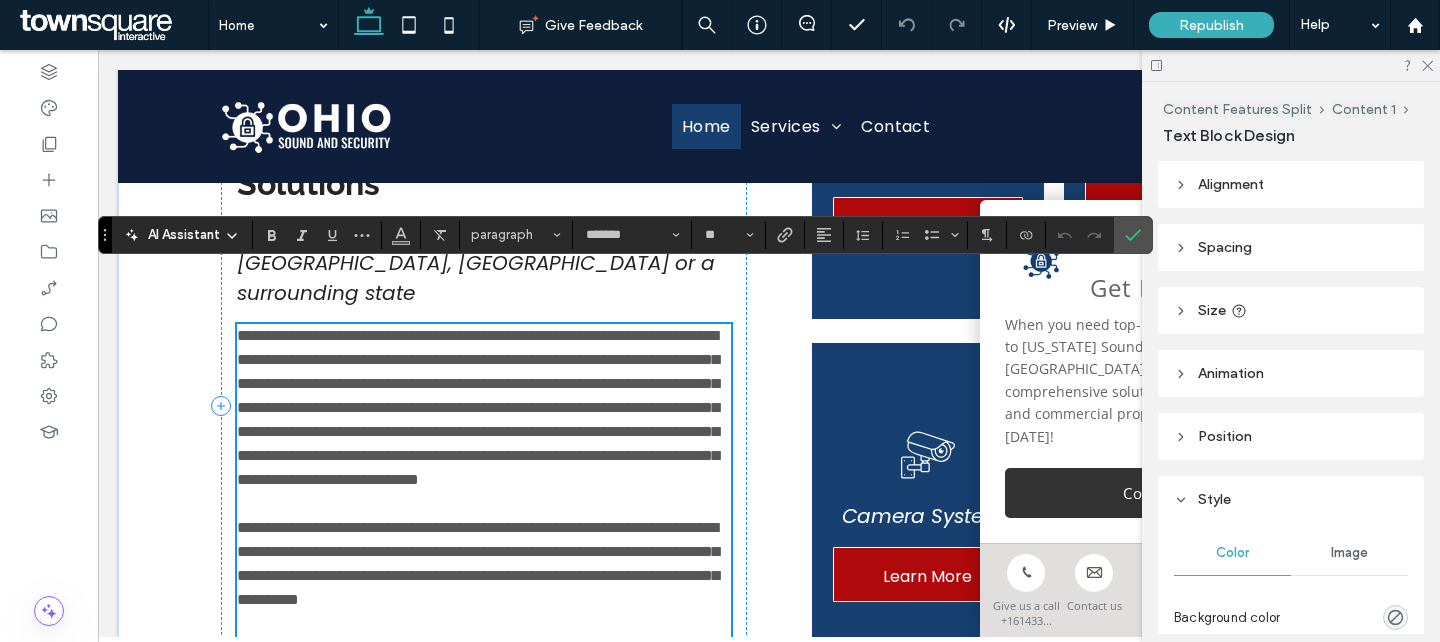 scroll, scrollTop: 675, scrollLeft: 0, axis: vertical 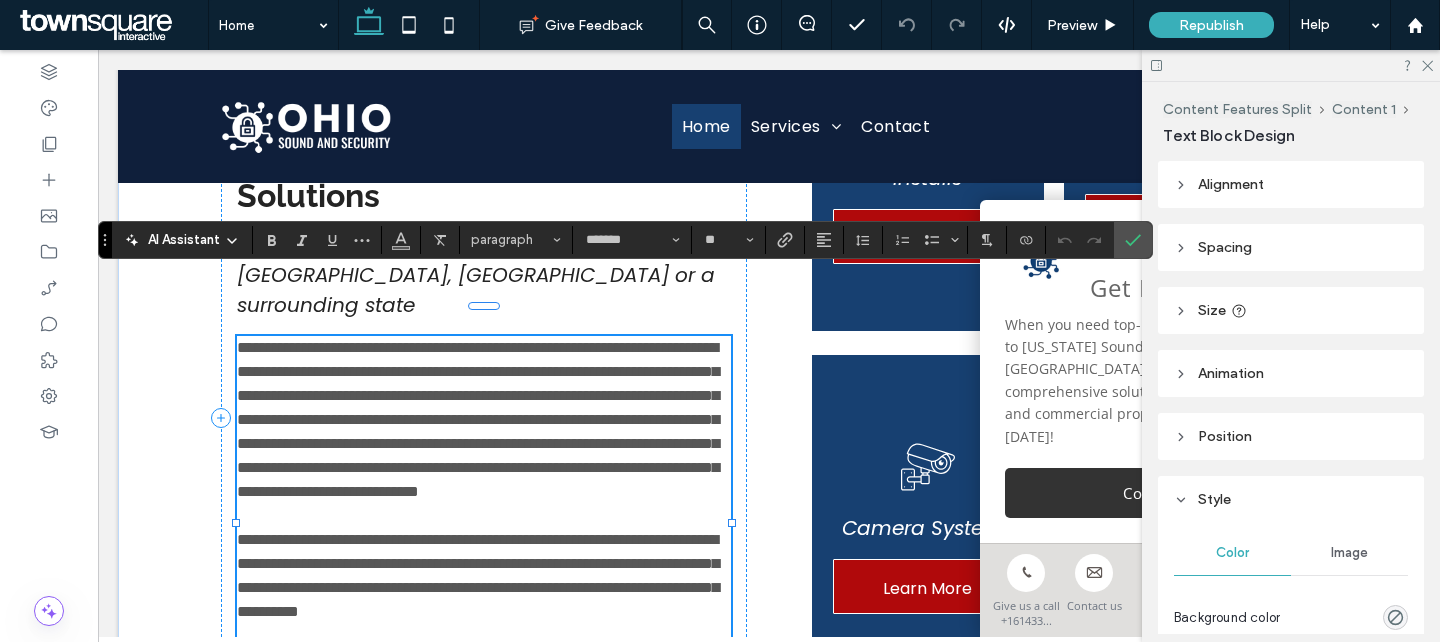 click on "**********" at bounding box center [484, 420] 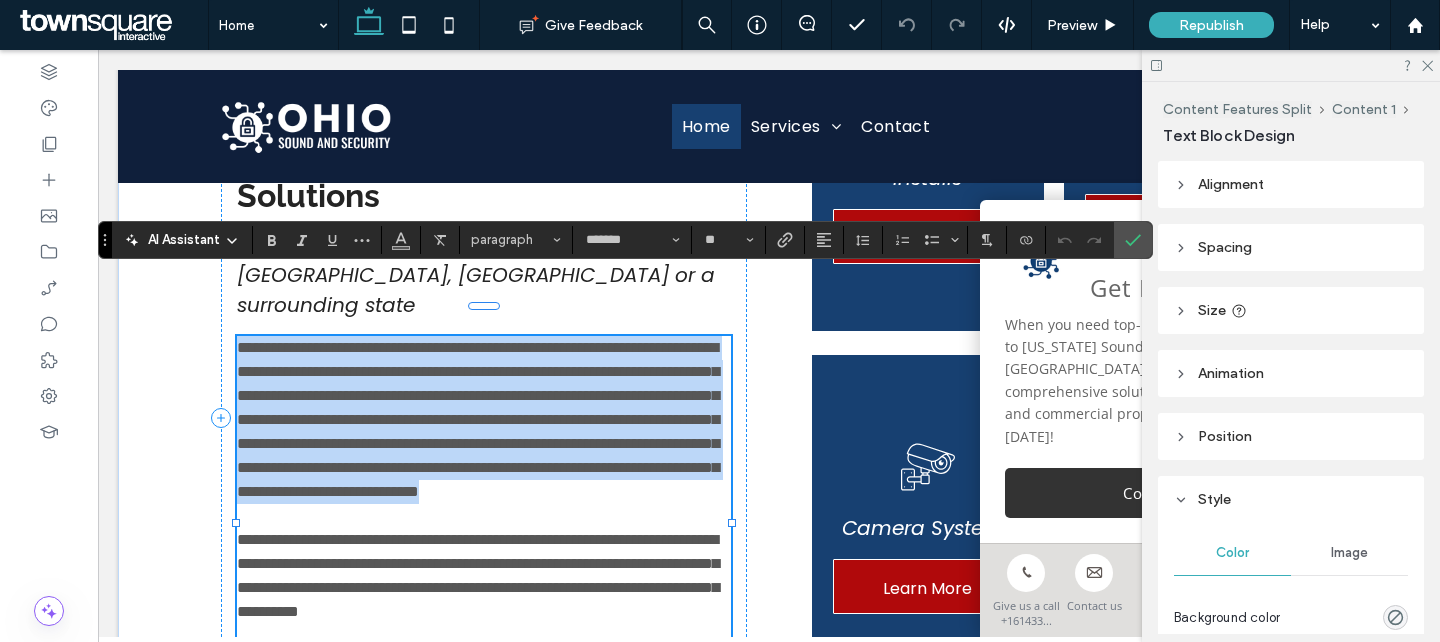 drag, startPoint x: 562, startPoint y: 468, endPoint x: 236, endPoint y: 281, distance: 375.82574 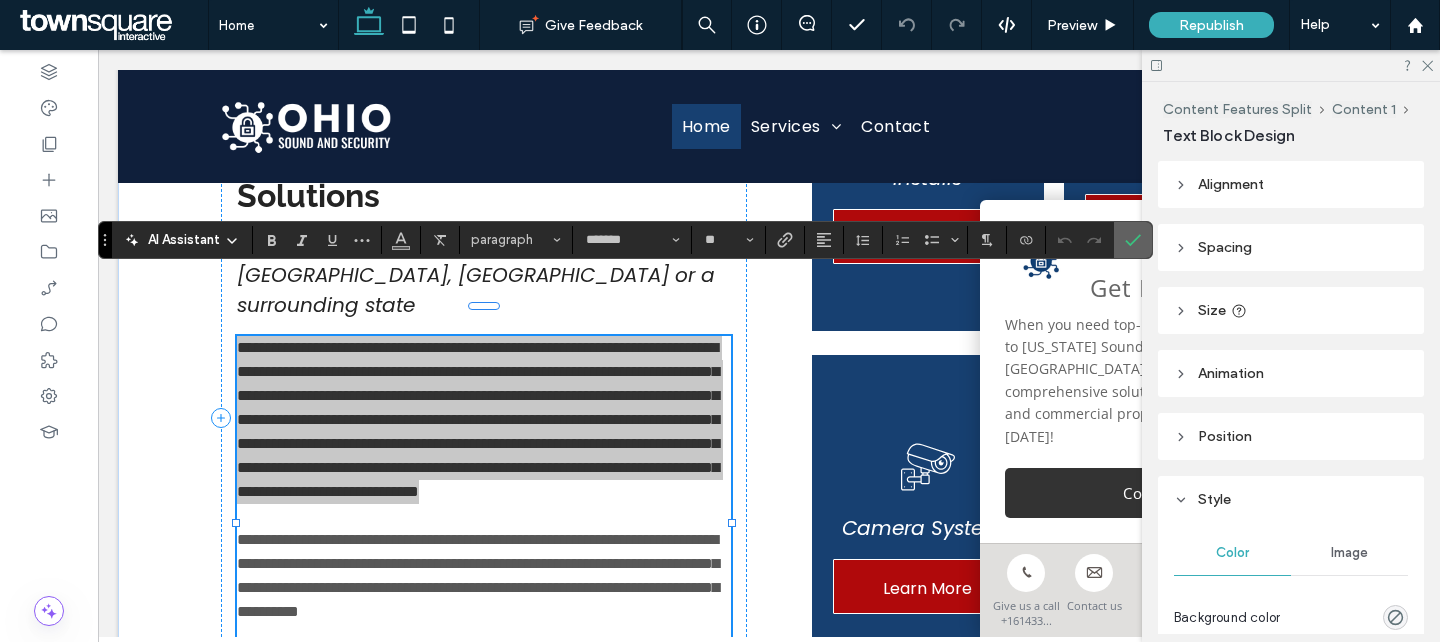 click 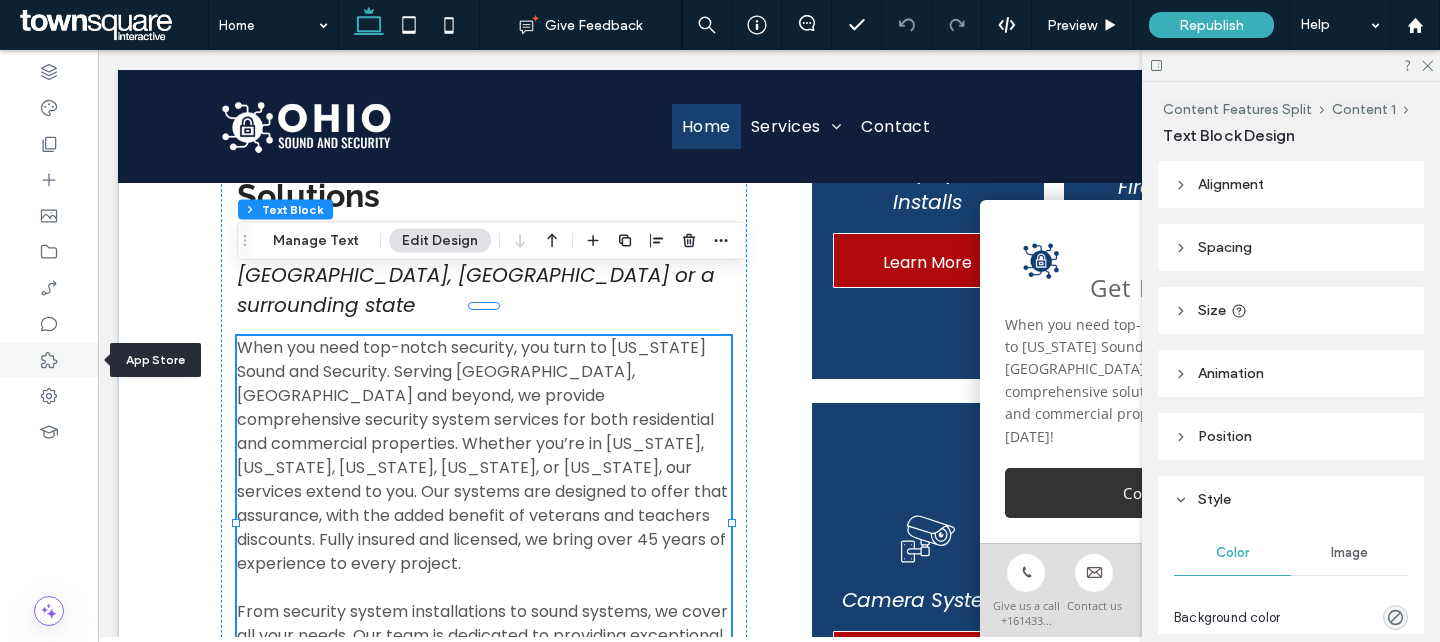click 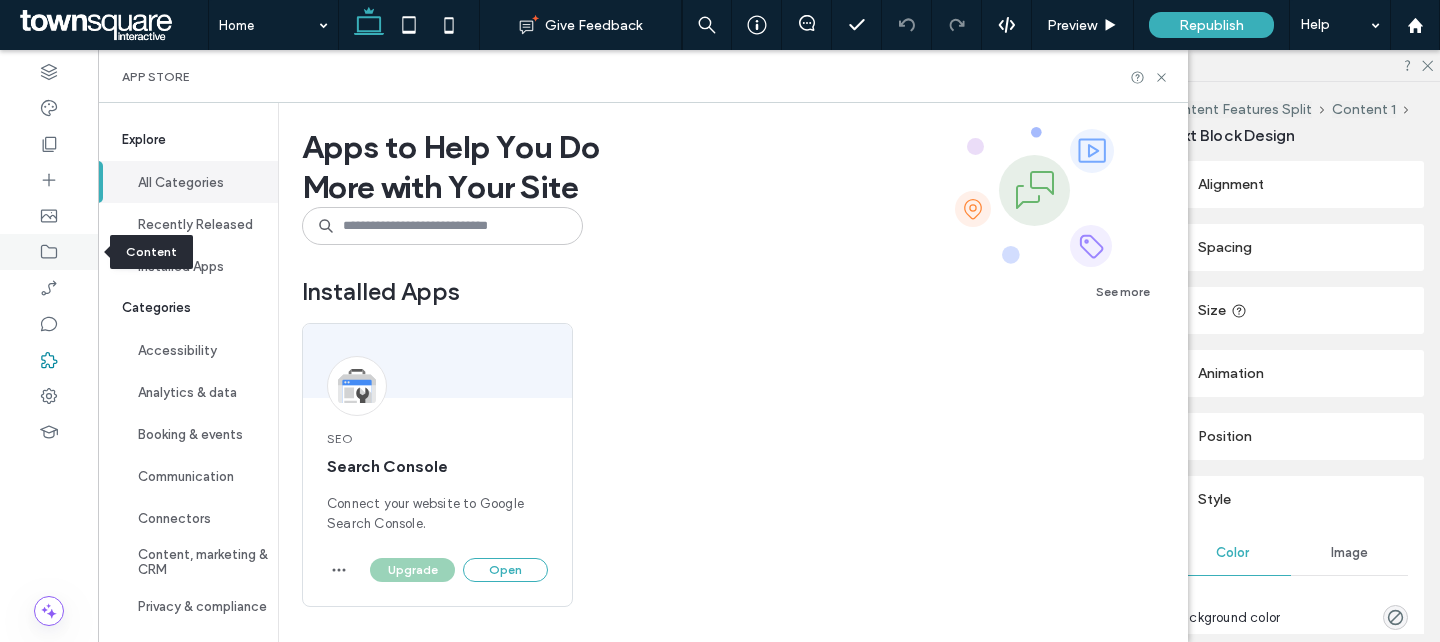 click 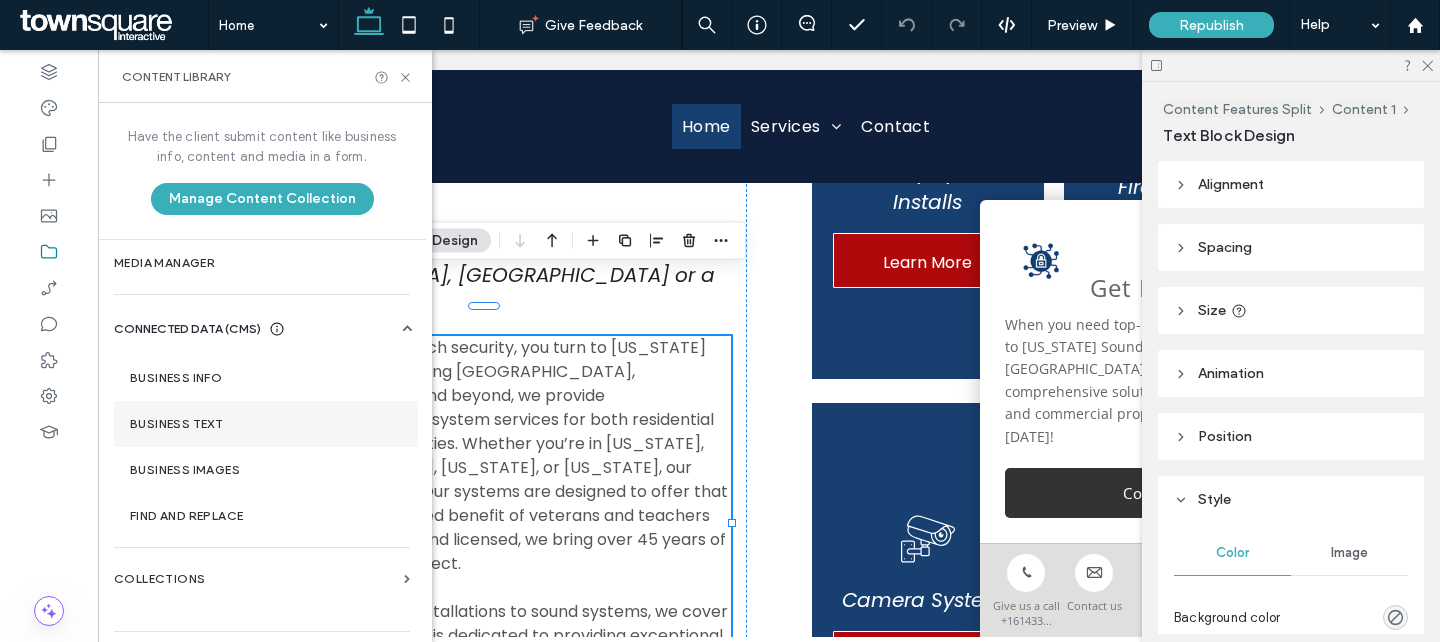 click on "Business Text" at bounding box center (266, 424) 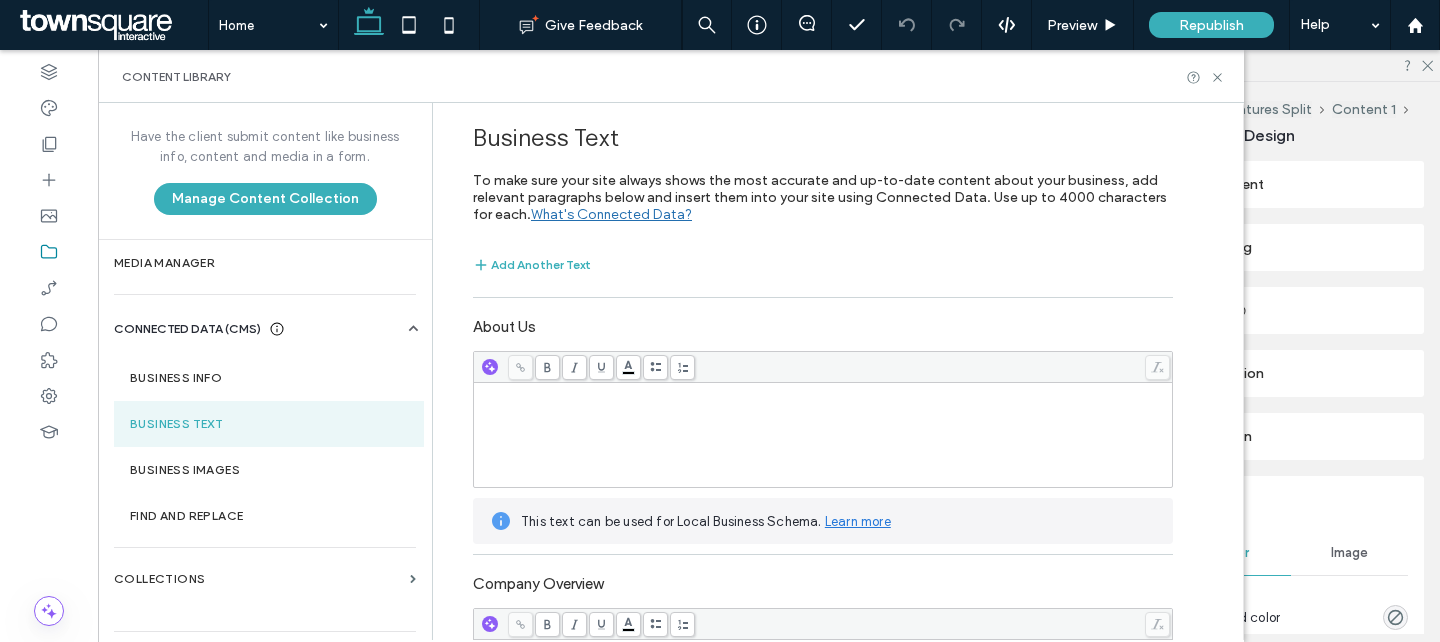click at bounding box center [823, 392] 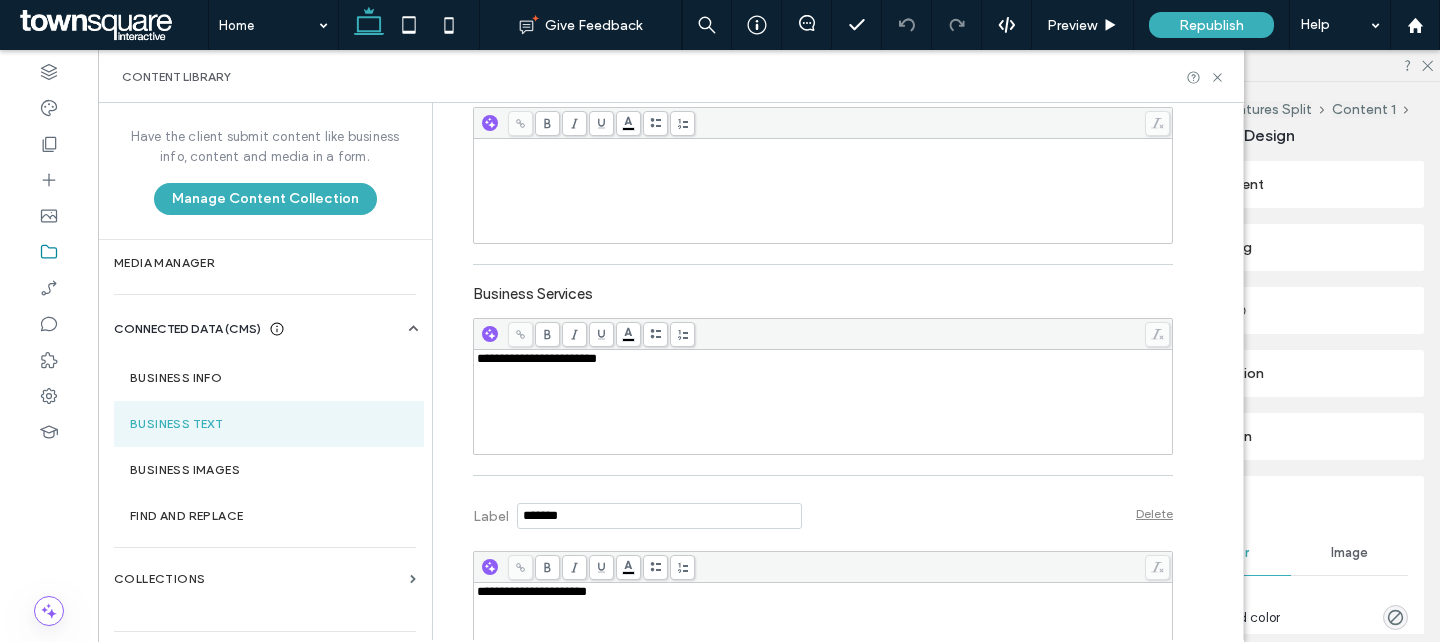 scroll, scrollTop: 0, scrollLeft: 0, axis: both 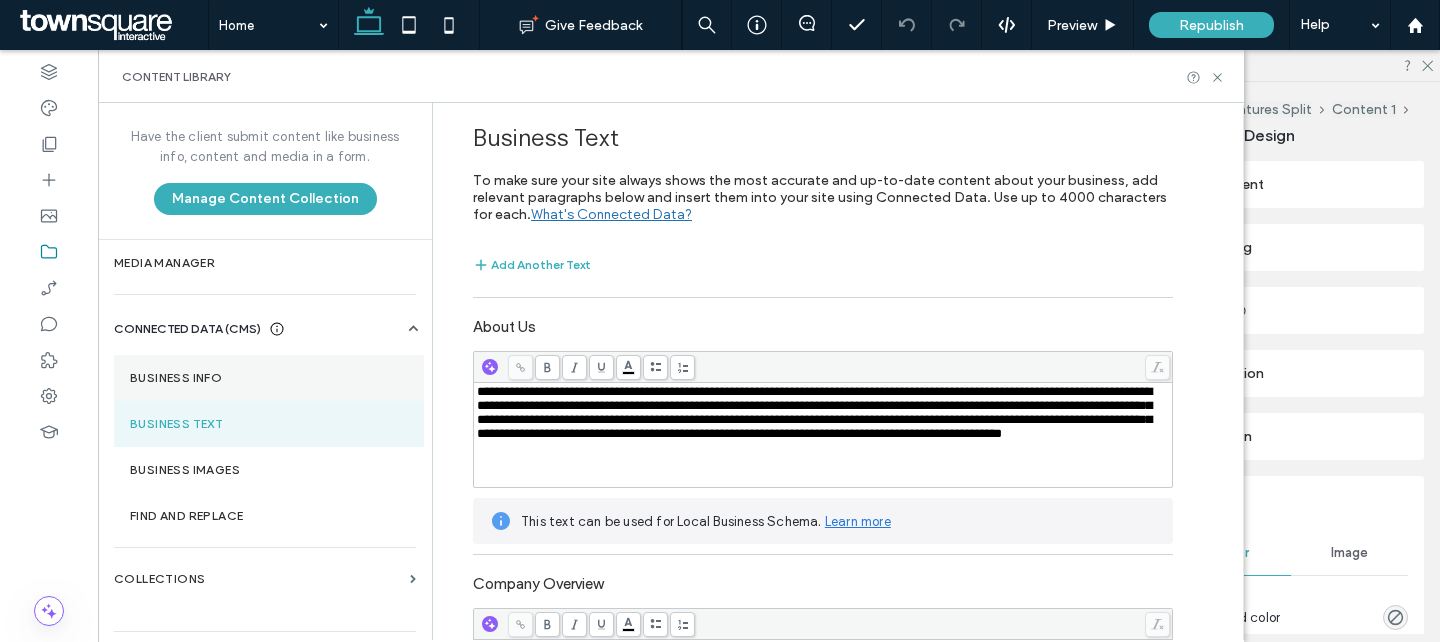 click on "Business Info" at bounding box center (269, 378) 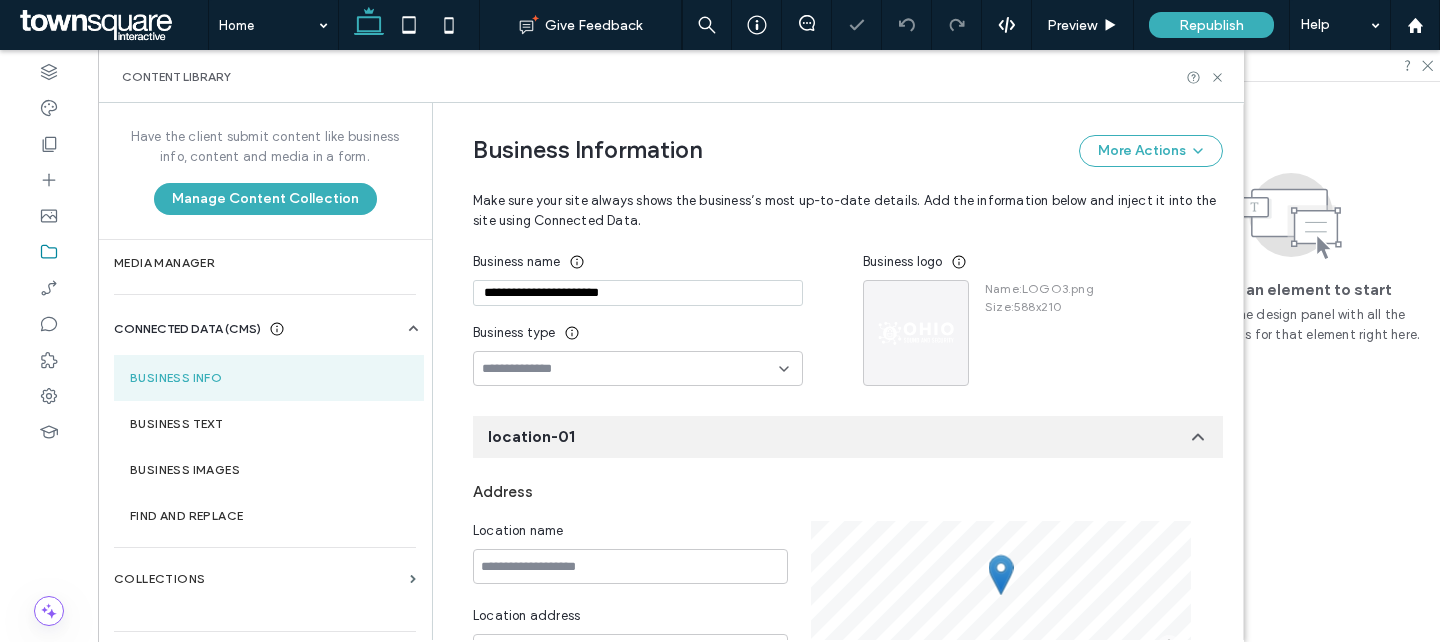 scroll, scrollTop: 52, scrollLeft: 0, axis: vertical 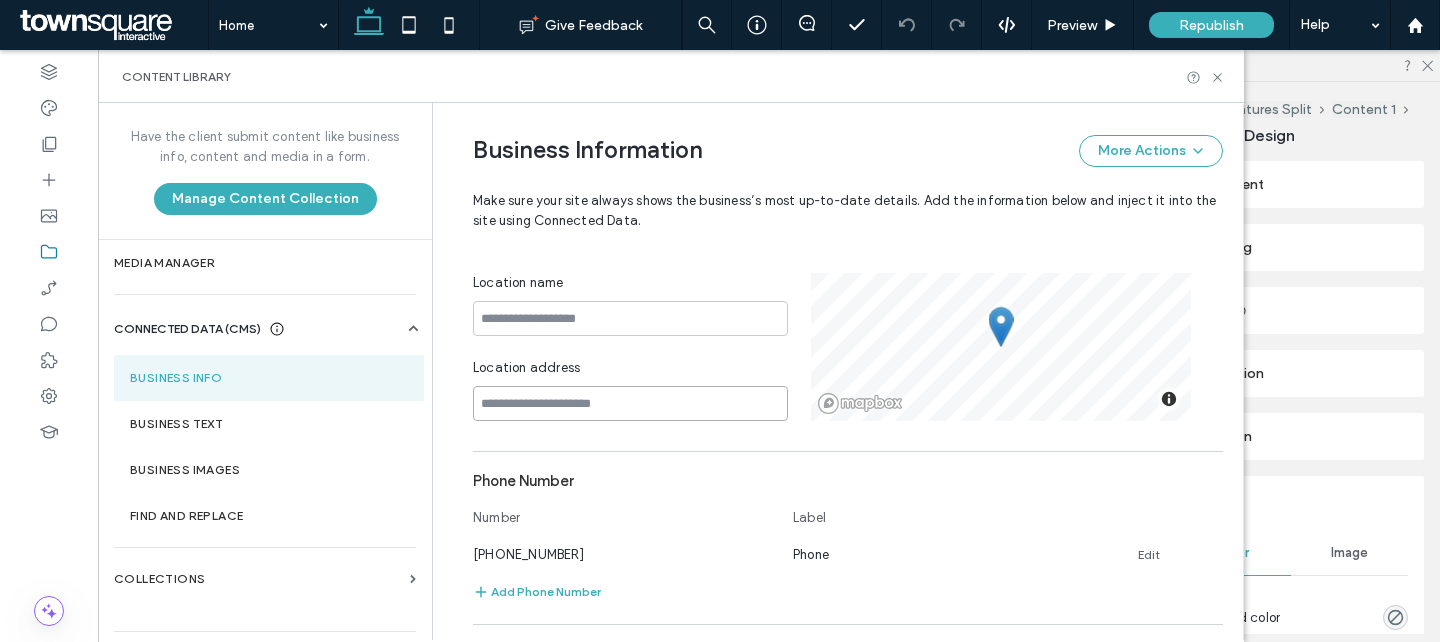 click at bounding box center [630, 403] 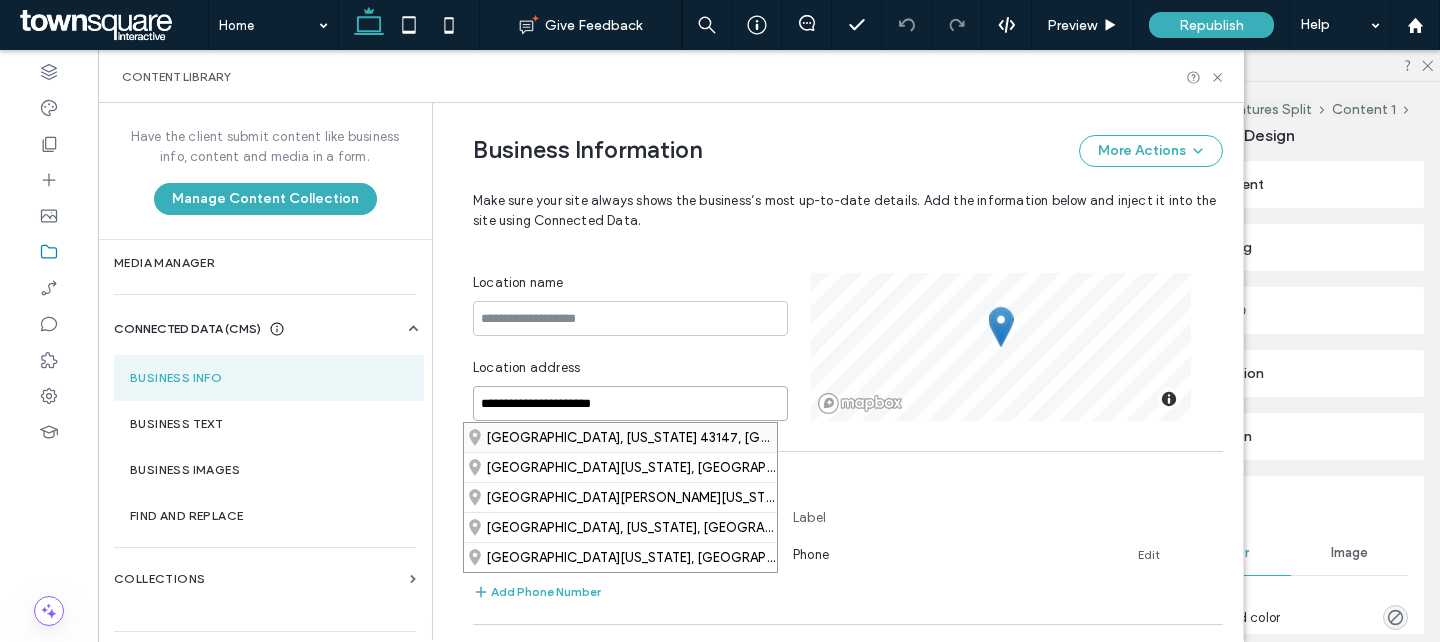 type on "**********" 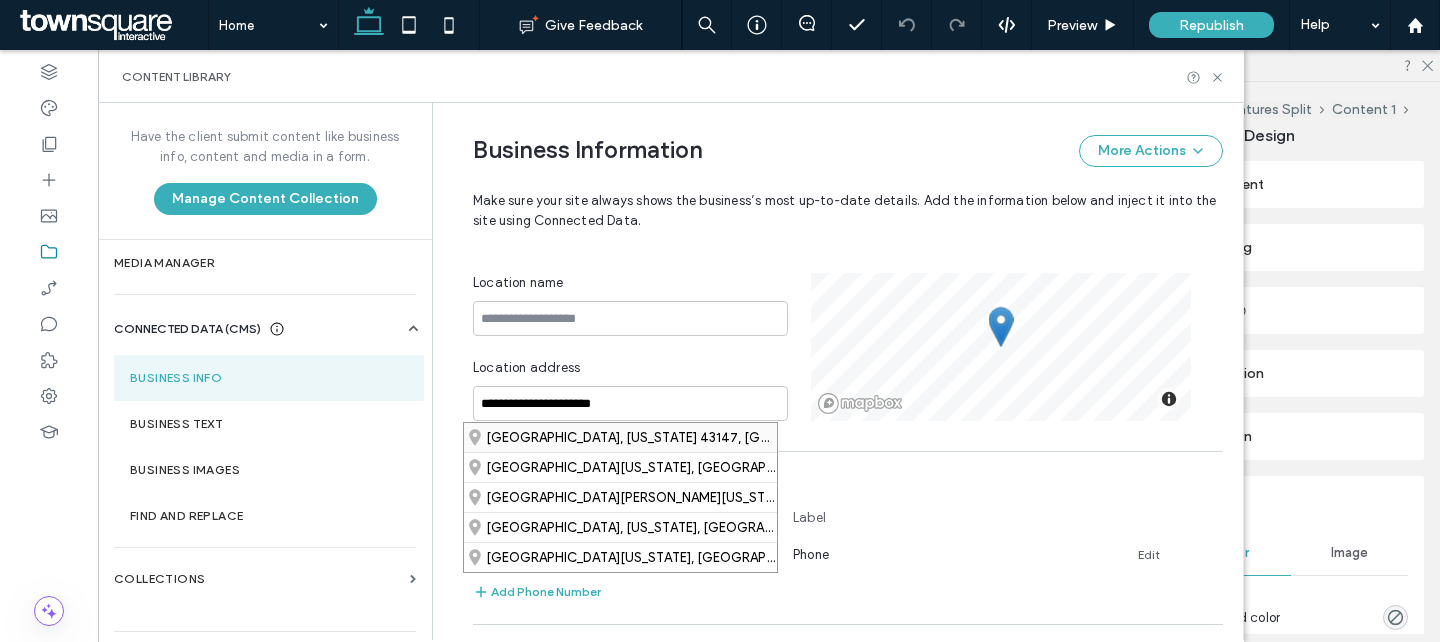 click on "Pickerington, Ohio 43147, United States" at bounding box center [620, 437] 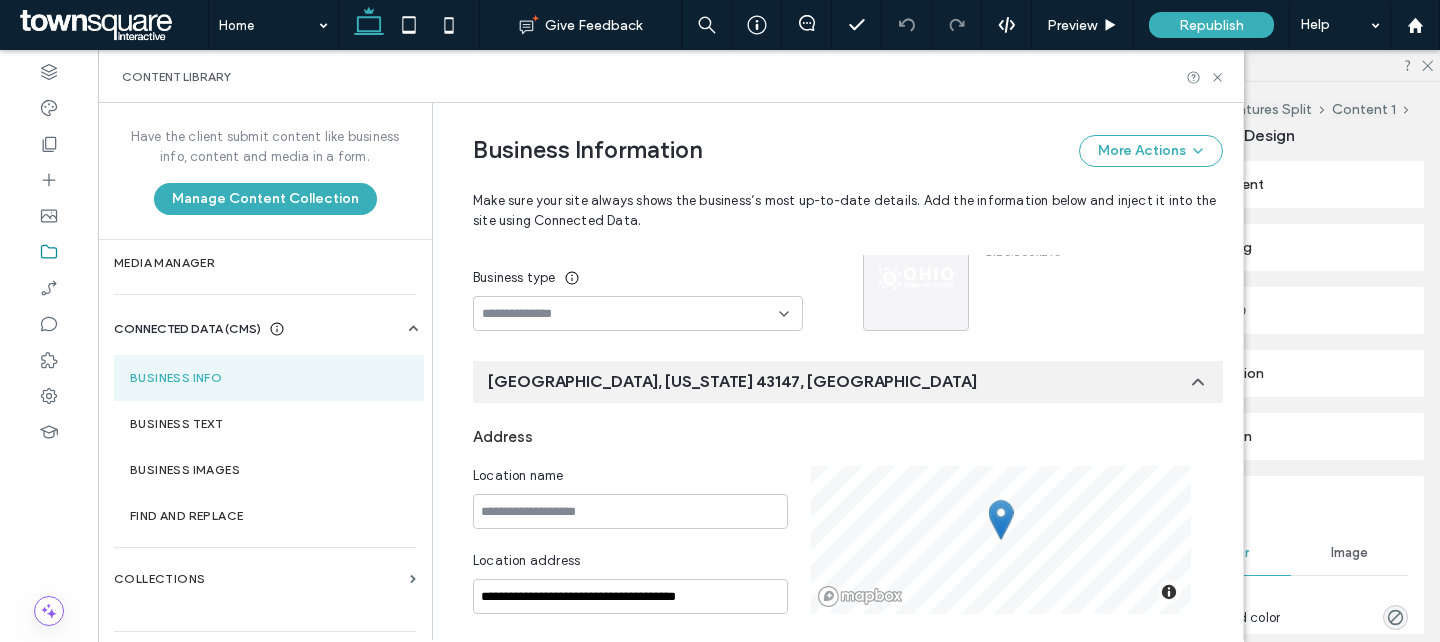 scroll, scrollTop: 114, scrollLeft: 0, axis: vertical 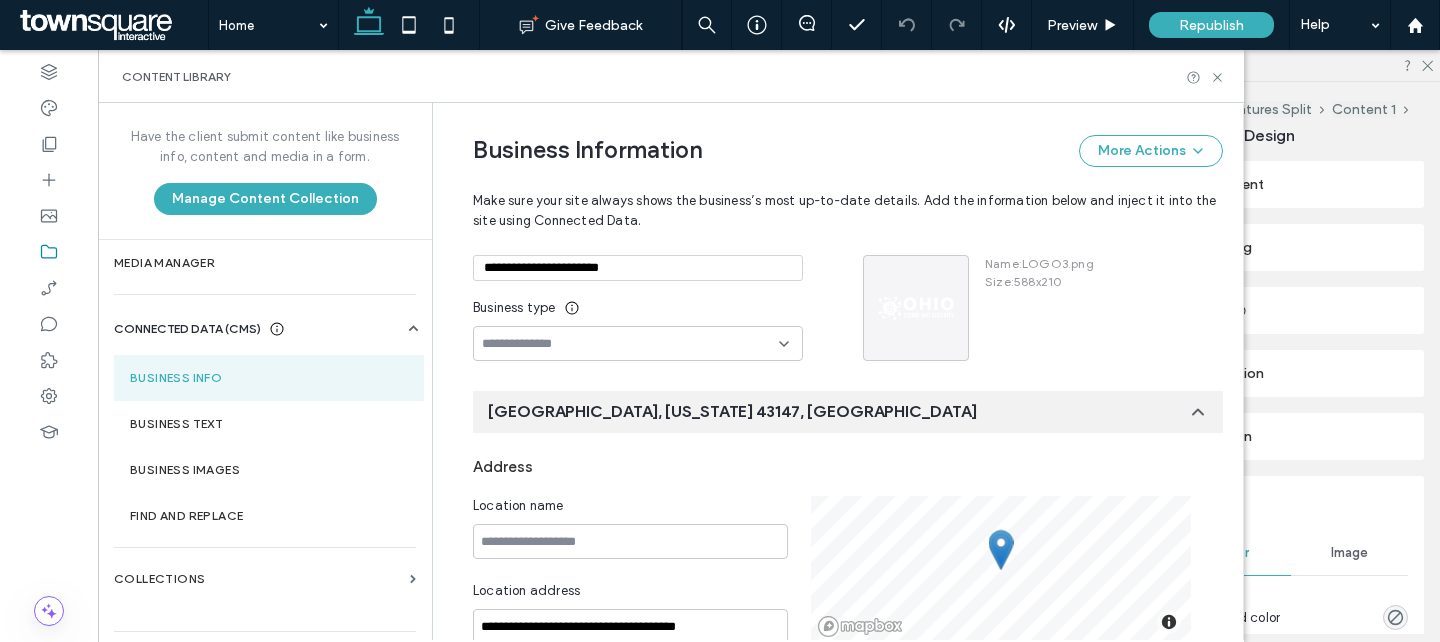 click at bounding box center (638, 343) 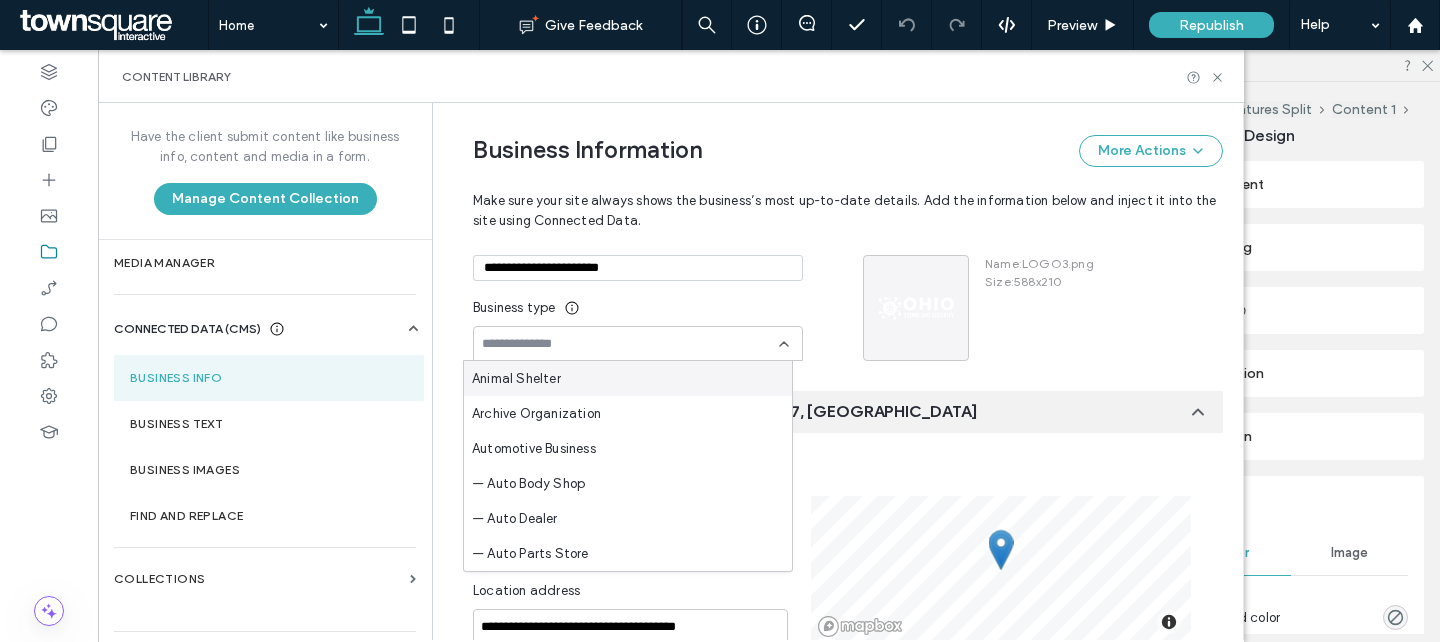click at bounding box center [630, 344] 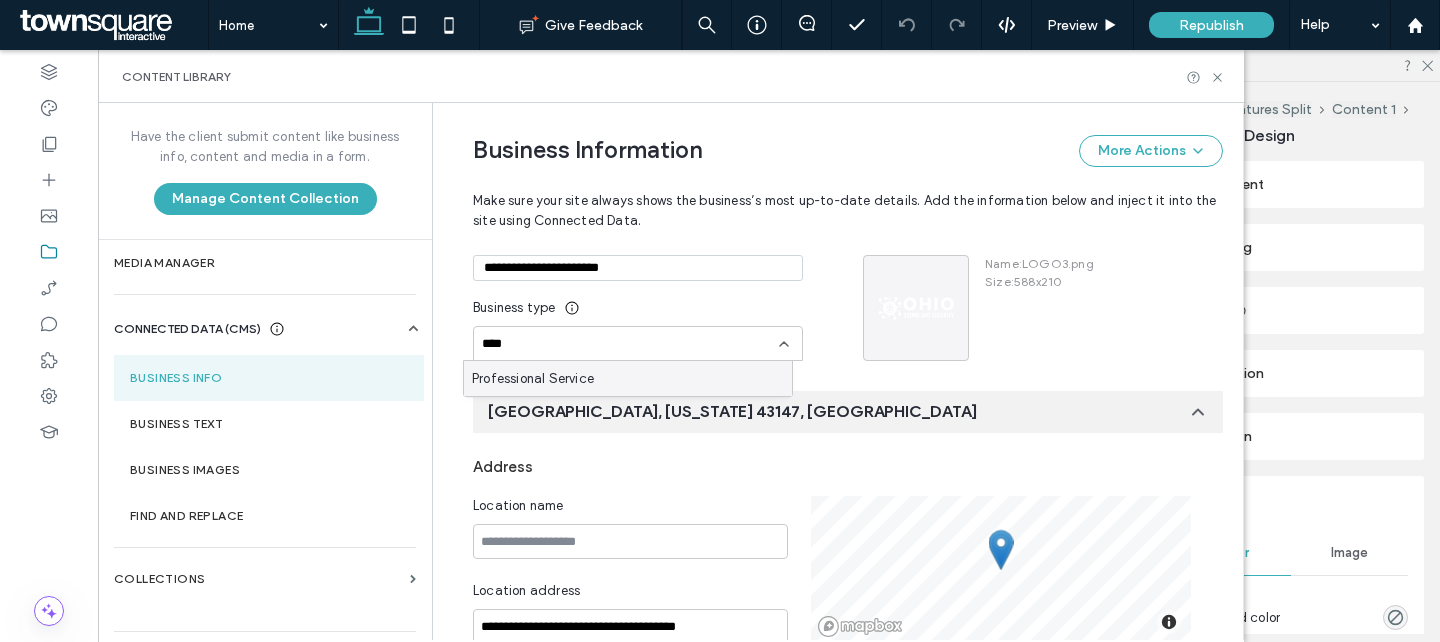 type on "****" 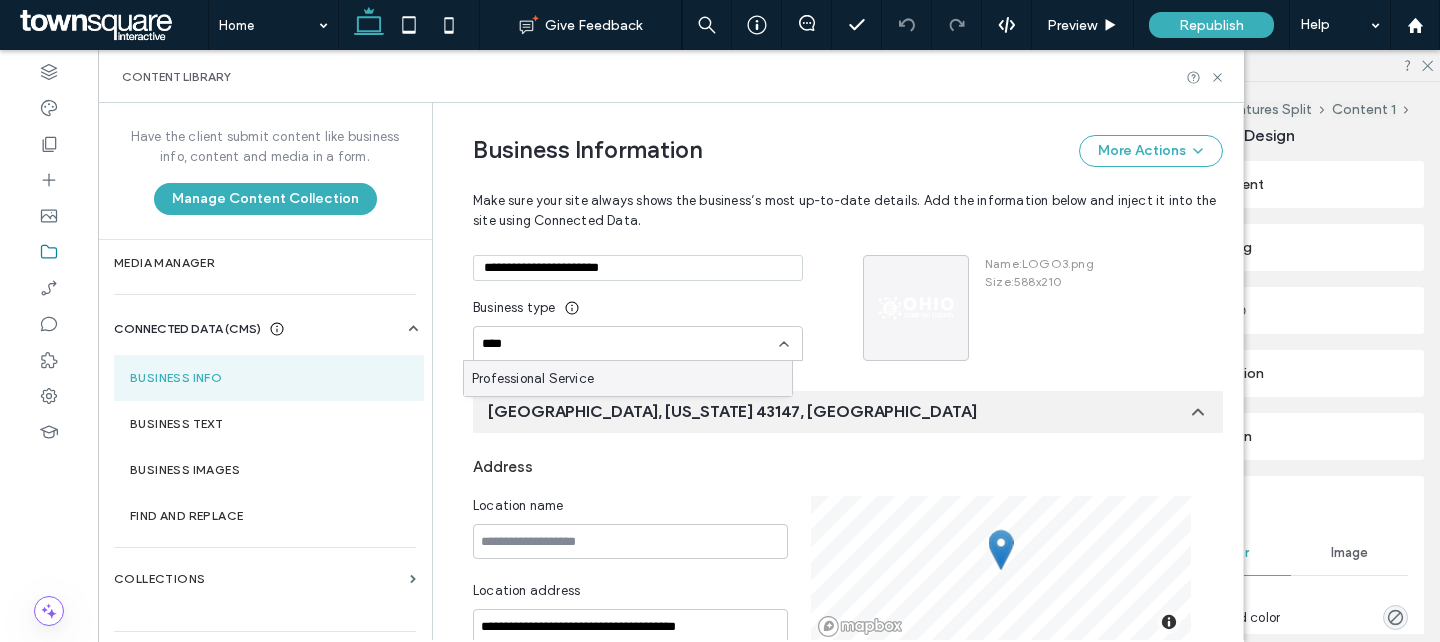 click on "Professional Service" at bounding box center [628, 378] 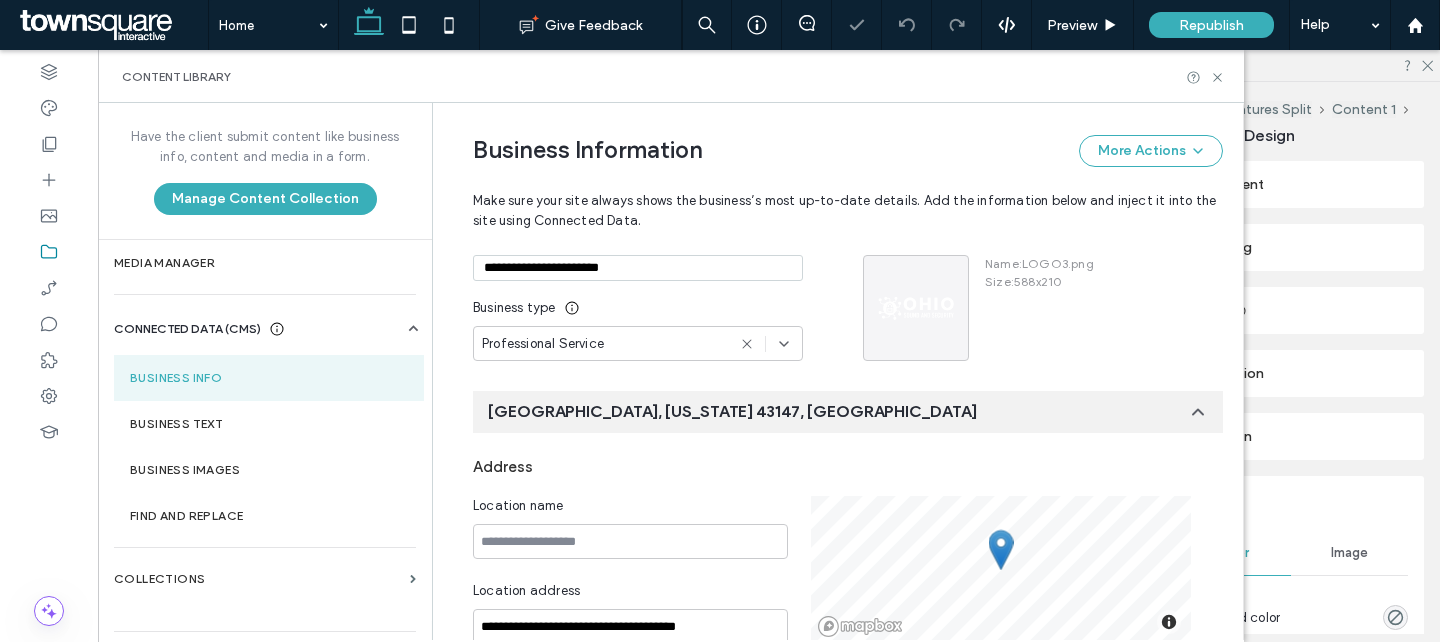 click on "**********" at bounding box center (668, 290) 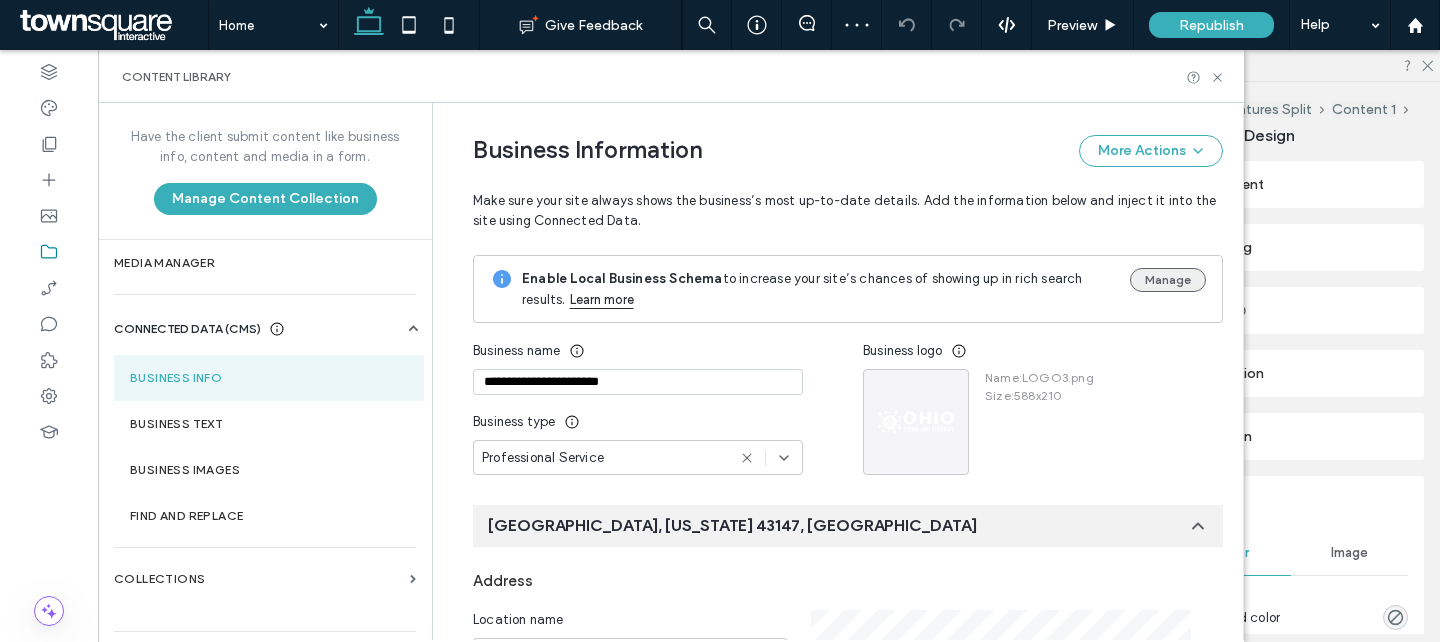 click on "Manage" at bounding box center (1168, 280) 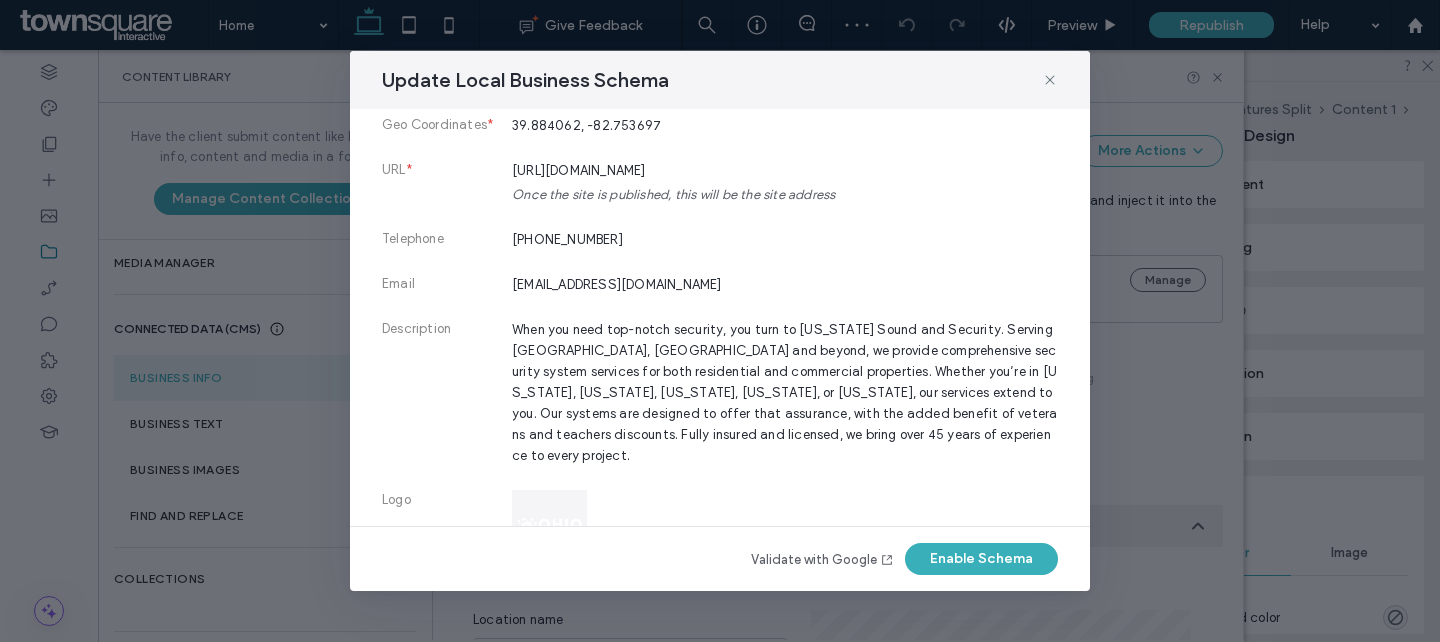 scroll, scrollTop: 605, scrollLeft: 0, axis: vertical 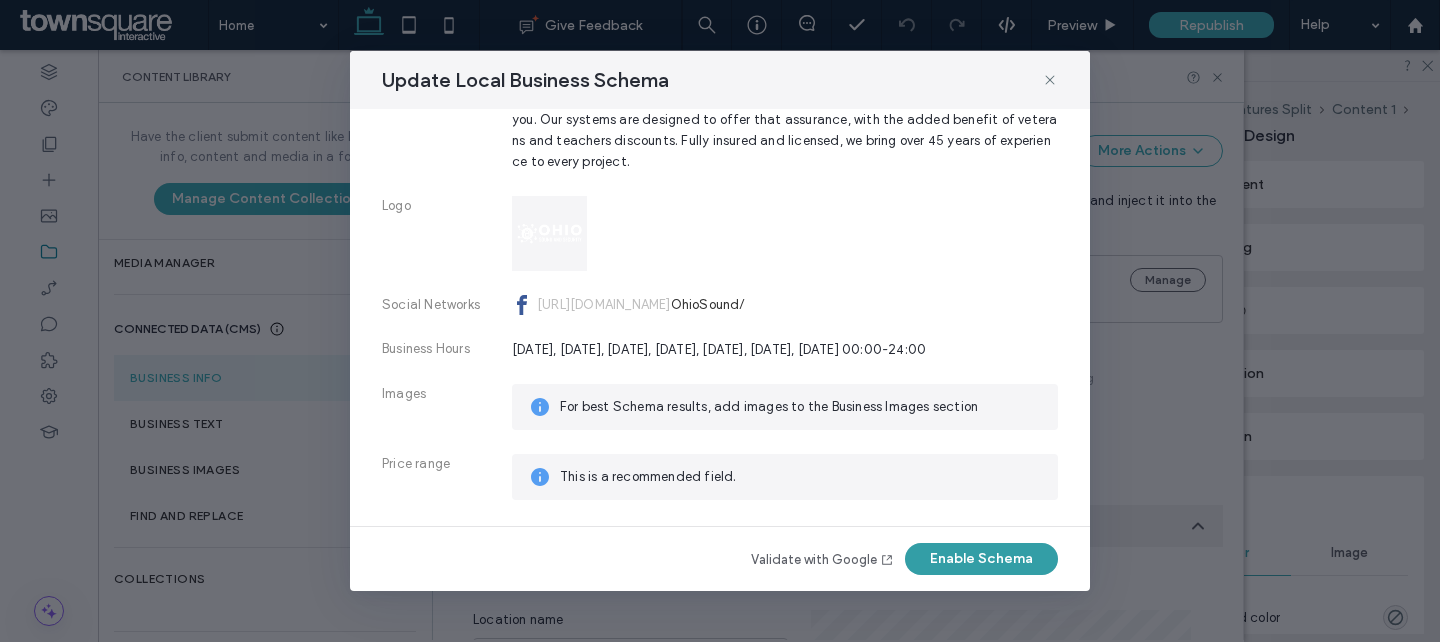 click on "Enable Schema" at bounding box center [981, 559] 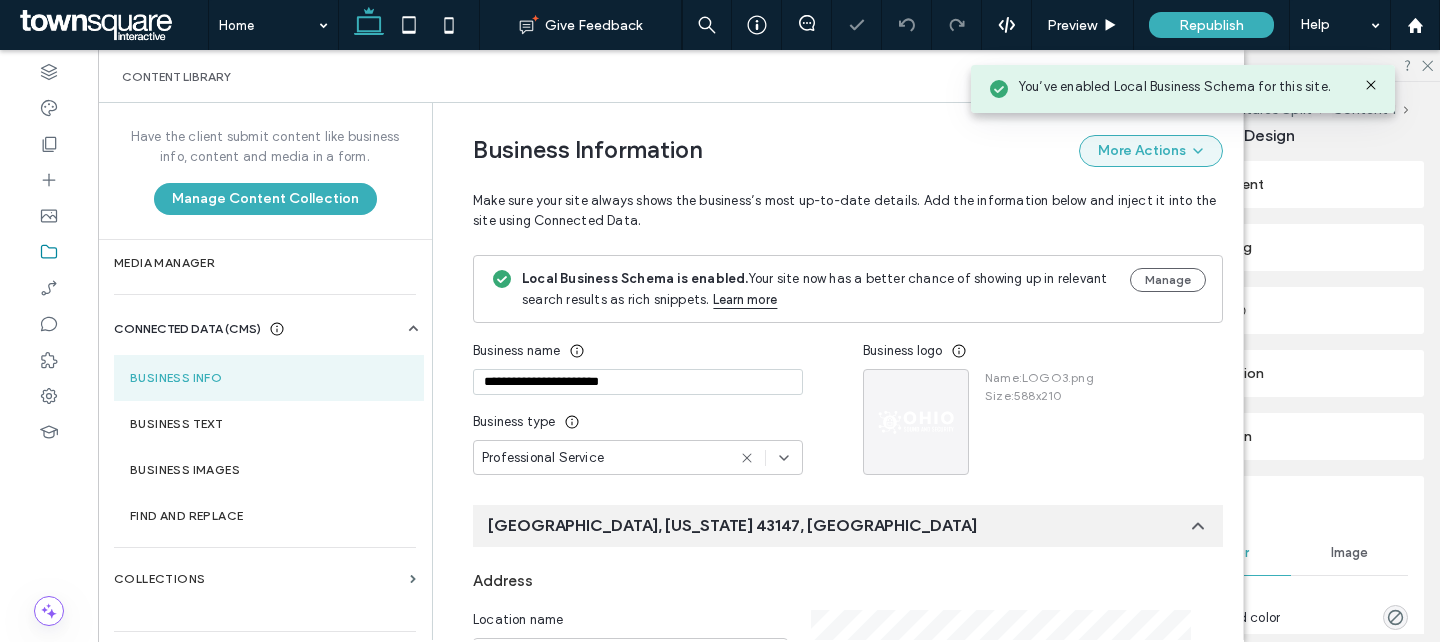 click on "More Actions" at bounding box center [1151, 151] 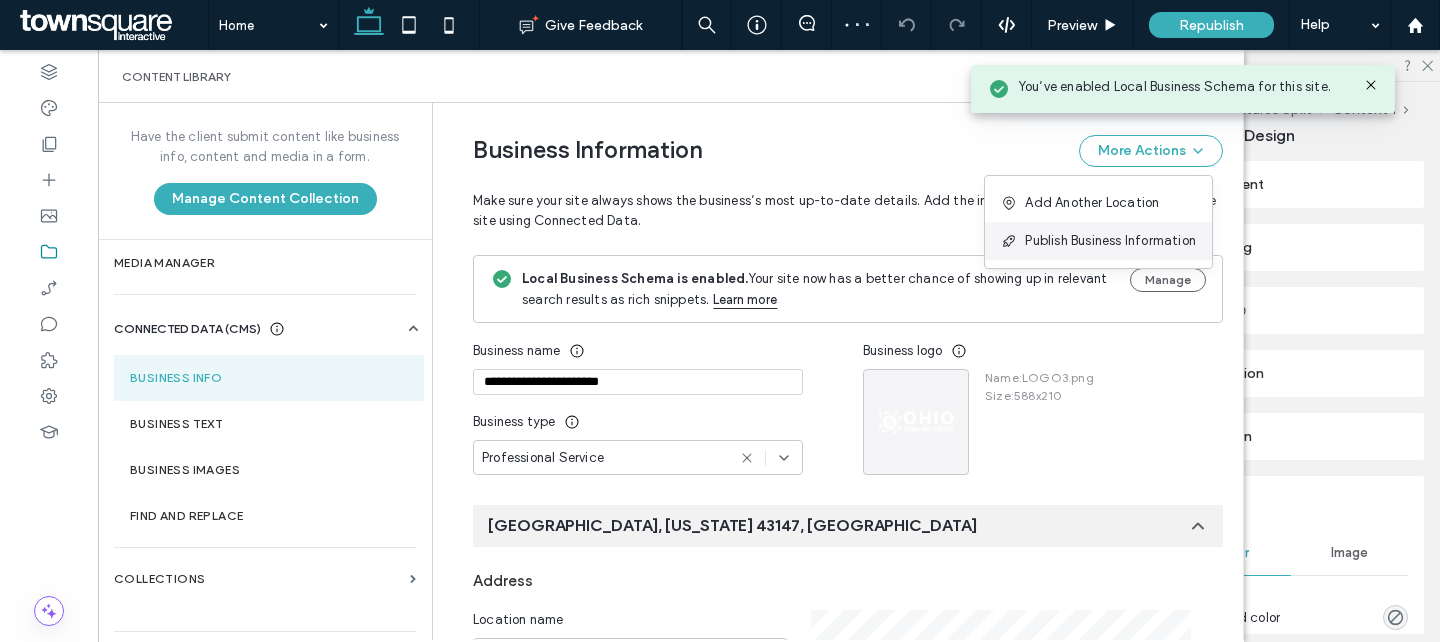 click on "Publish Business Information" at bounding box center [1110, 241] 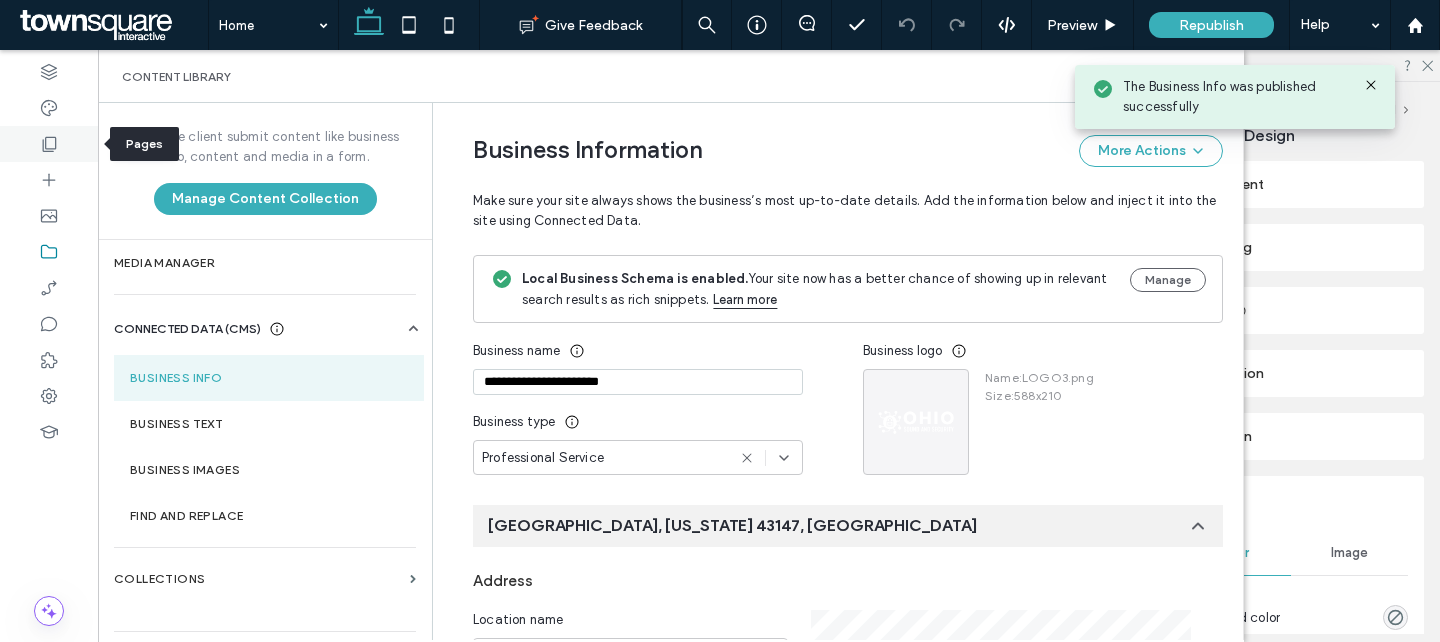click at bounding box center [49, 144] 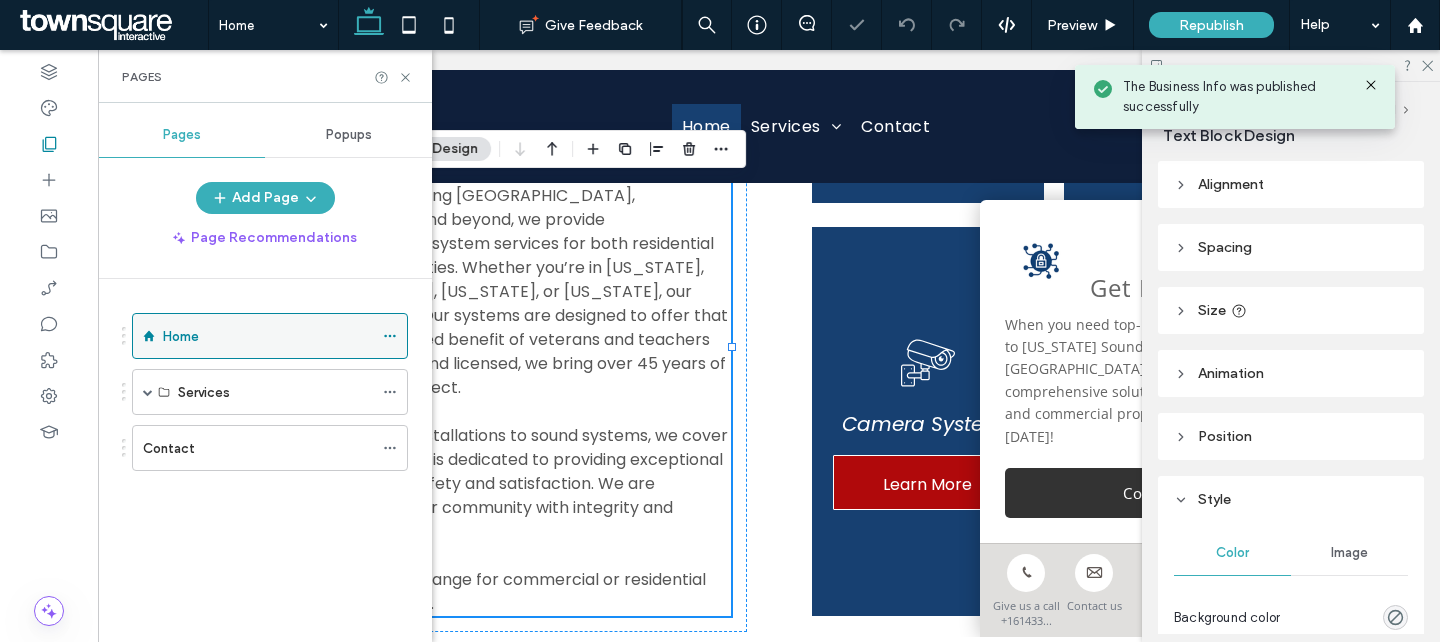 click 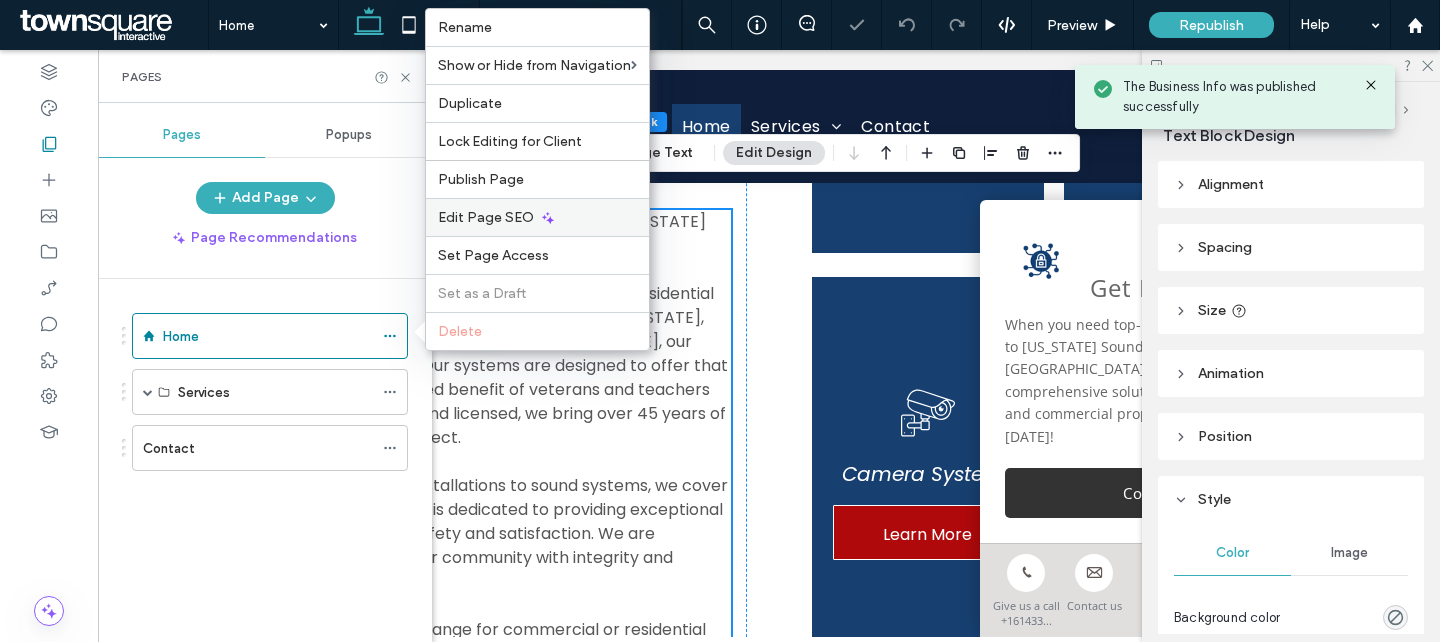 scroll, scrollTop: 821, scrollLeft: 0, axis: vertical 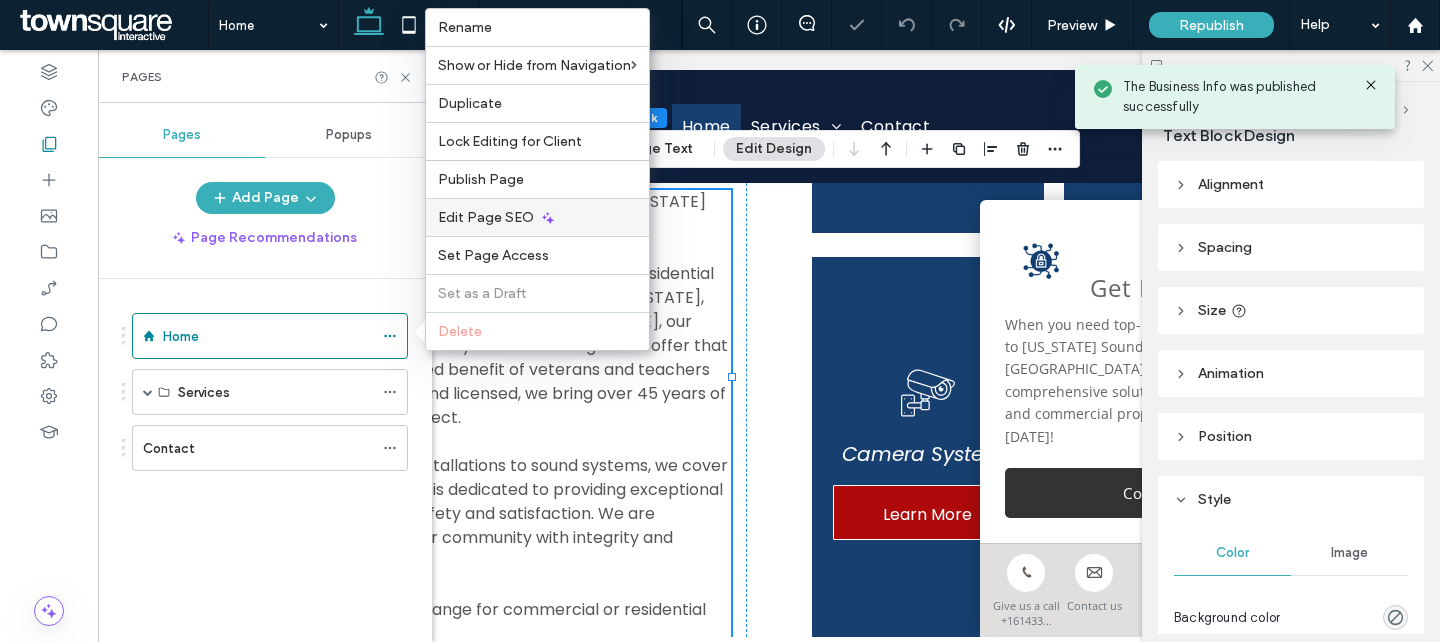 click on "Edit Page SEO" at bounding box center (486, 217) 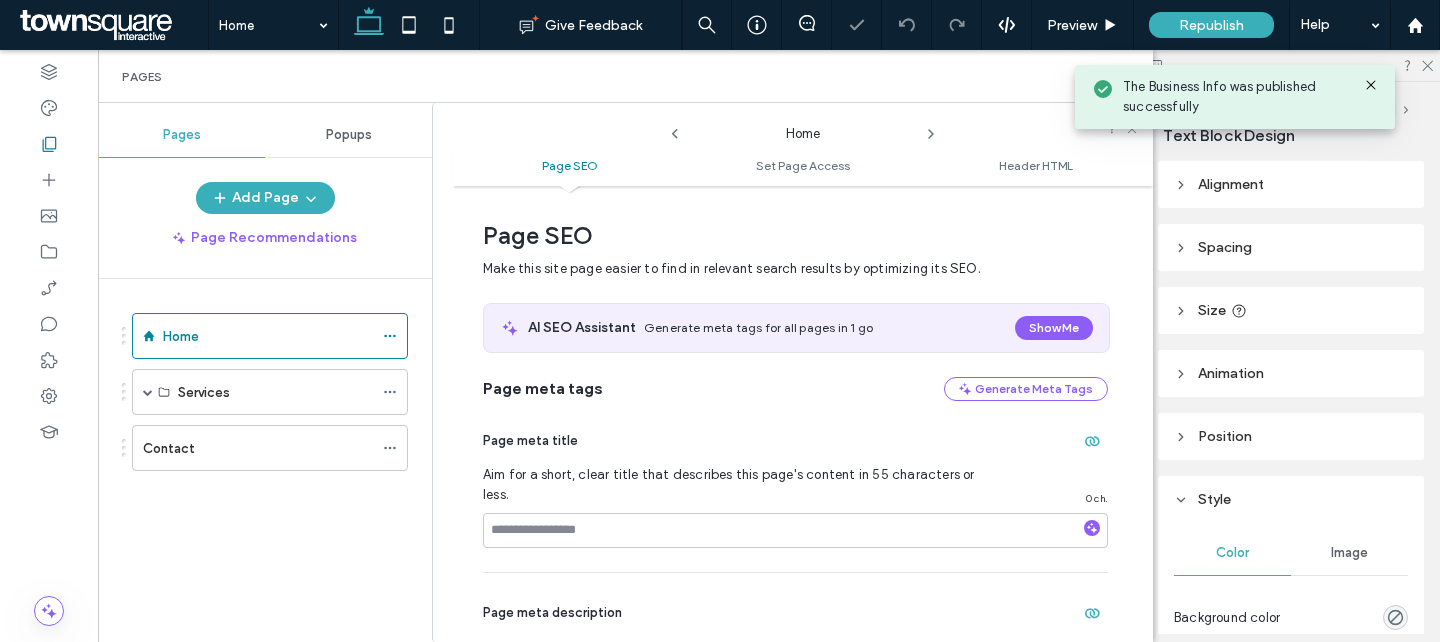 scroll, scrollTop: 10, scrollLeft: 0, axis: vertical 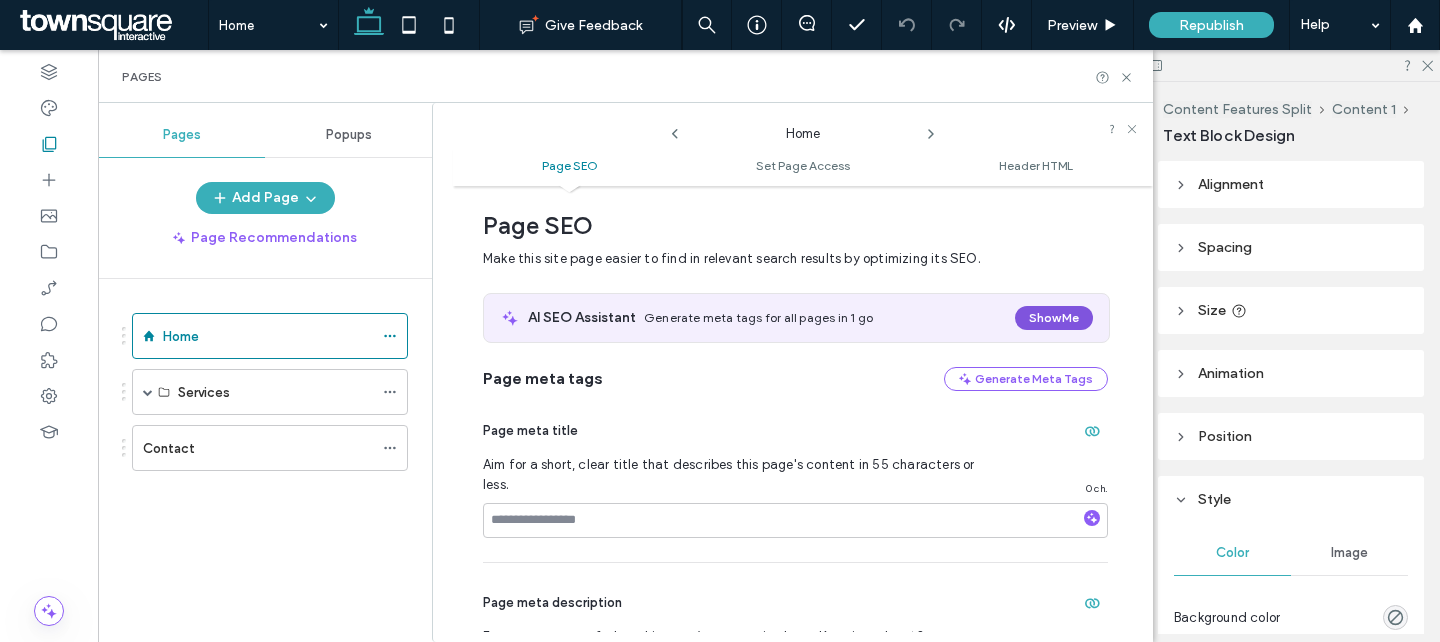 click on "Show Me" at bounding box center [1054, 318] 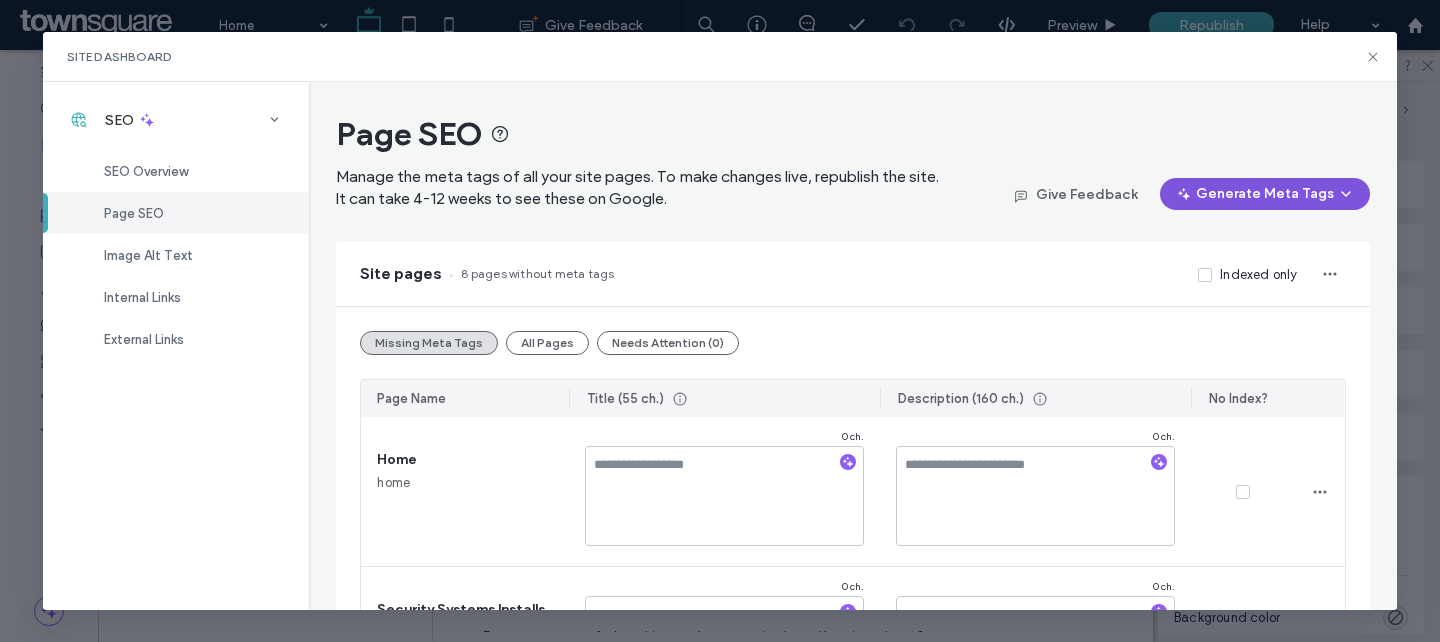 click on "Generate Meta Tags" at bounding box center [1265, 194] 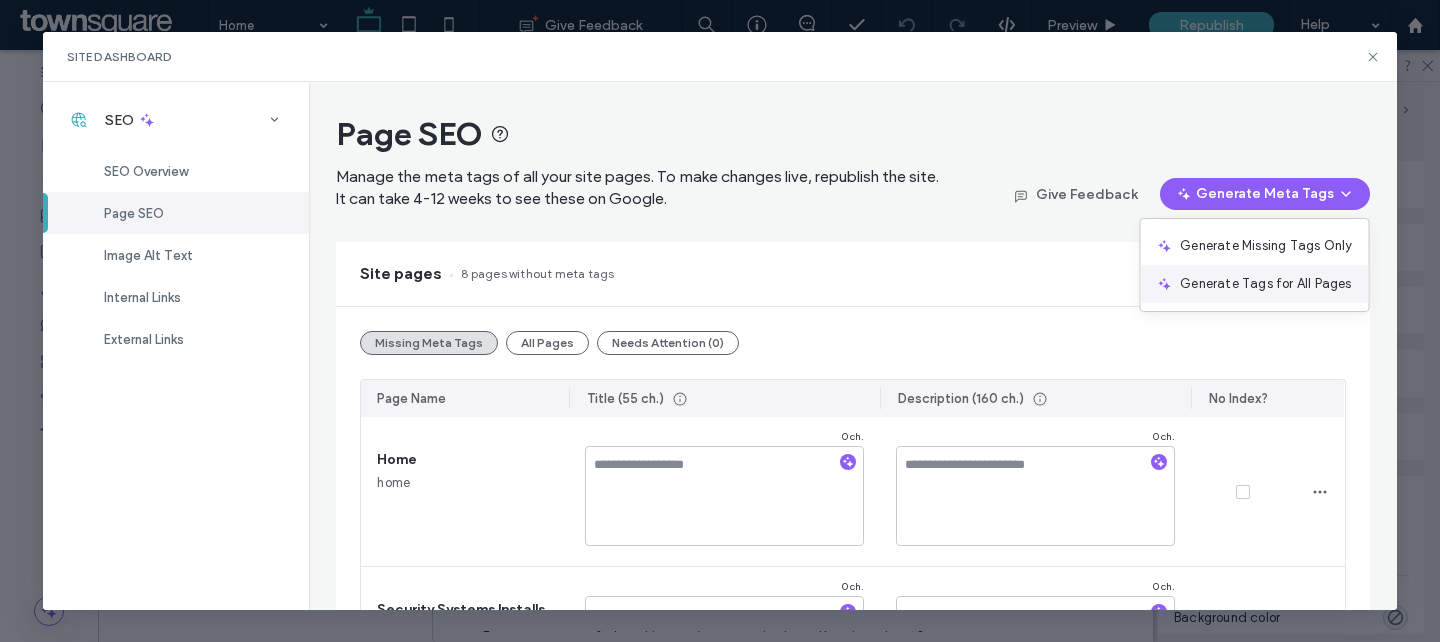 click on "Generate Tags for All Pages" at bounding box center (1265, 284) 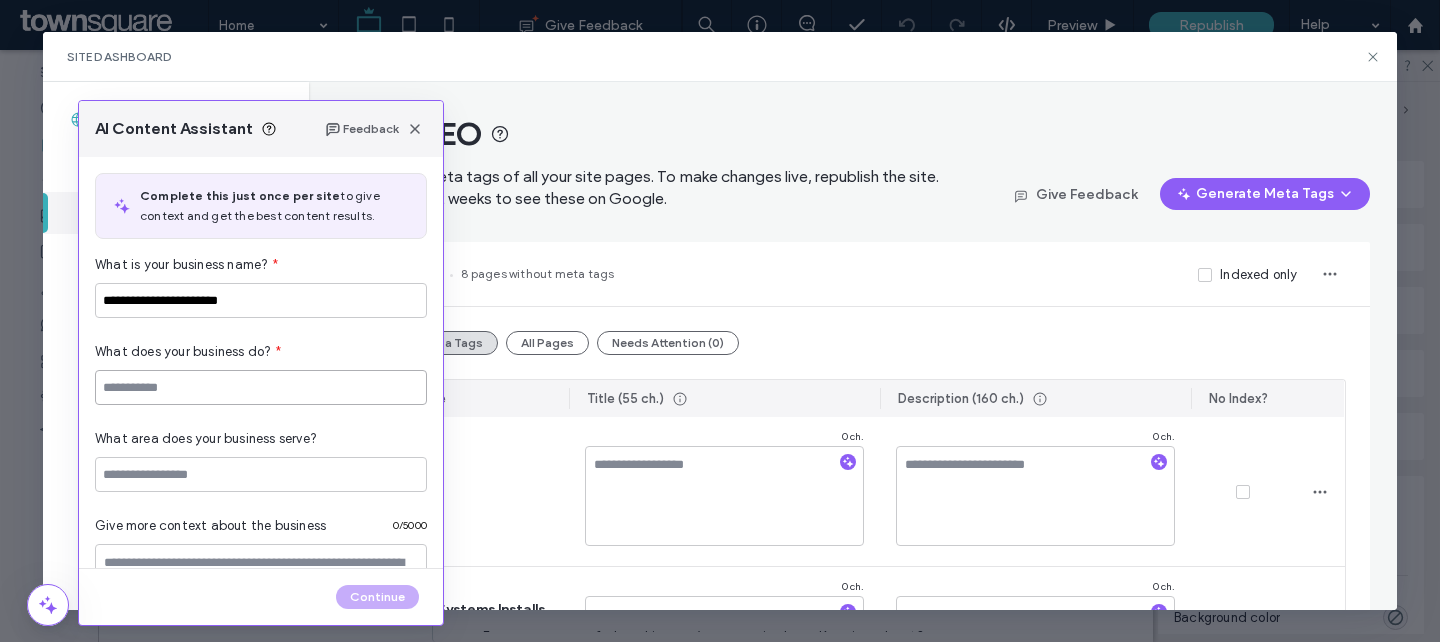 click at bounding box center [261, 387] 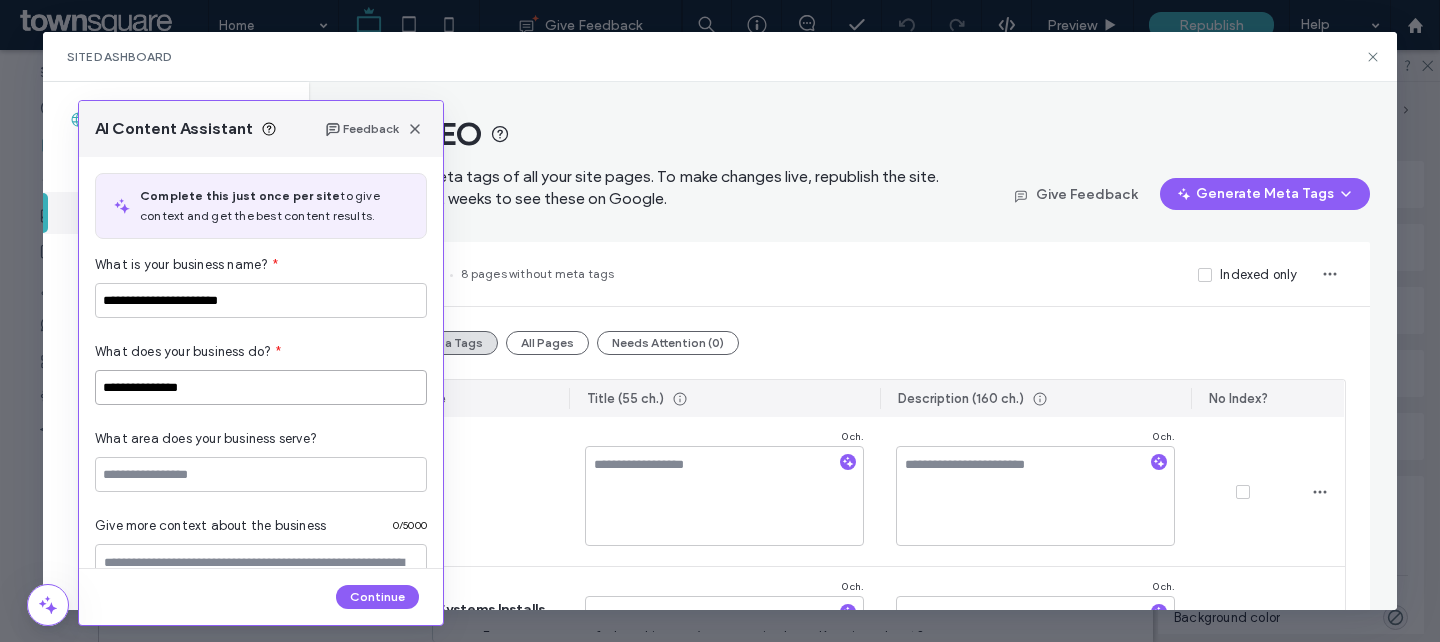 type on "**********" 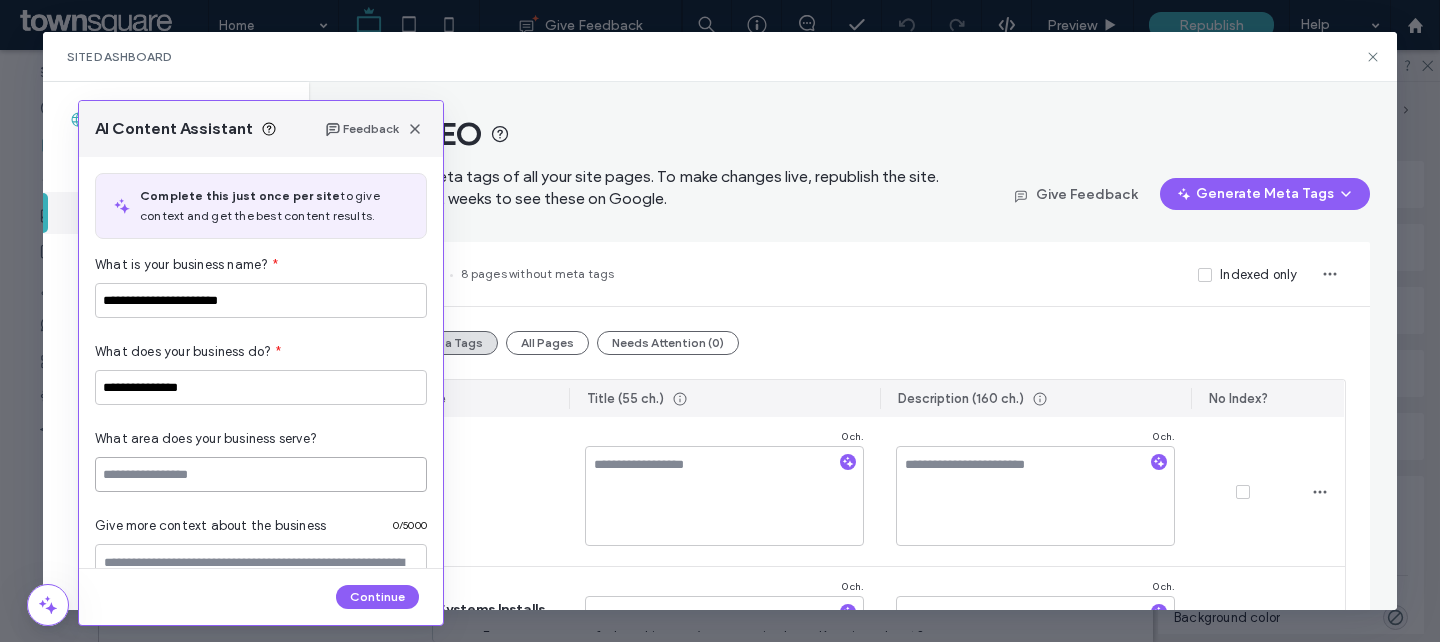 click at bounding box center [261, 474] 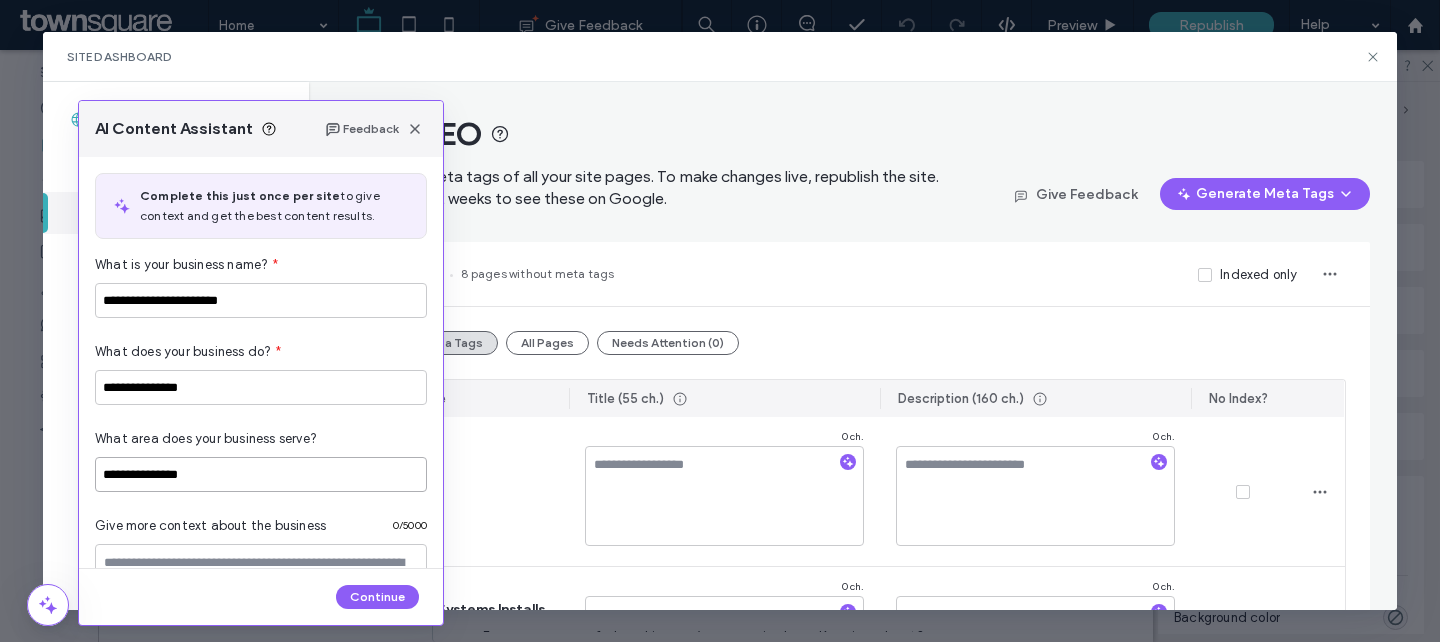 type on "**********" 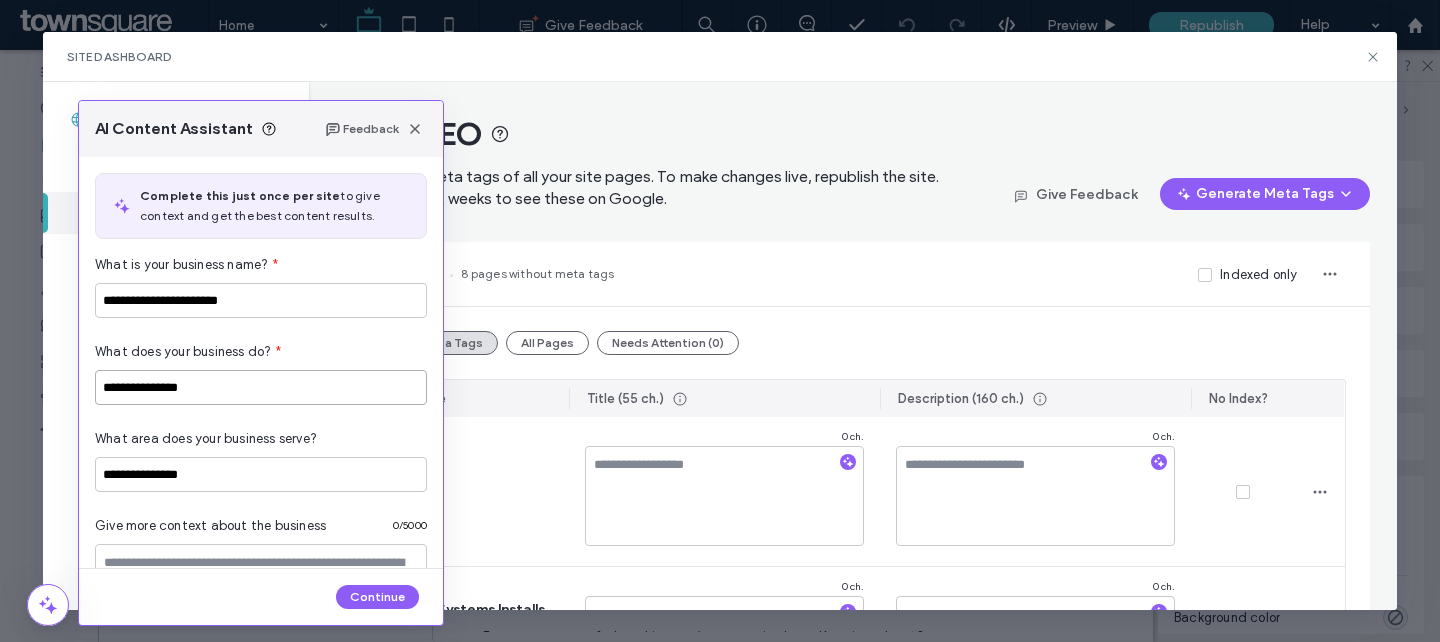 click on "**********" at bounding box center [261, 387] 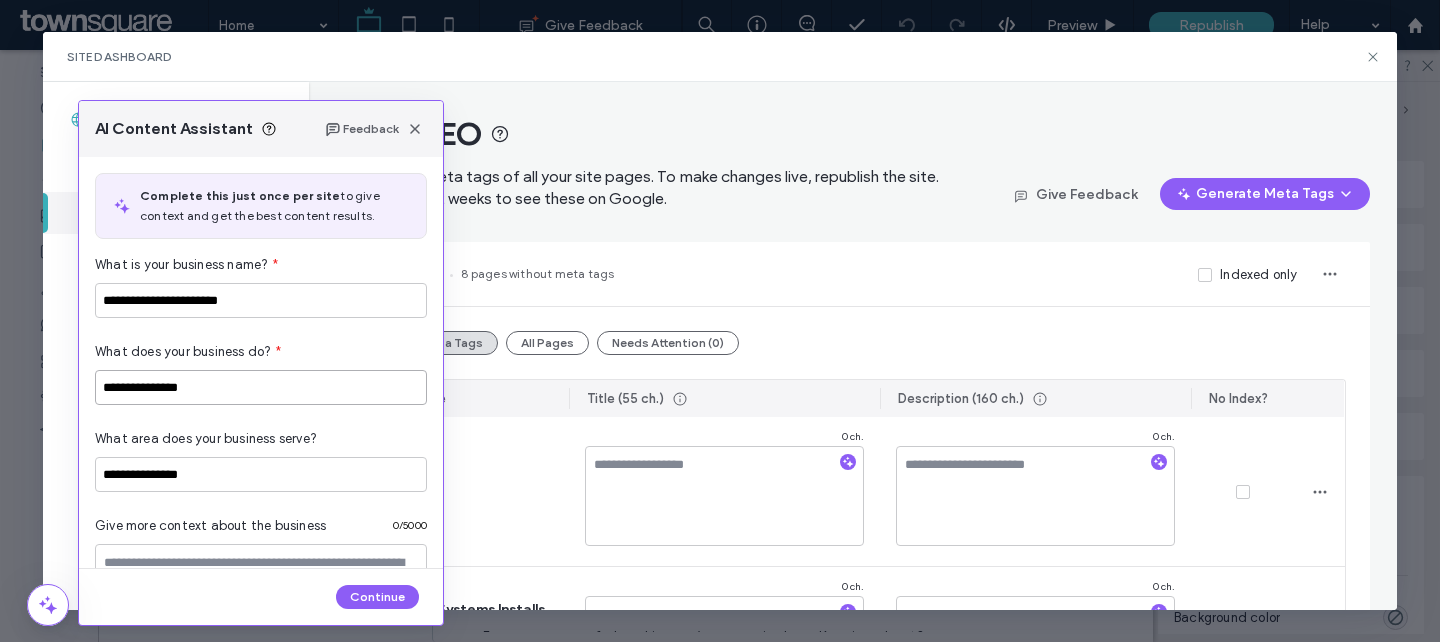 click on "**********" at bounding box center (261, 387) 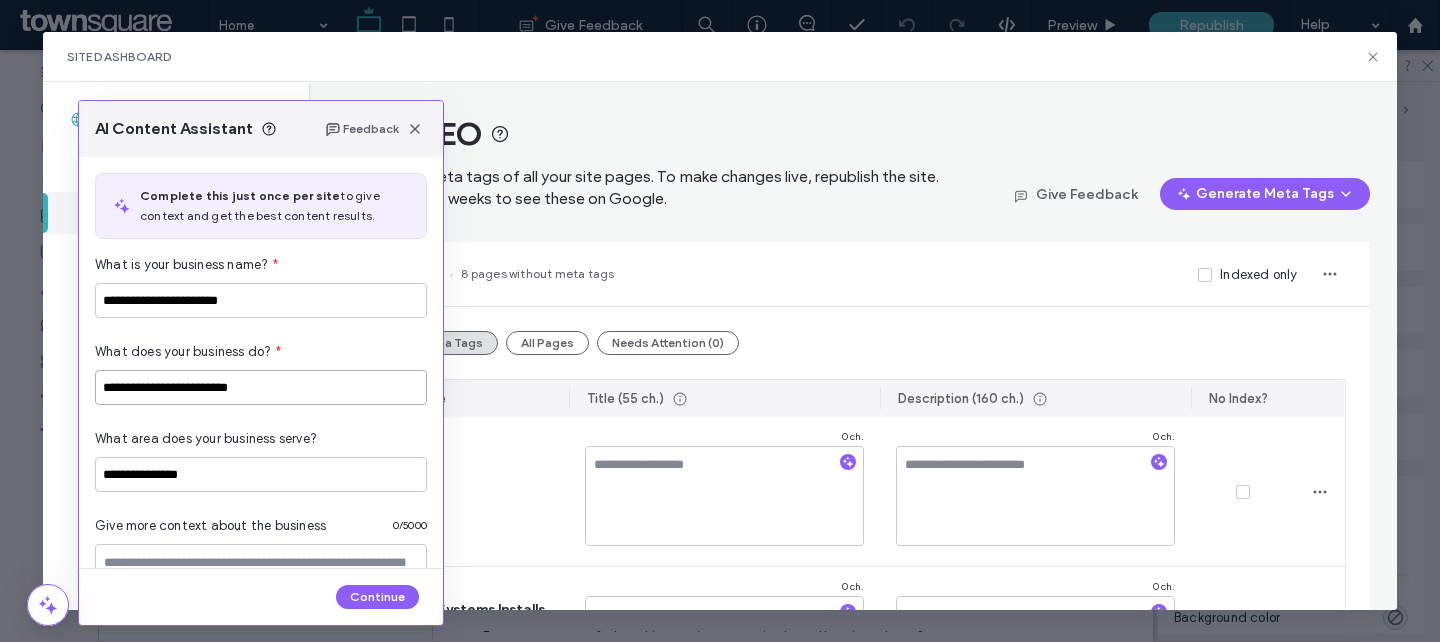 type on "**********" 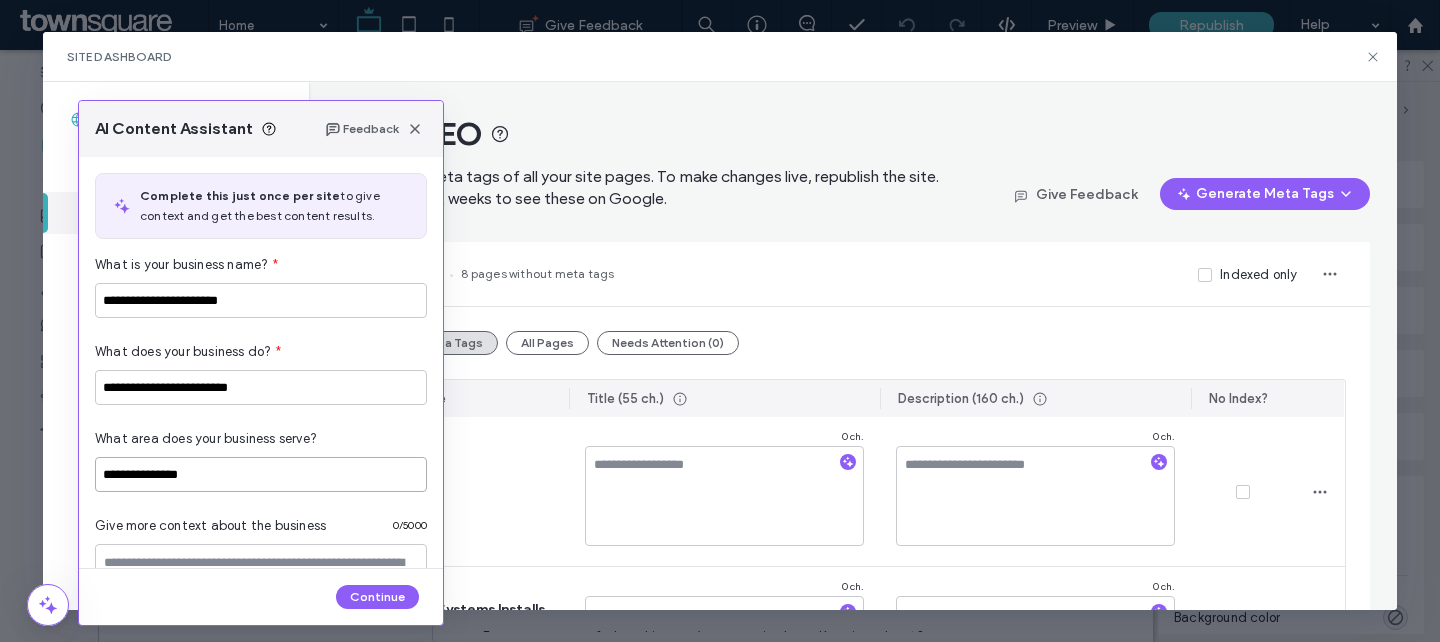 click on "**********" at bounding box center (261, 474) 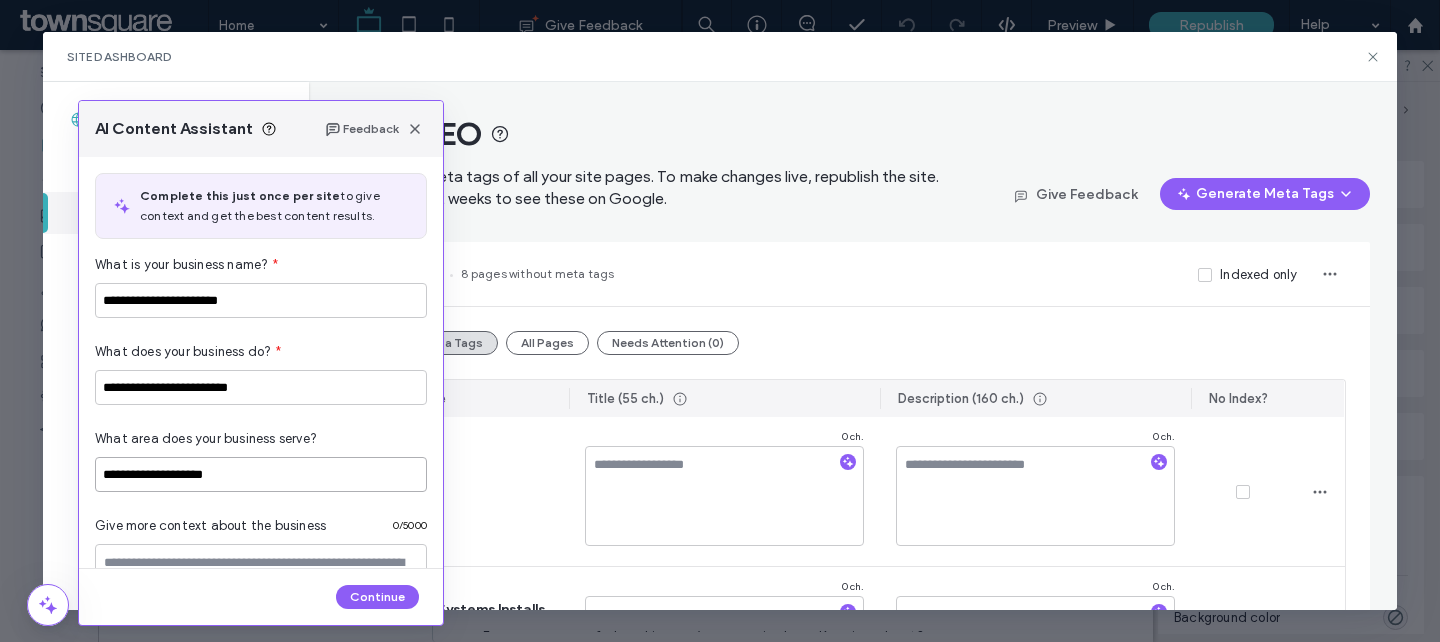 paste on "**********" 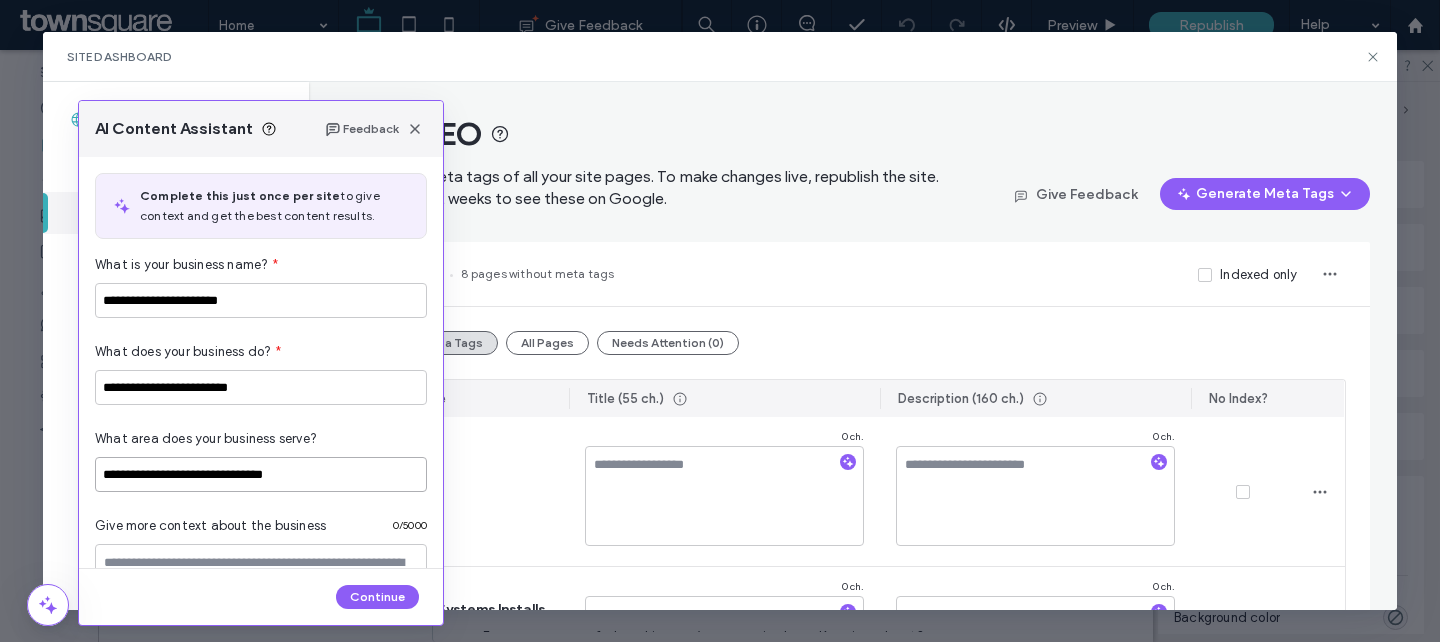 click on "**********" at bounding box center [261, 474] 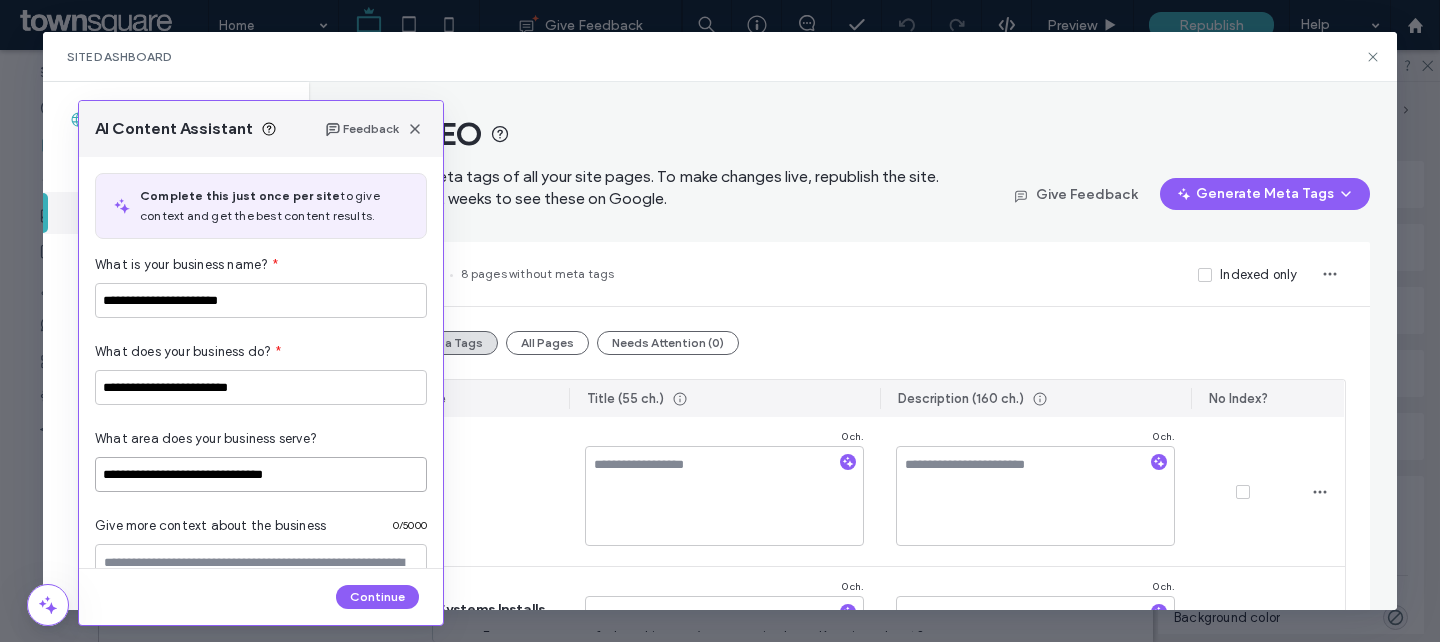 click on "**********" at bounding box center [261, 474] 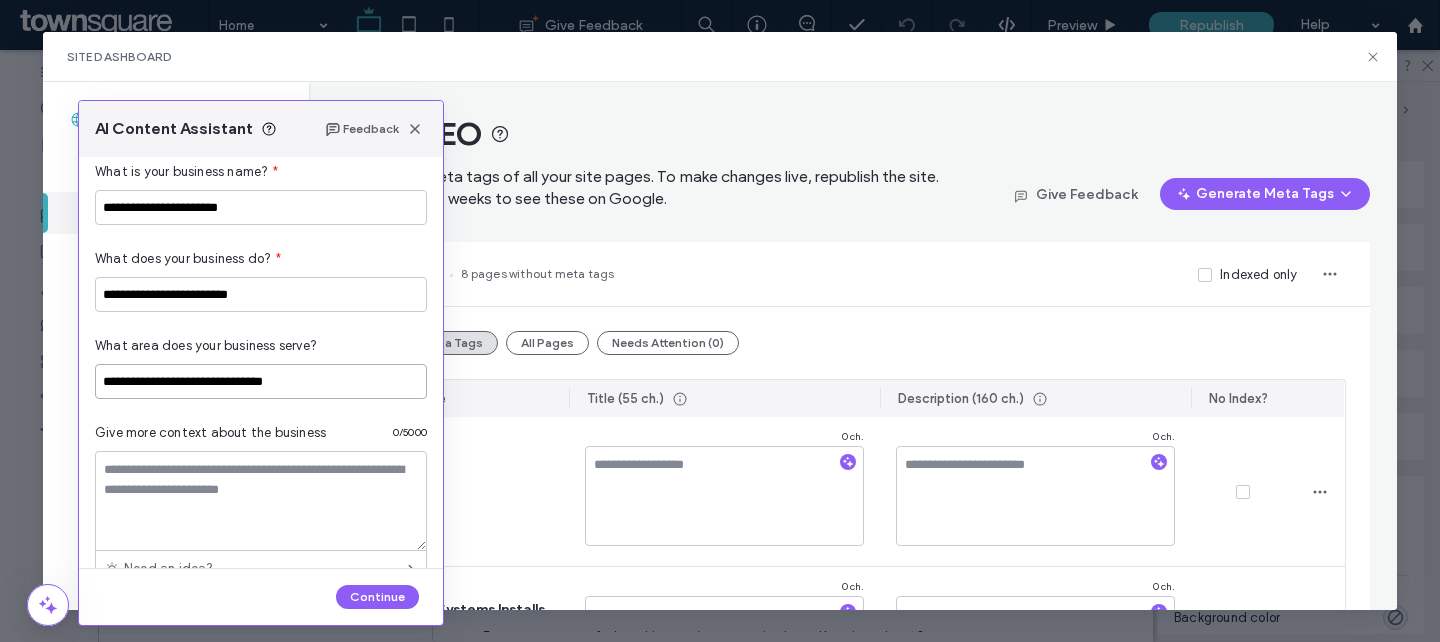 scroll, scrollTop: 108, scrollLeft: 0, axis: vertical 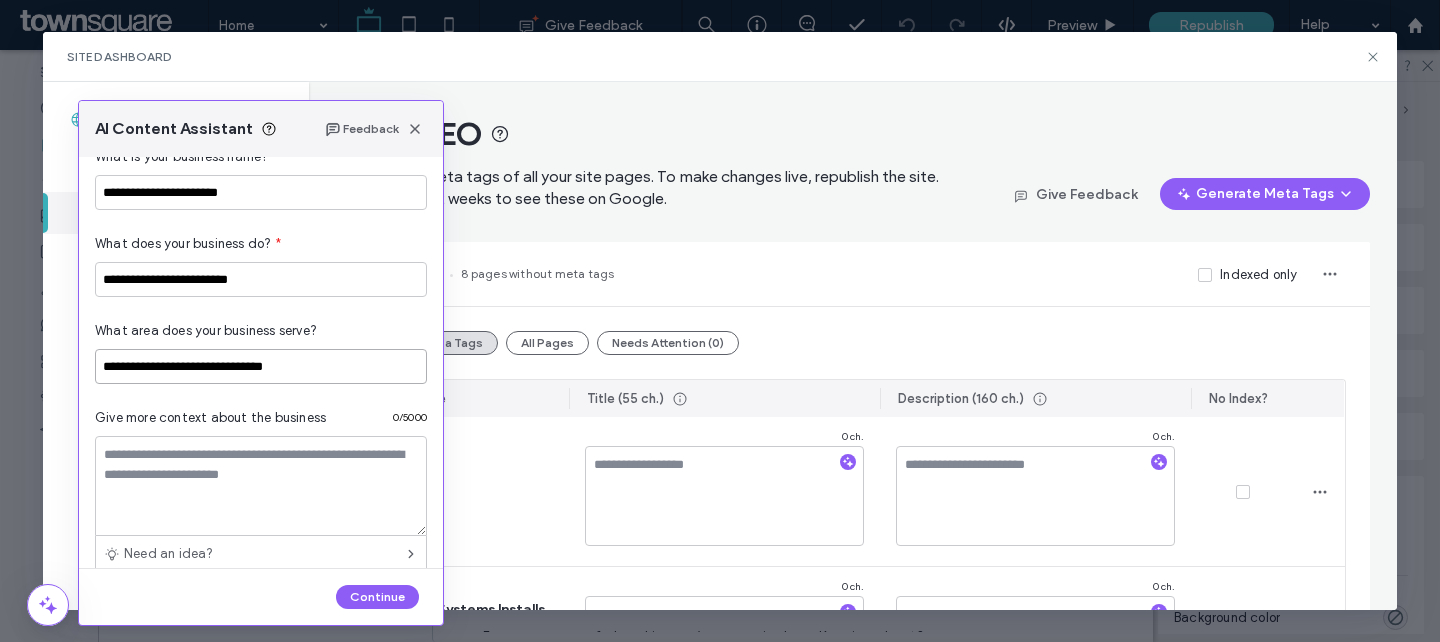 type on "**********" 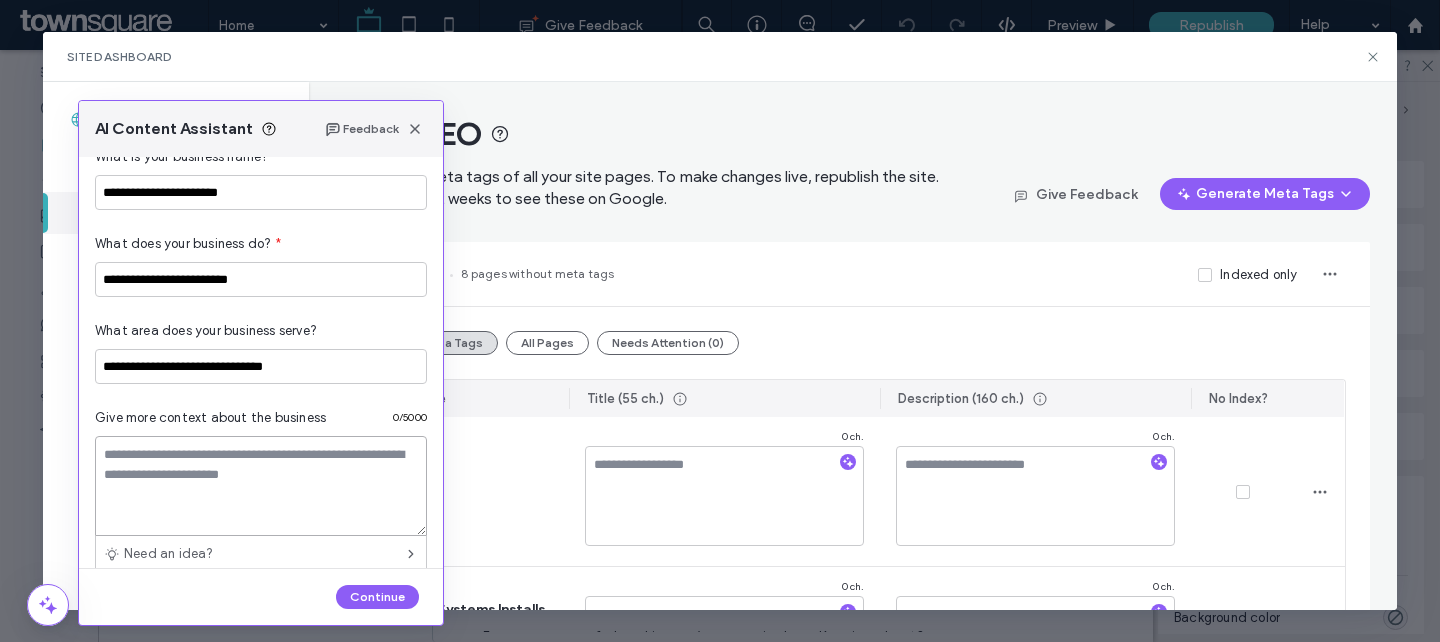 click at bounding box center (261, 486) 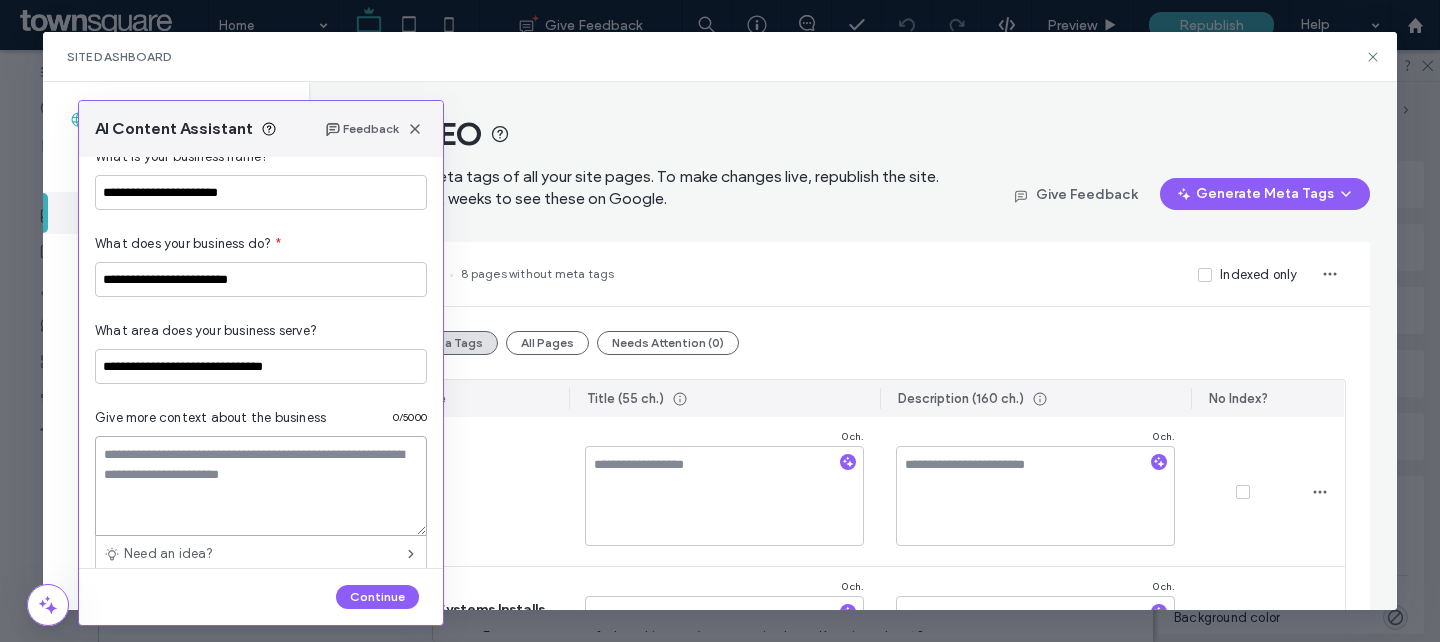 paste on "**********" 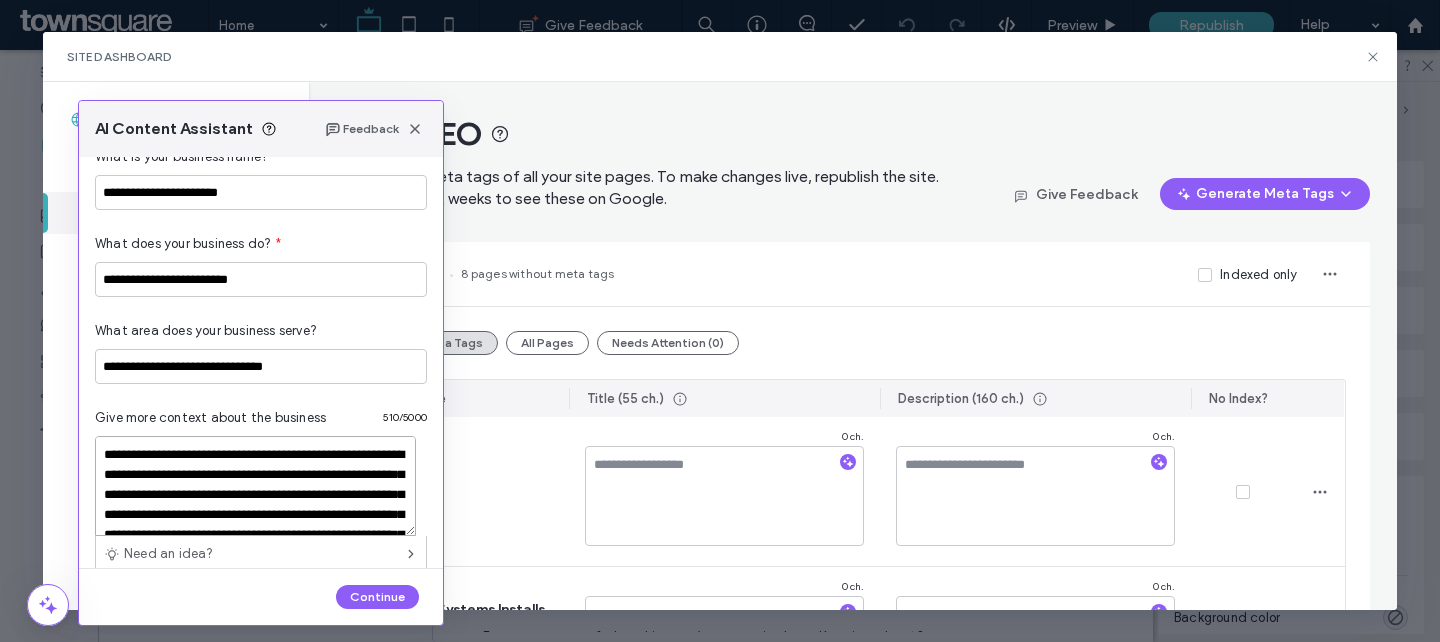 scroll, scrollTop: 128, scrollLeft: 0, axis: vertical 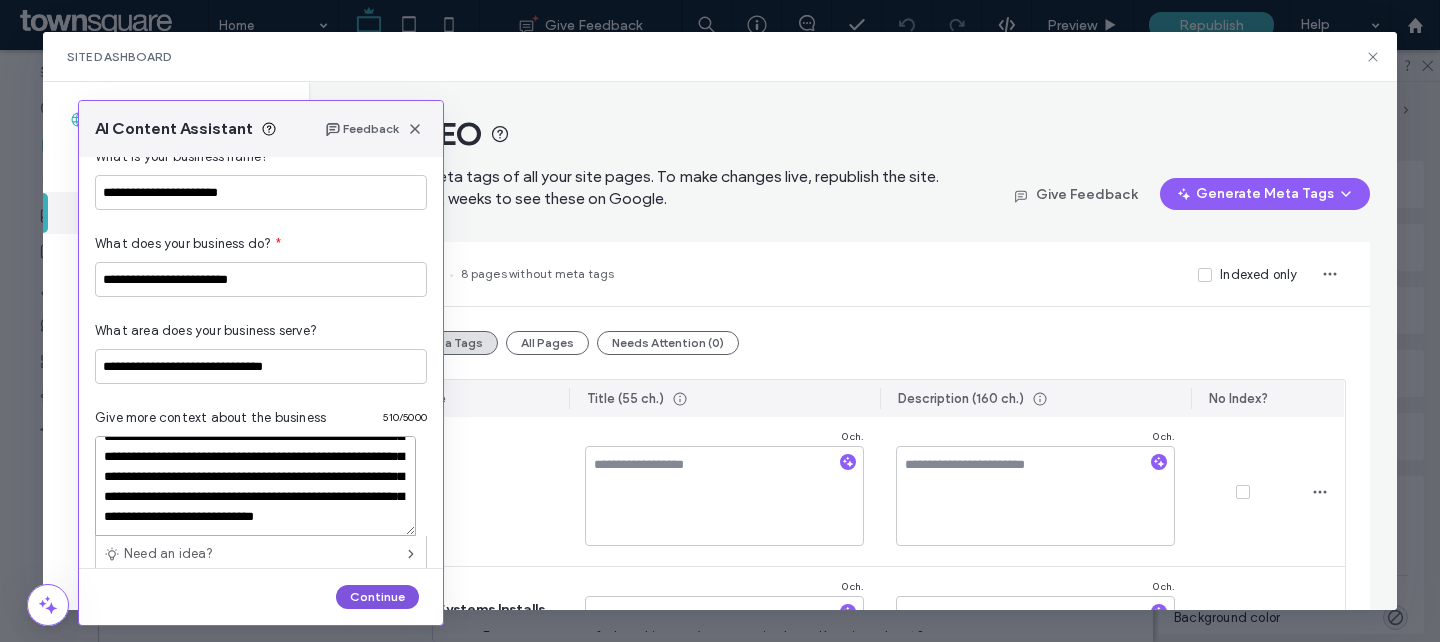 type on "**********" 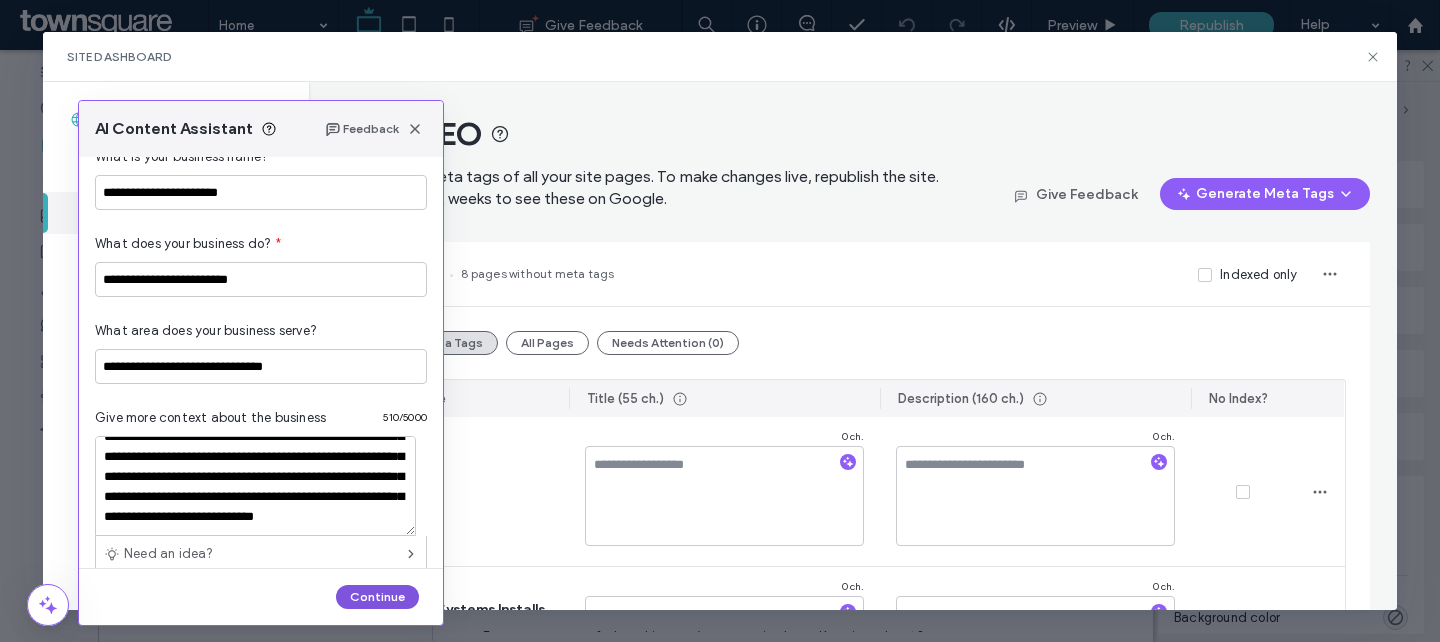 click on "Continue" at bounding box center (377, 597) 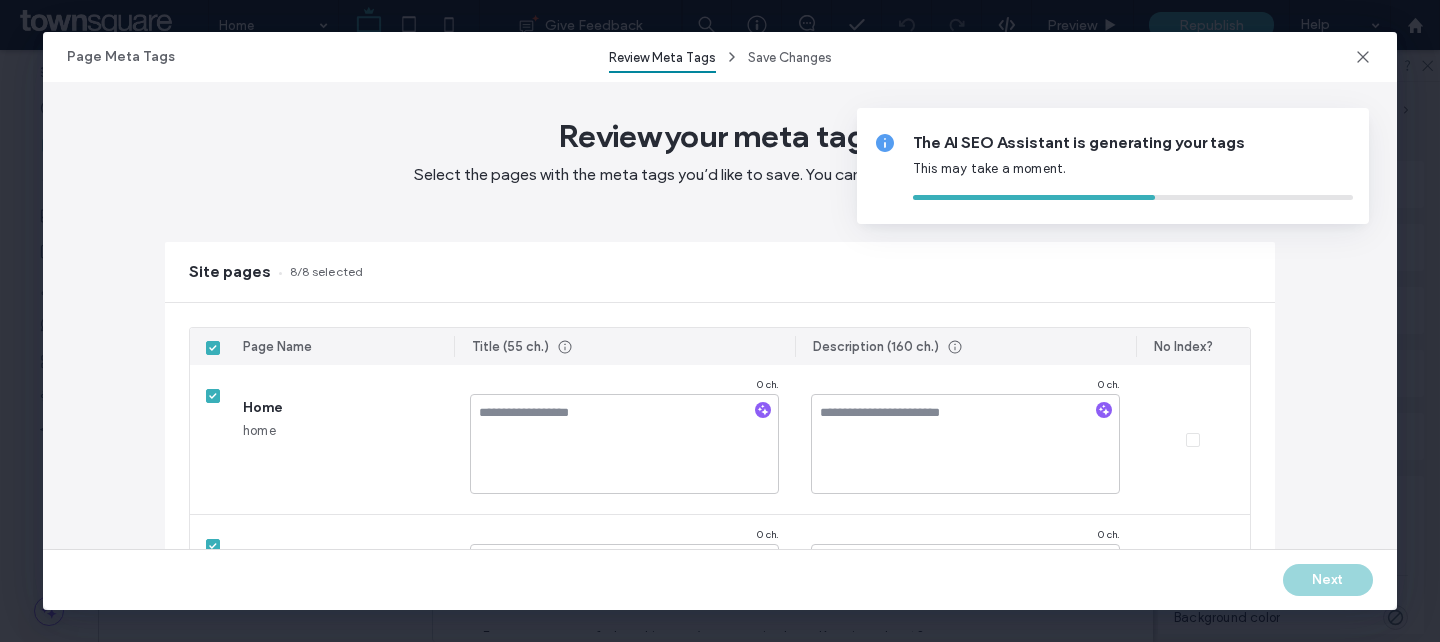 type on "*" 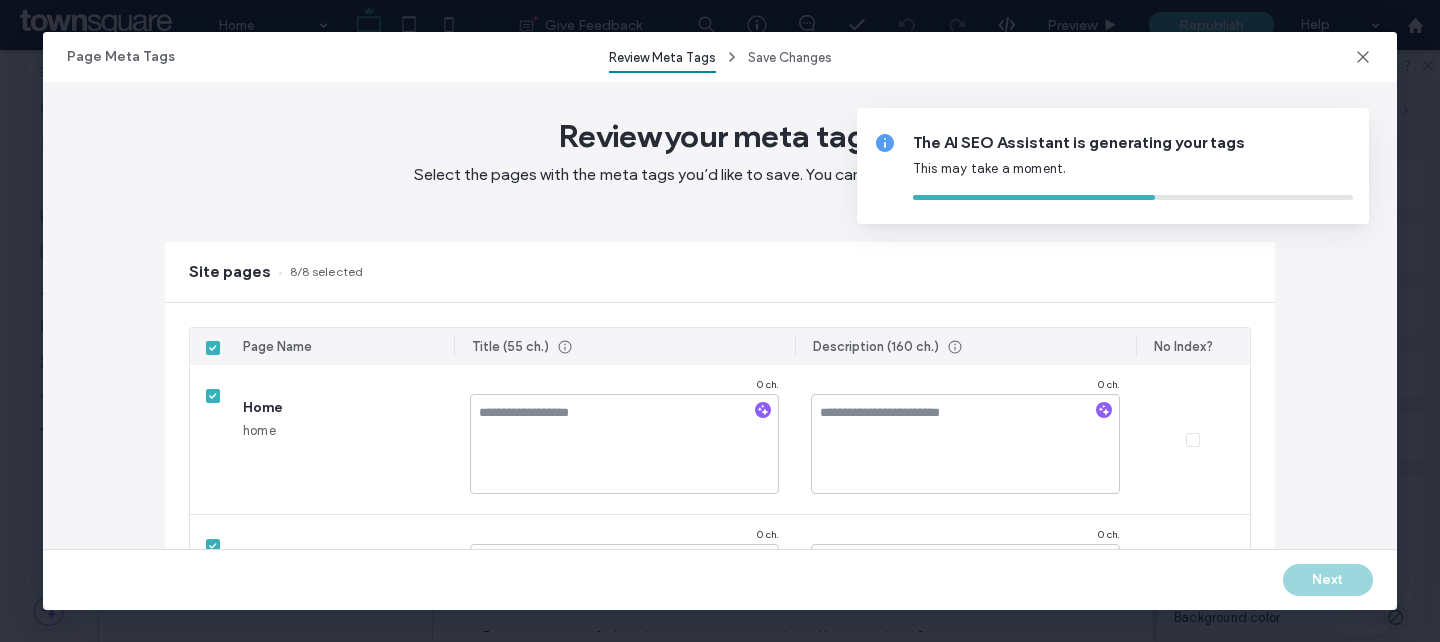 type on "*" 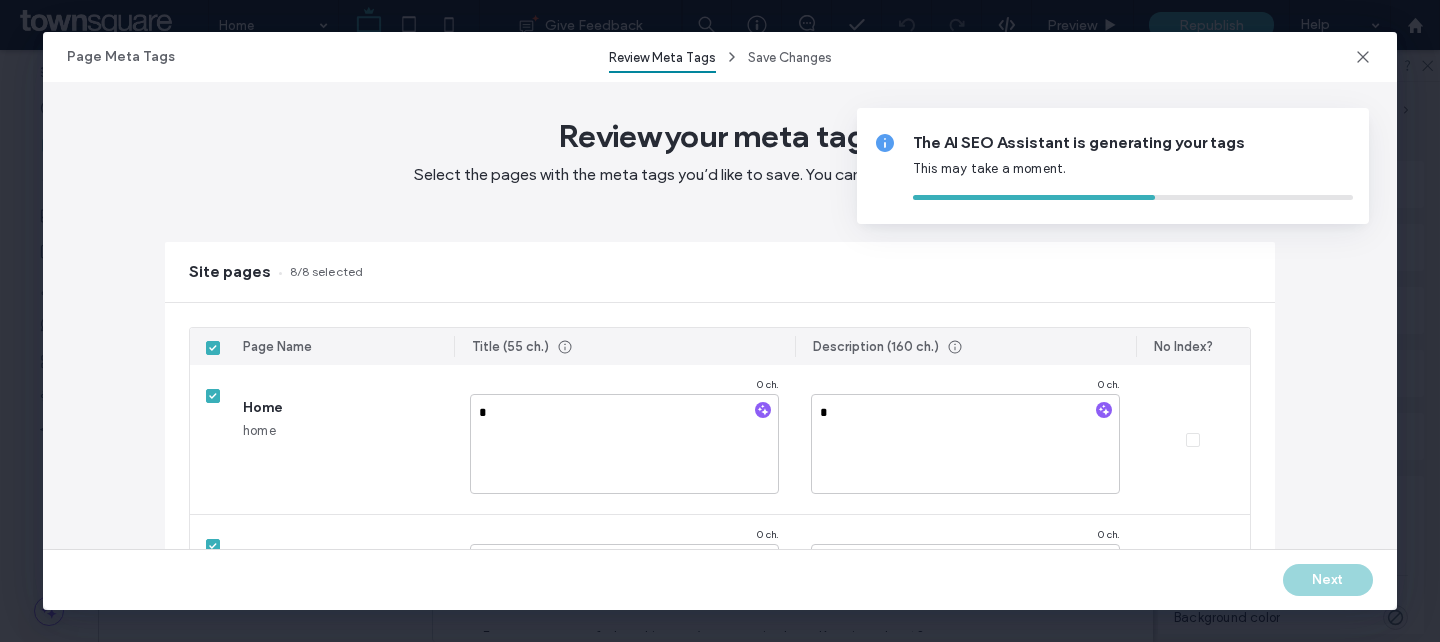 type on "**" 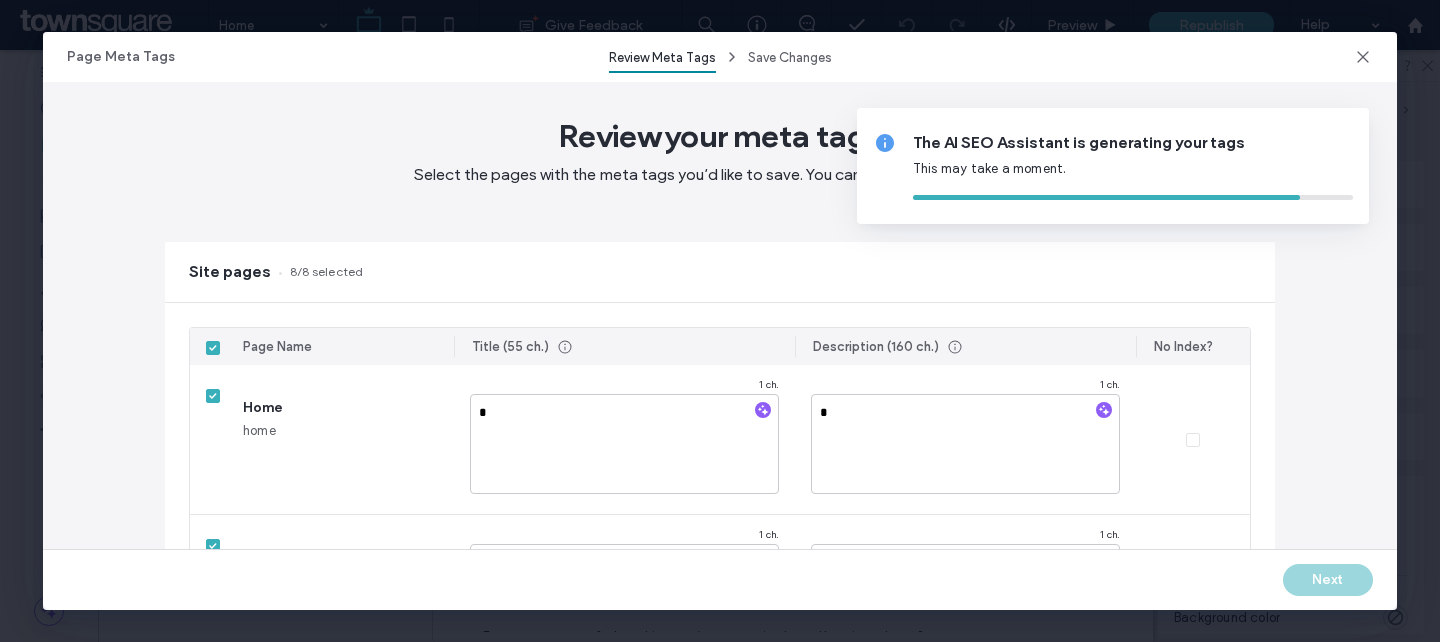 type on "**" 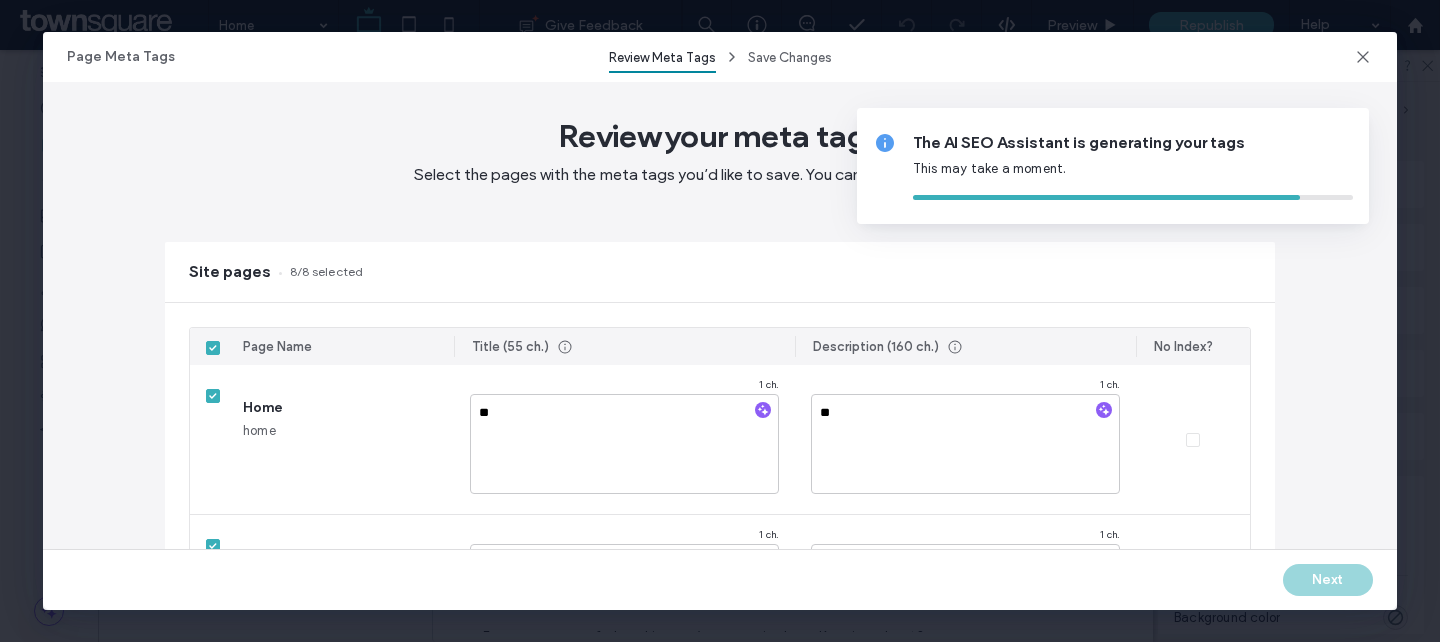 type on "***" 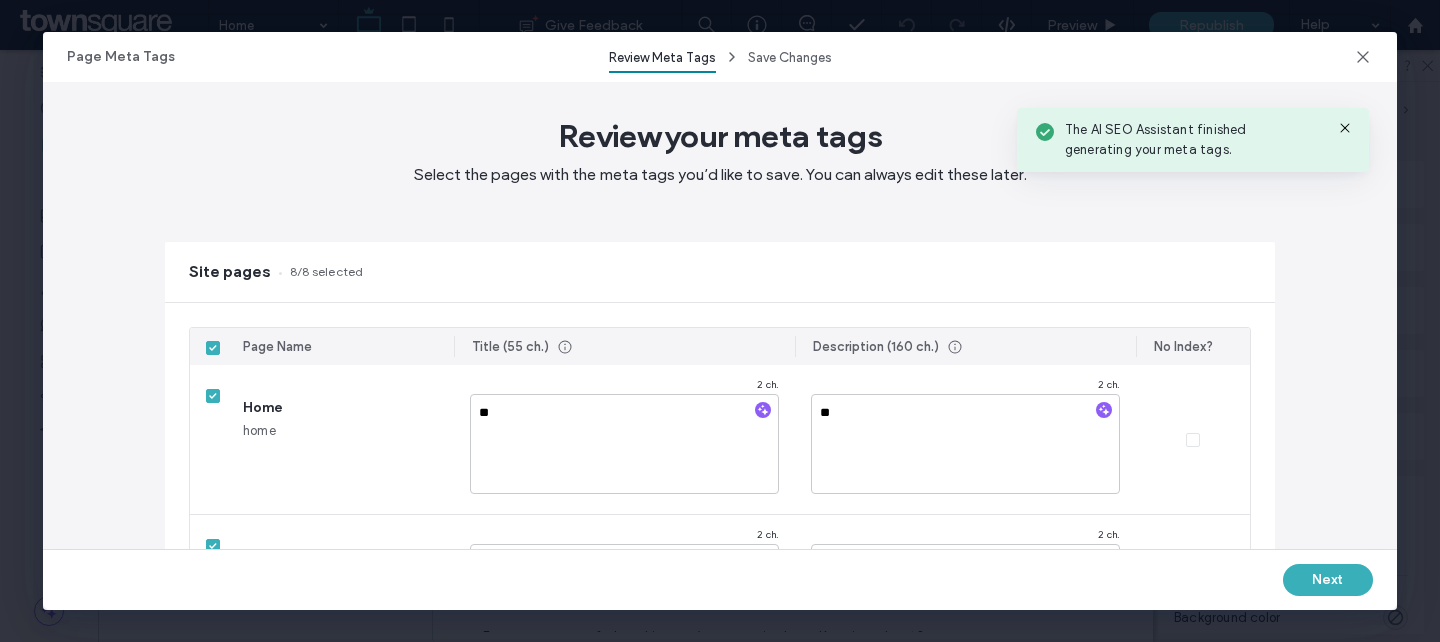 type on "***" 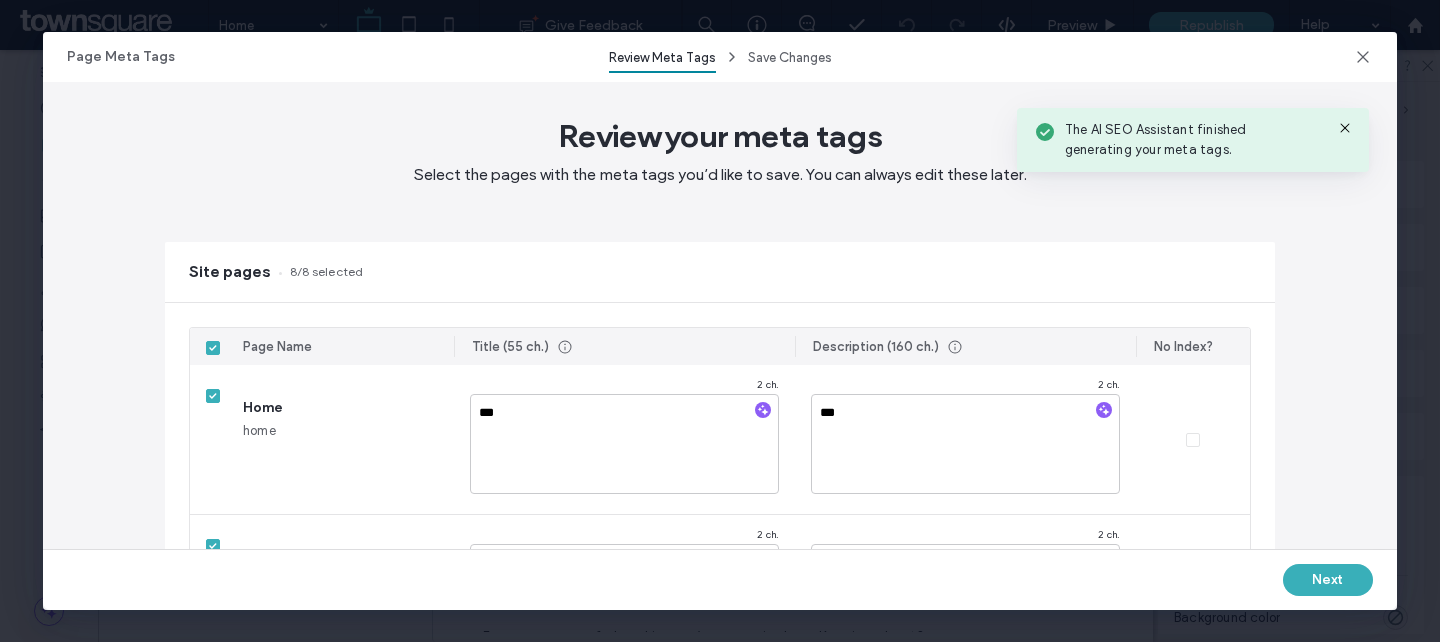 type on "****" 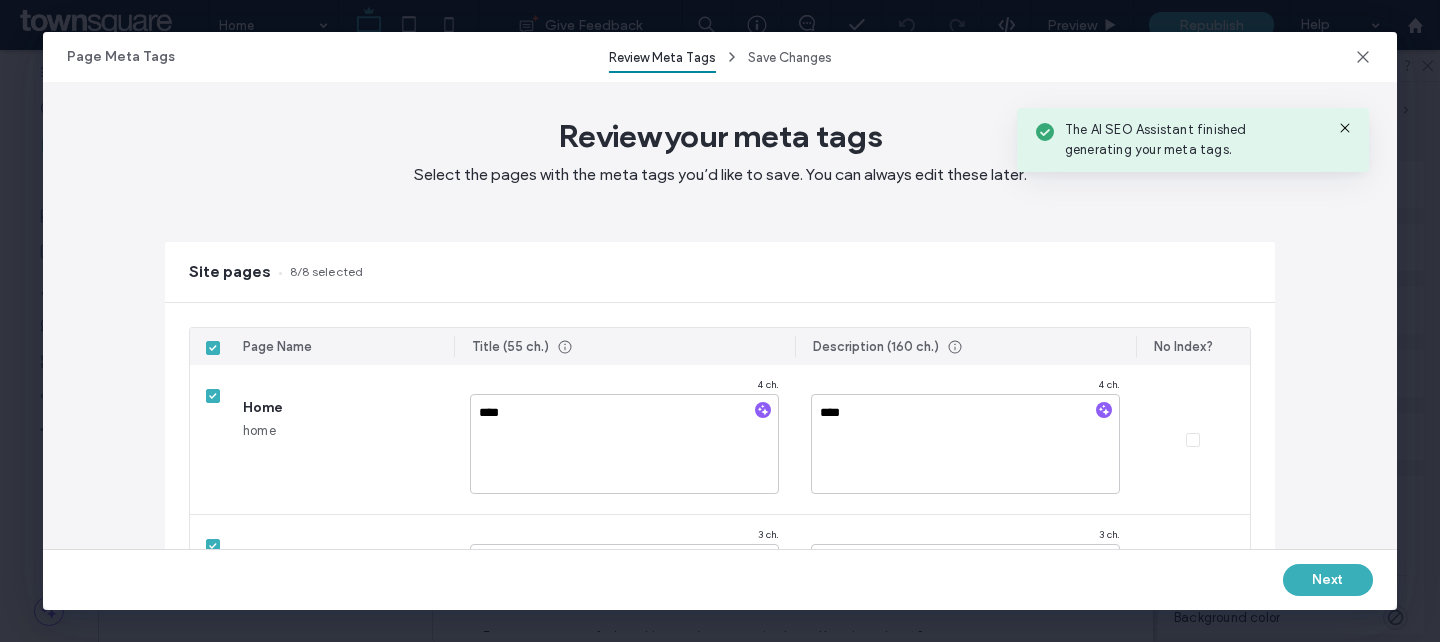 type on "****" 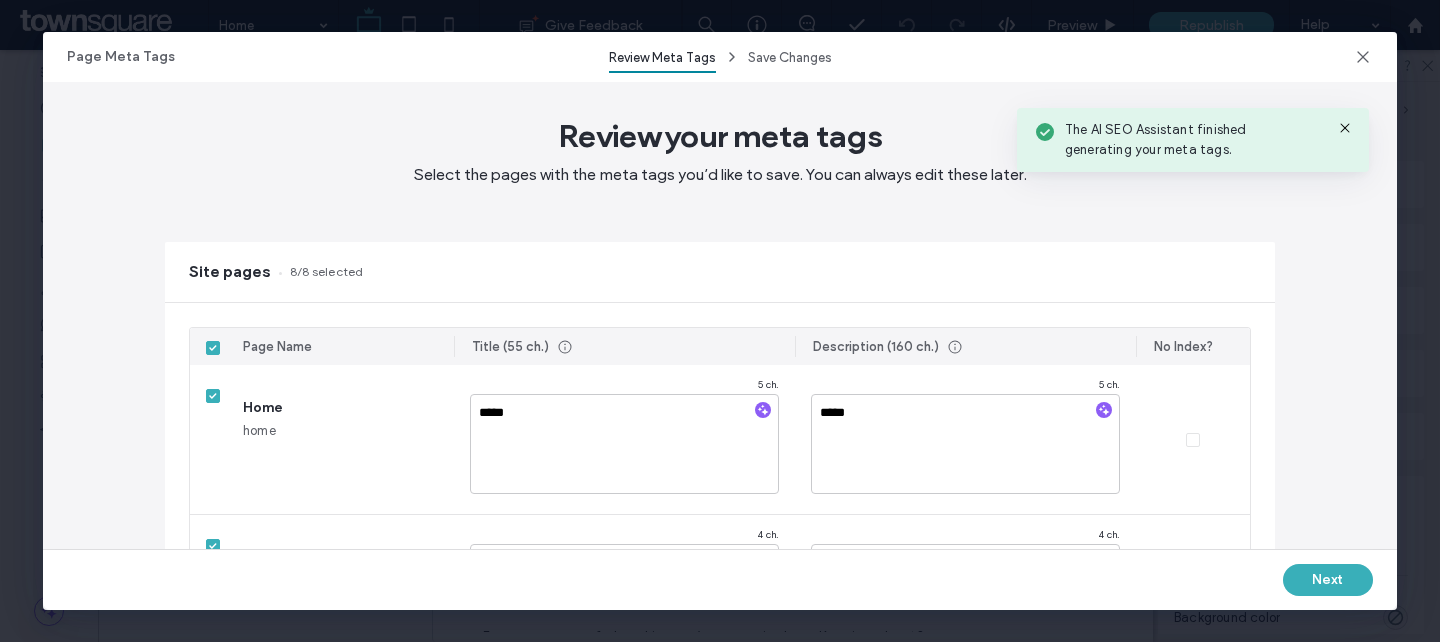 type on "*****" 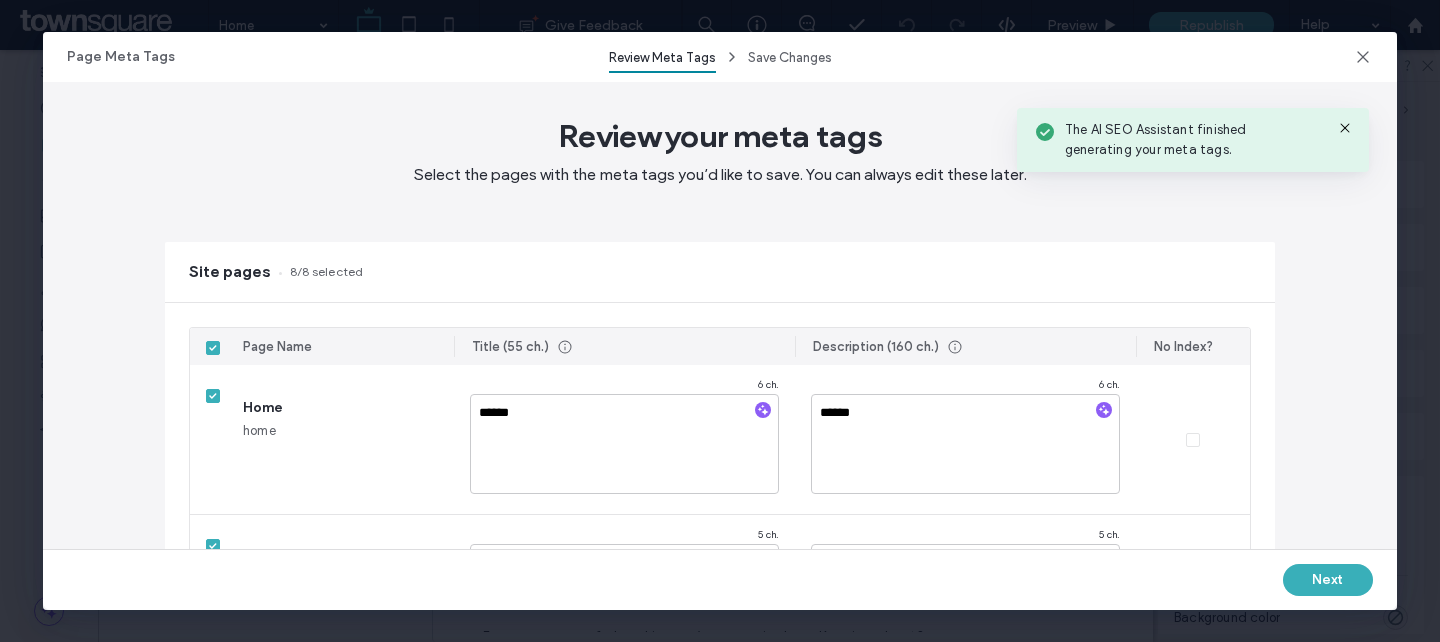 type on "*****" 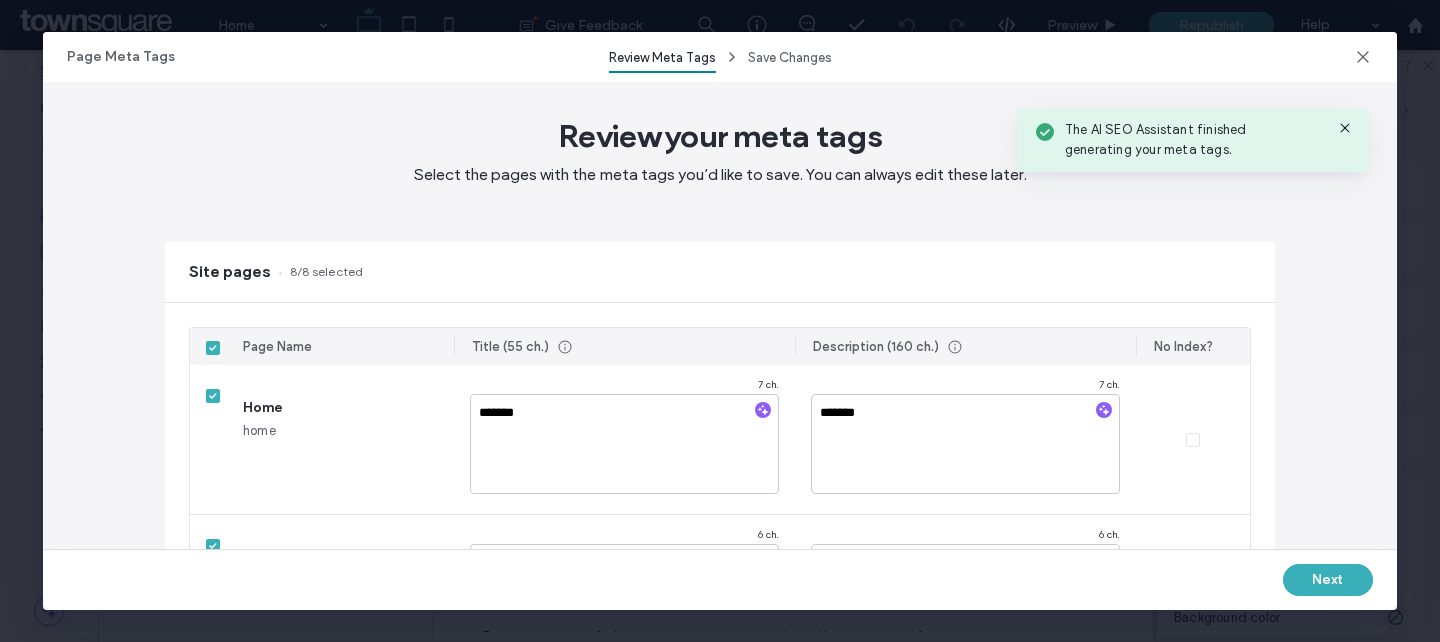type on "*******" 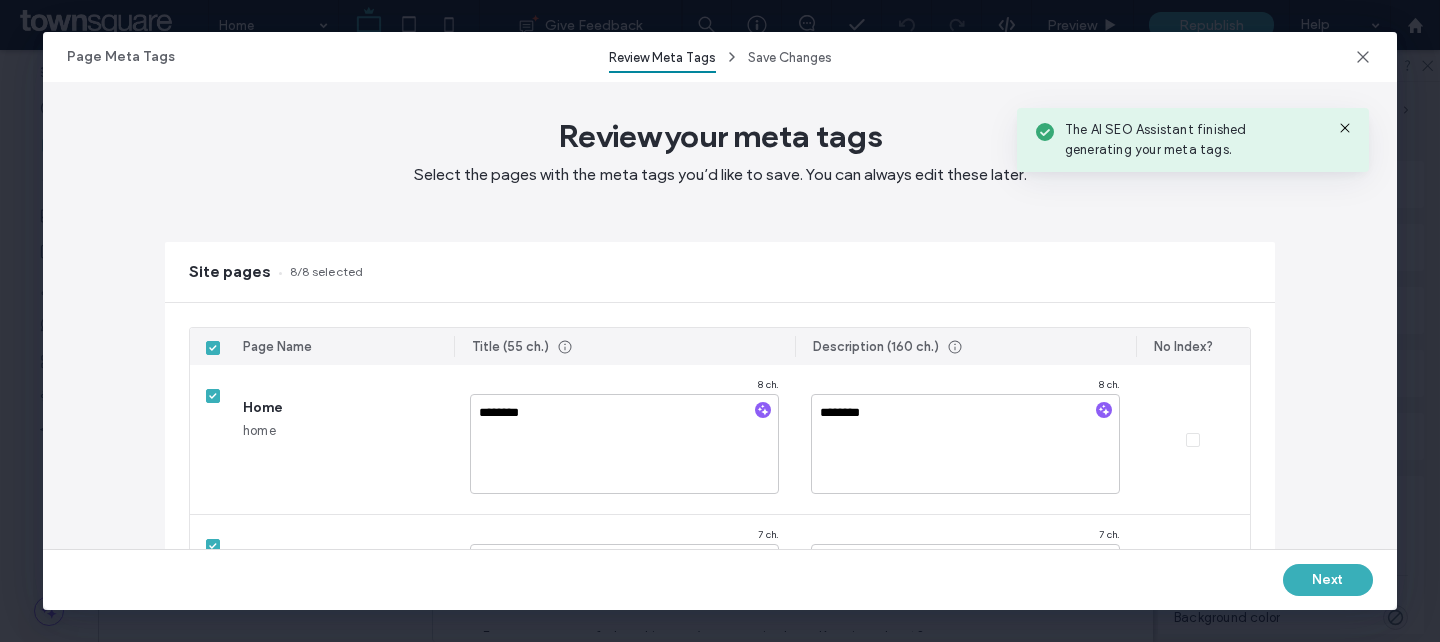 type on "*******" 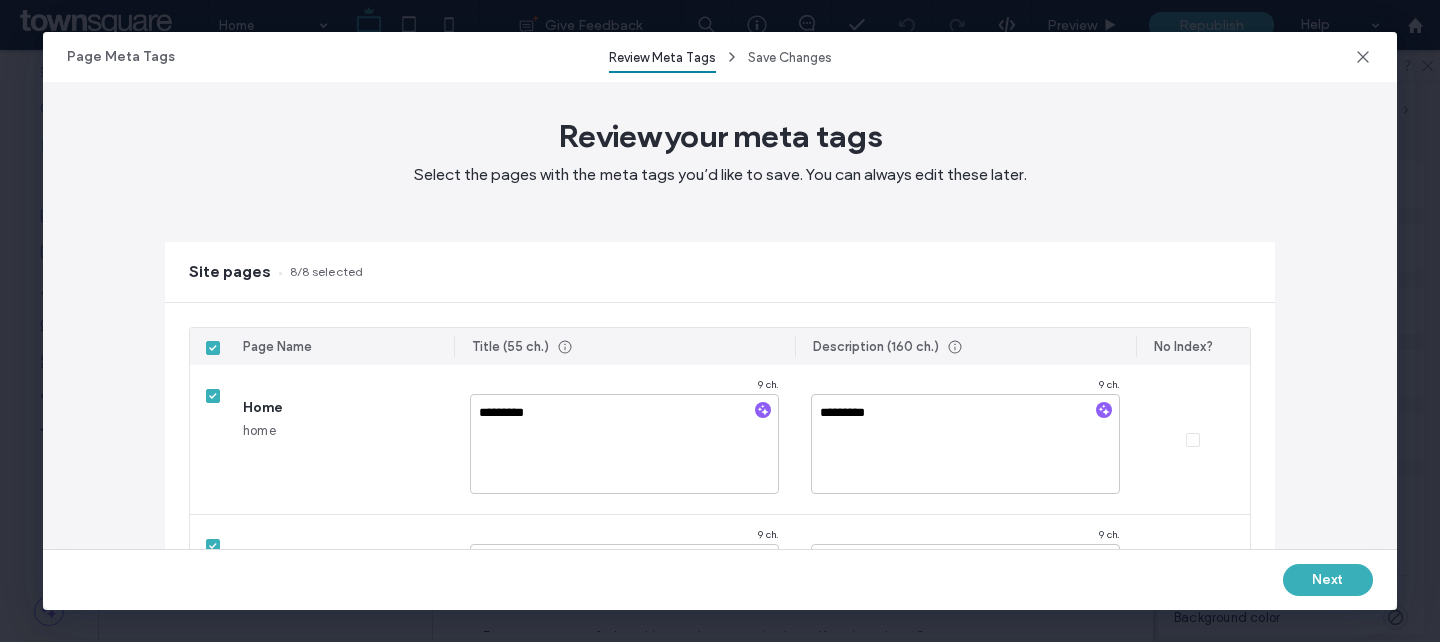 type on "*********" 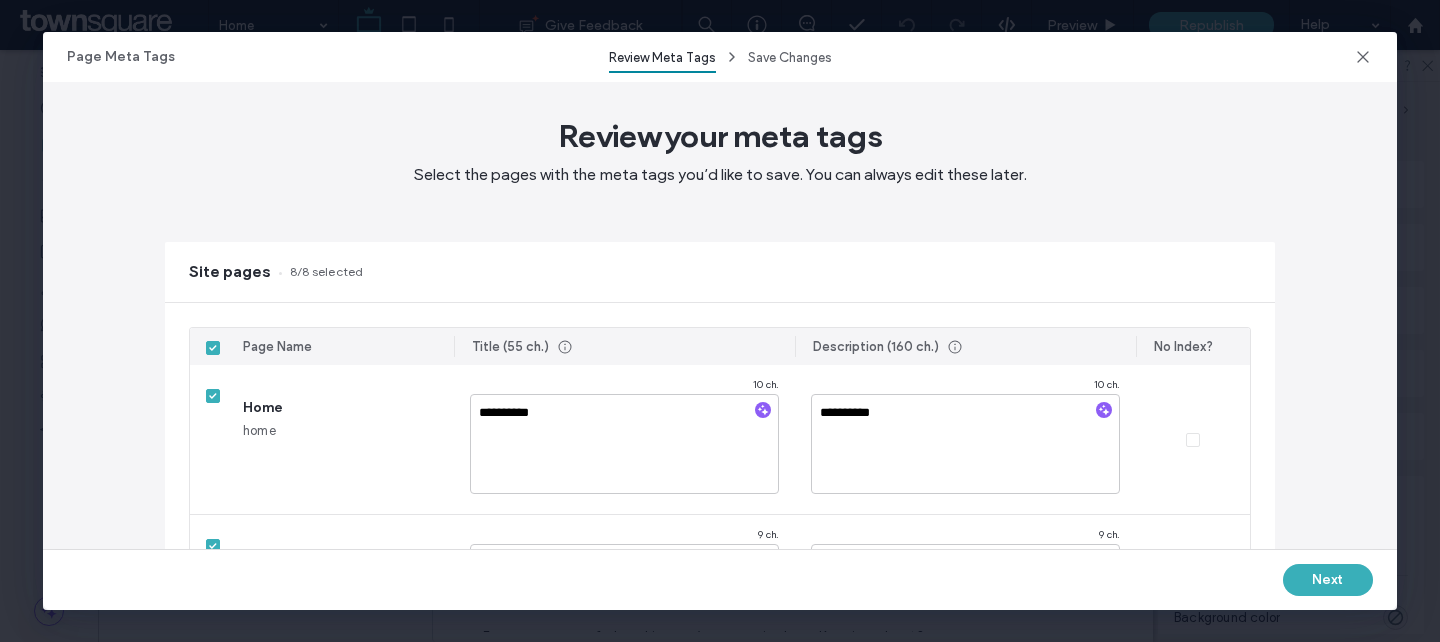 type on "**********" 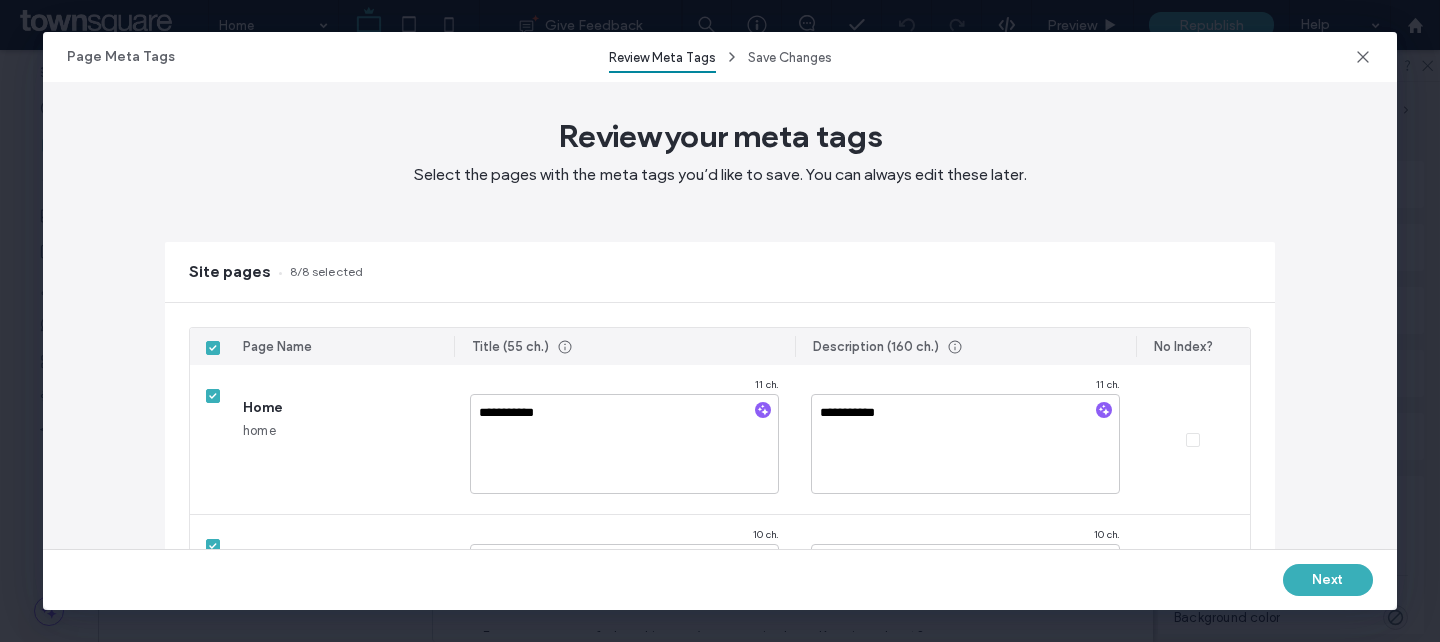 type on "**********" 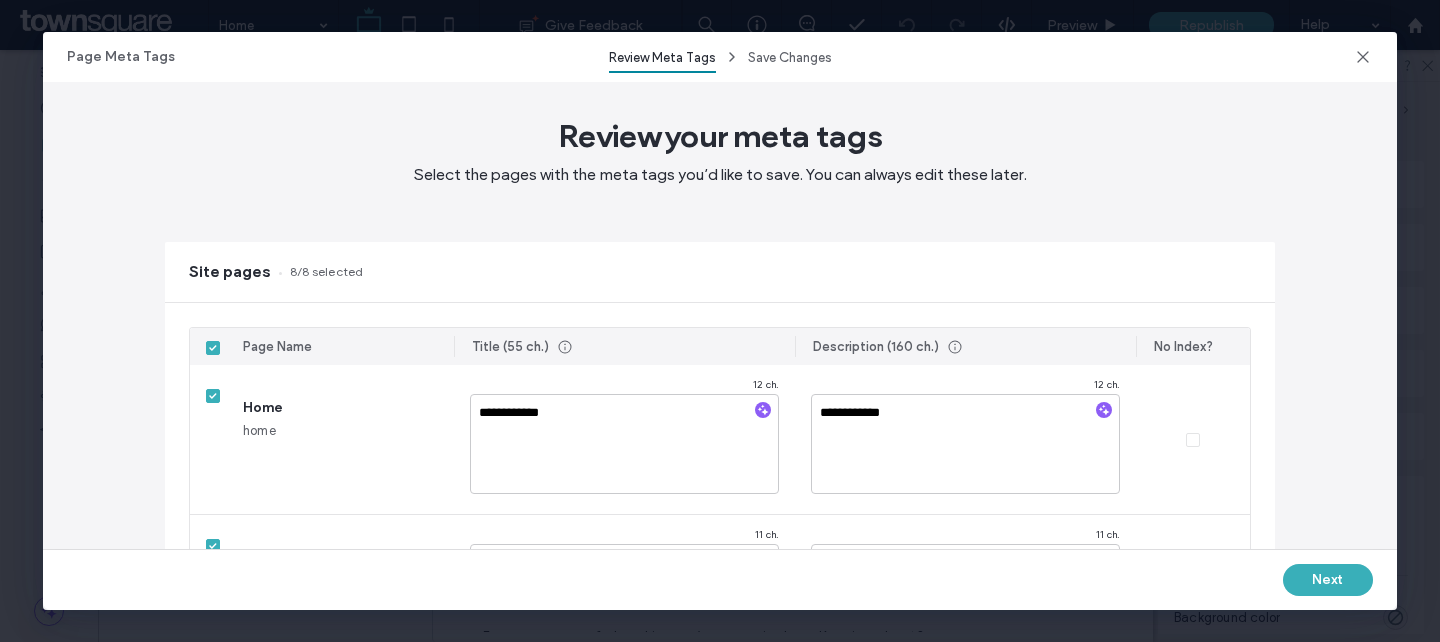 type on "**********" 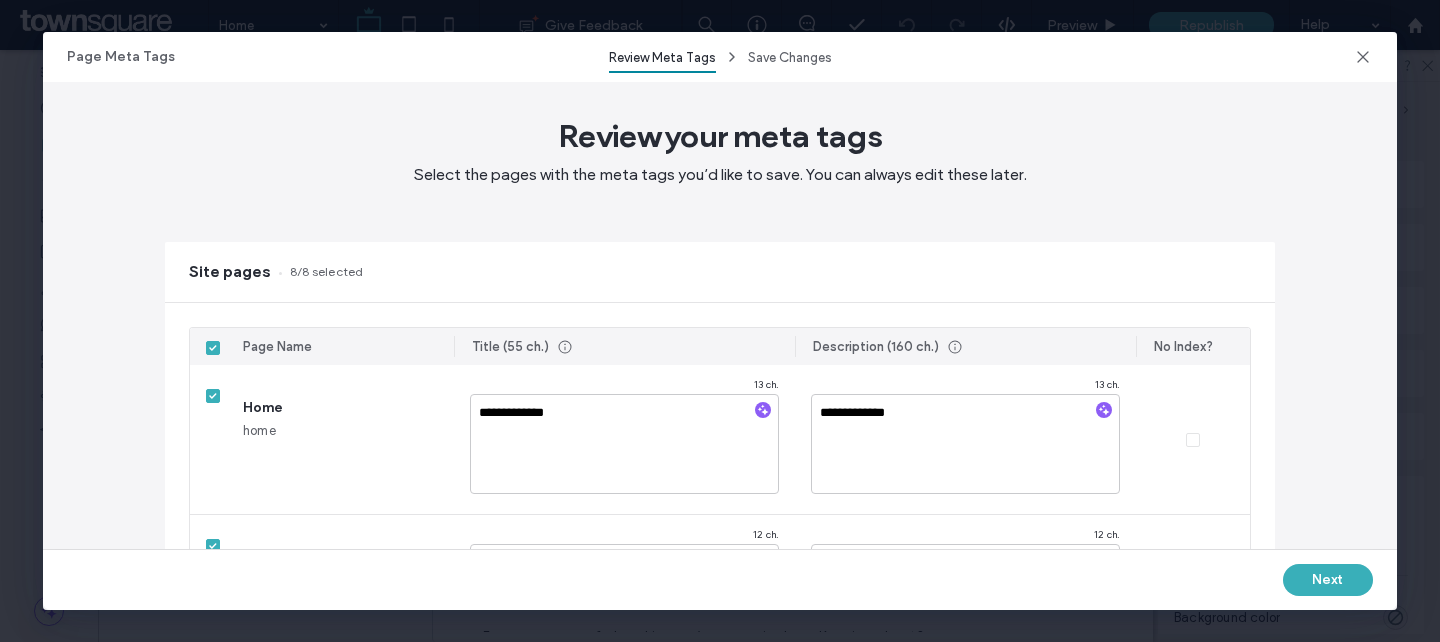type on "**********" 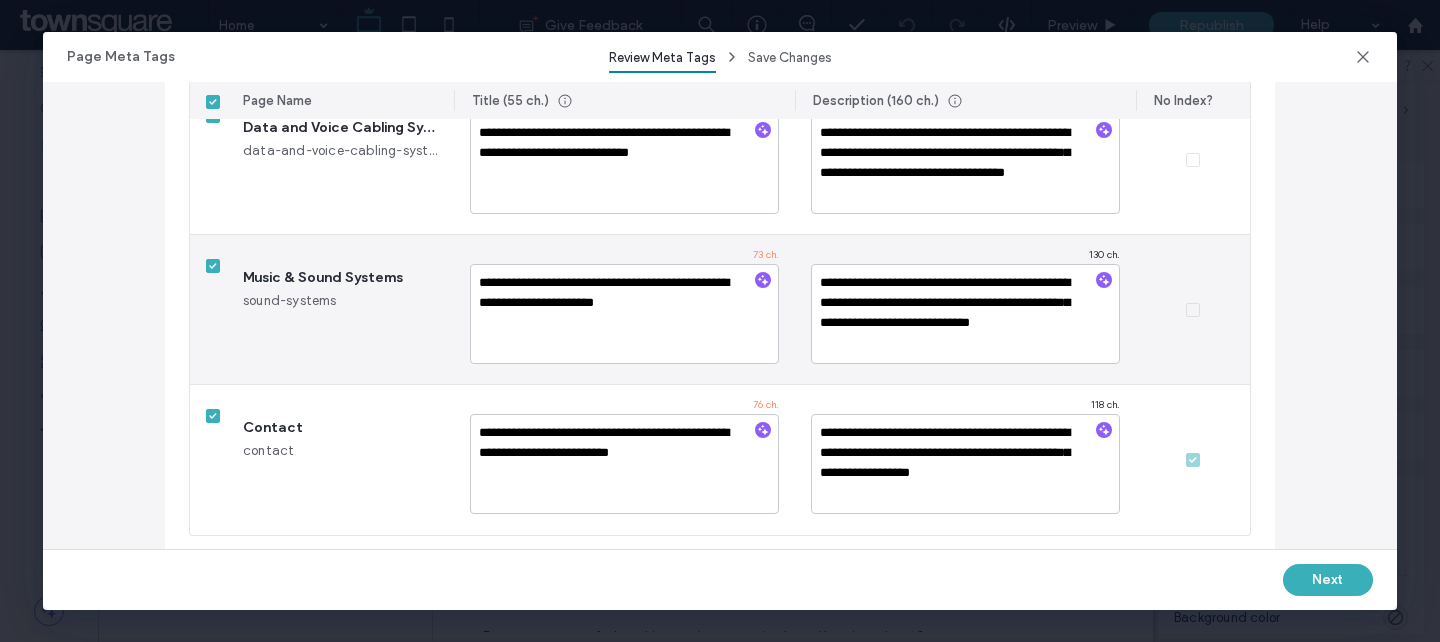 scroll, scrollTop: 1073, scrollLeft: 0, axis: vertical 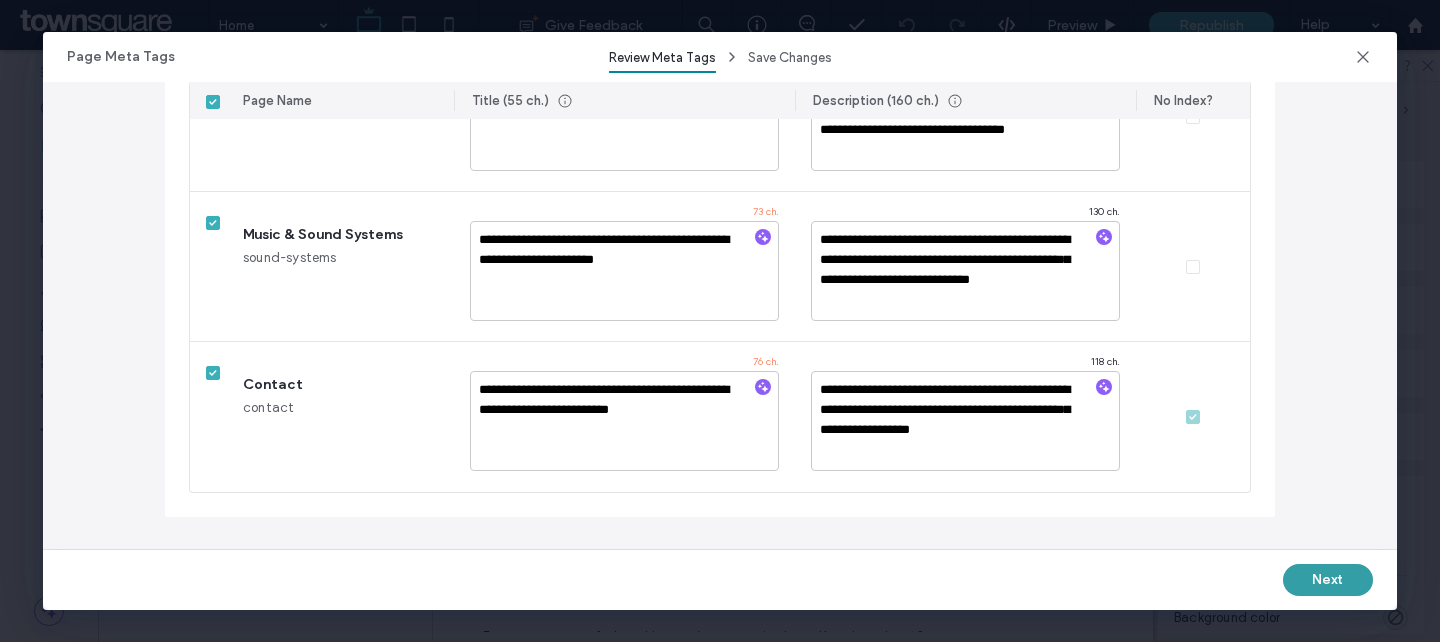 click on "Next" at bounding box center (1328, 580) 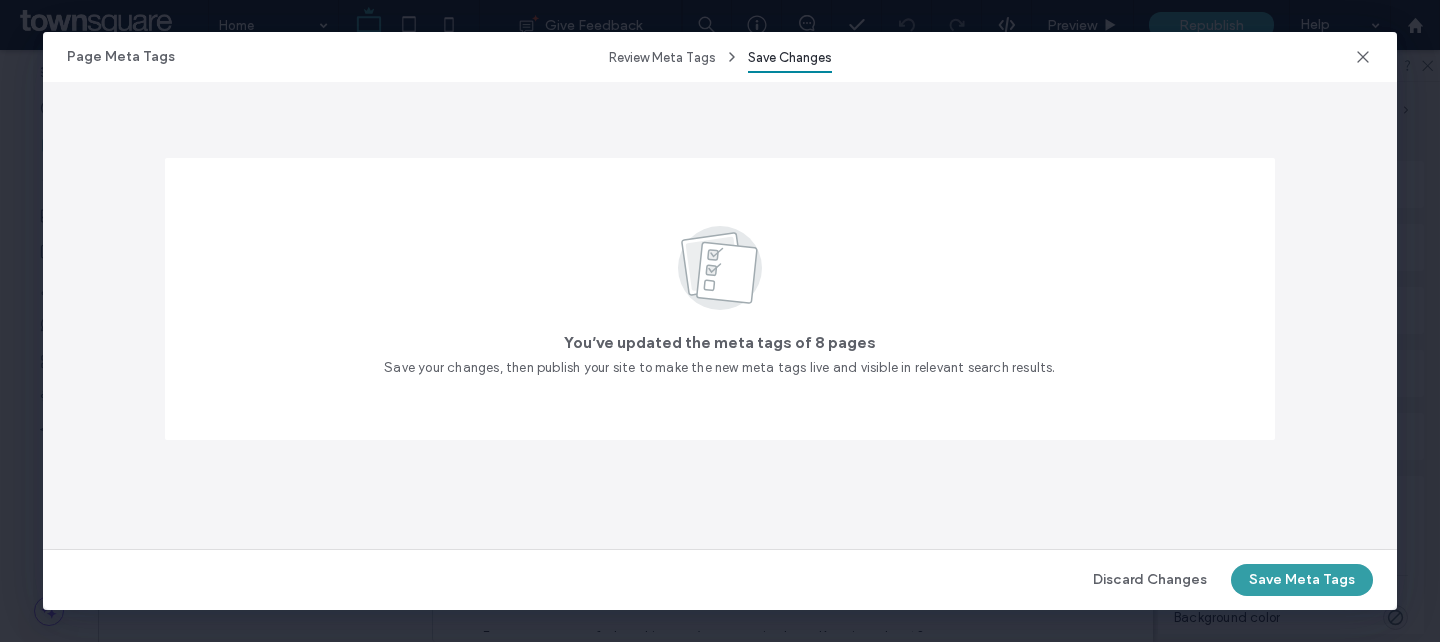 click on "Save Meta Tags" at bounding box center [1302, 580] 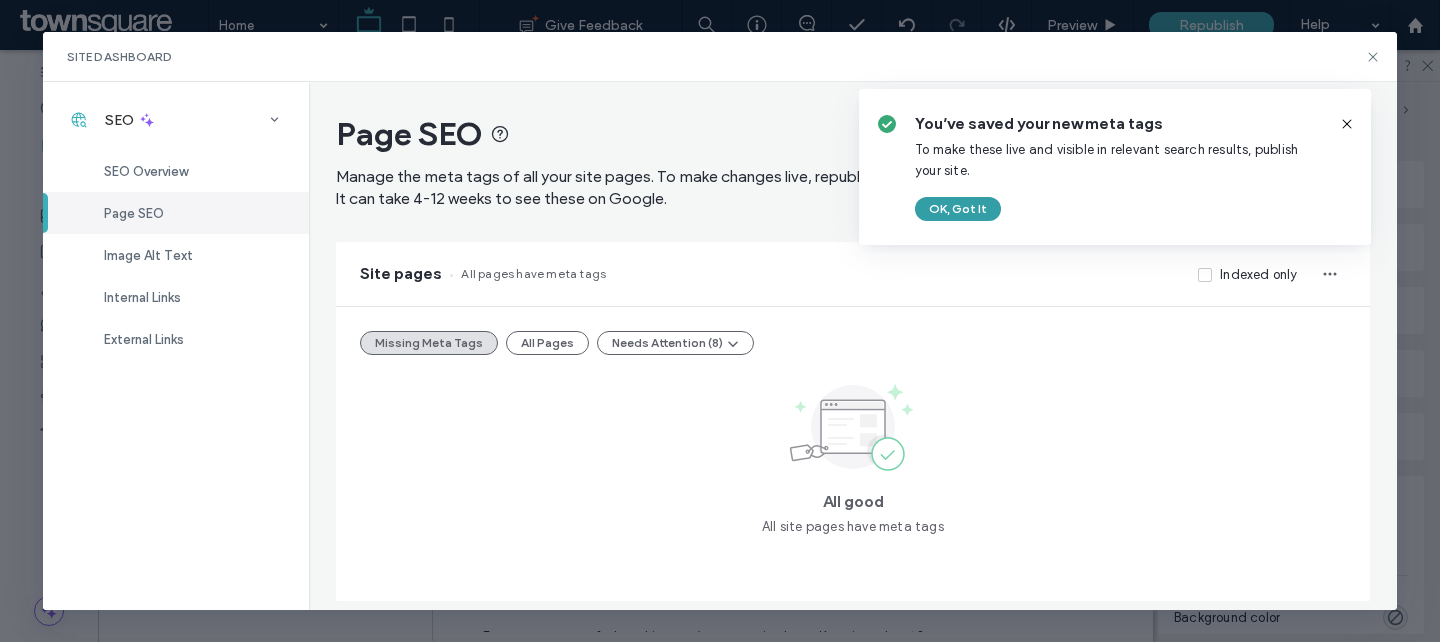 click on "OK, Got It" at bounding box center [958, 209] 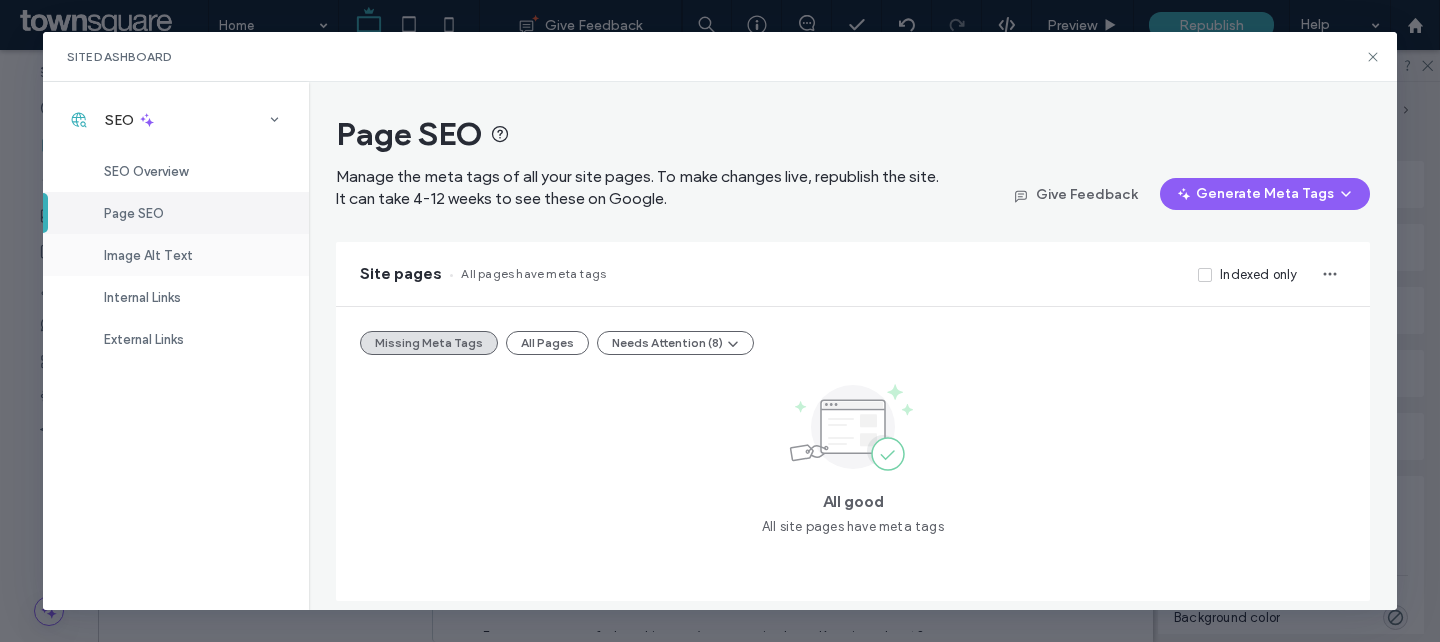click on "Image Alt Text" at bounding box center [148, 255] 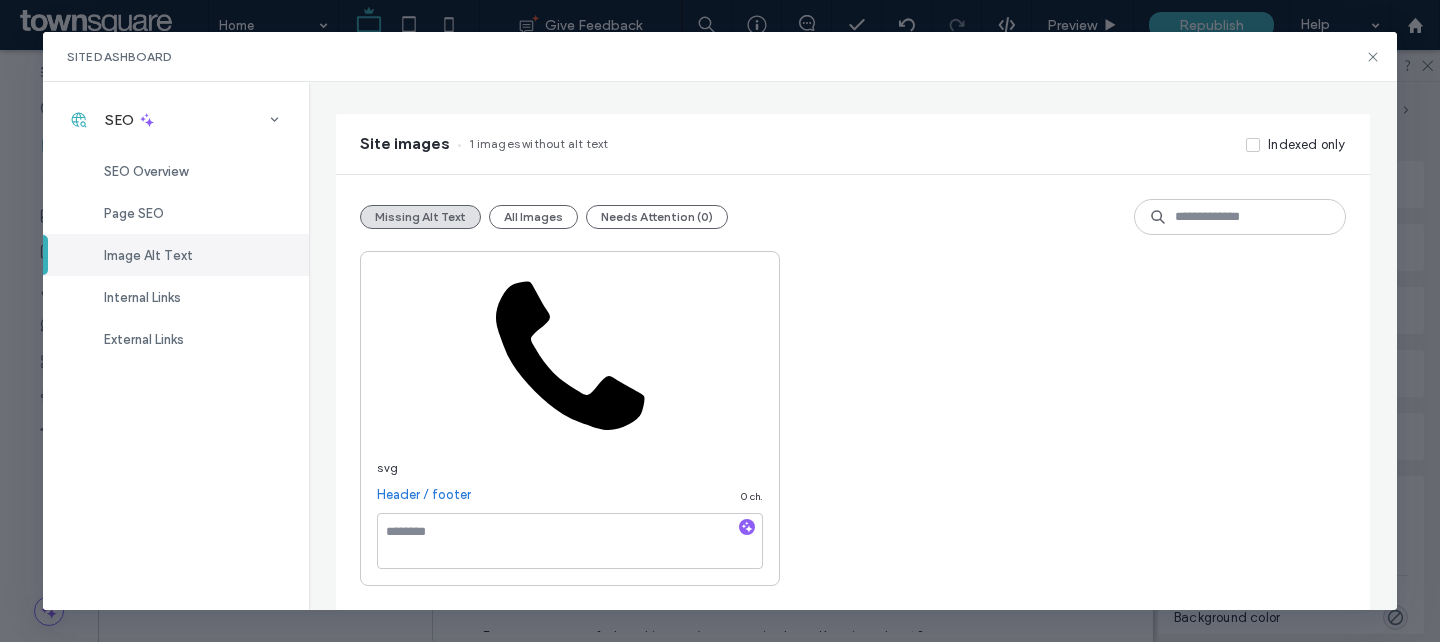 scroll, scrollTop: 0, scrollLeft: 0, axis: both 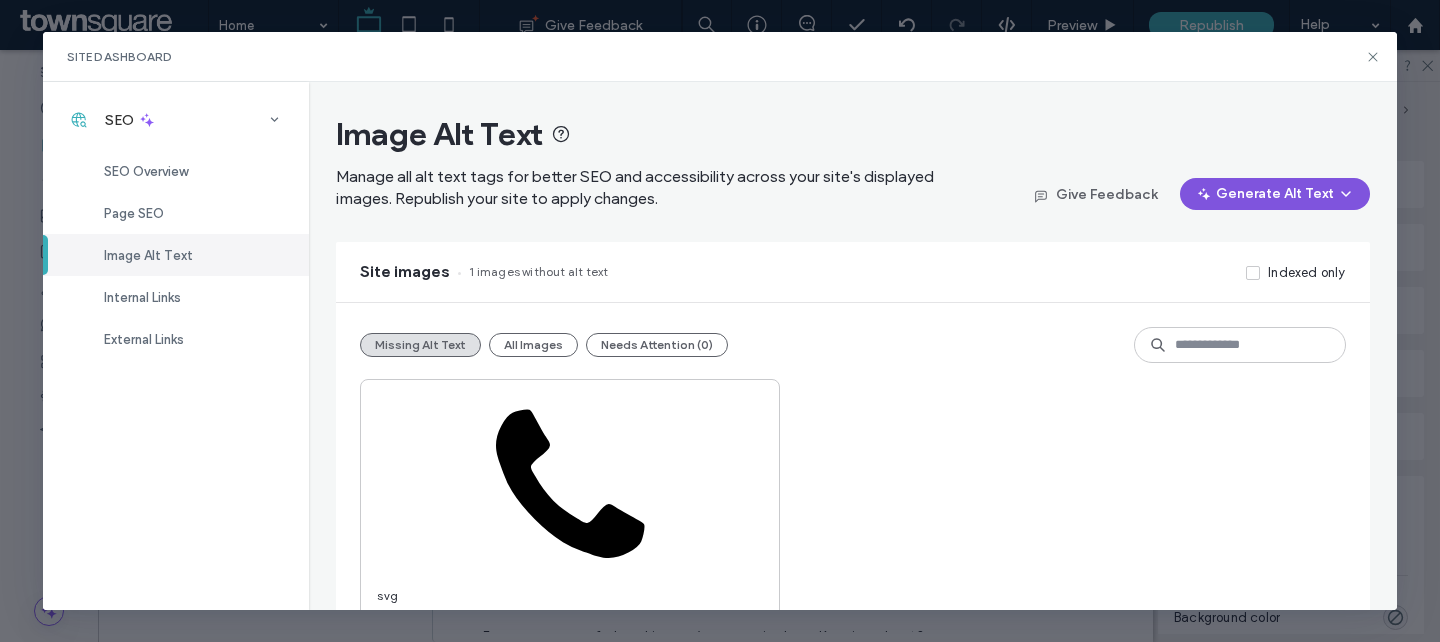 click on "Generate Alt Text" at bounding box center (1275, 194) 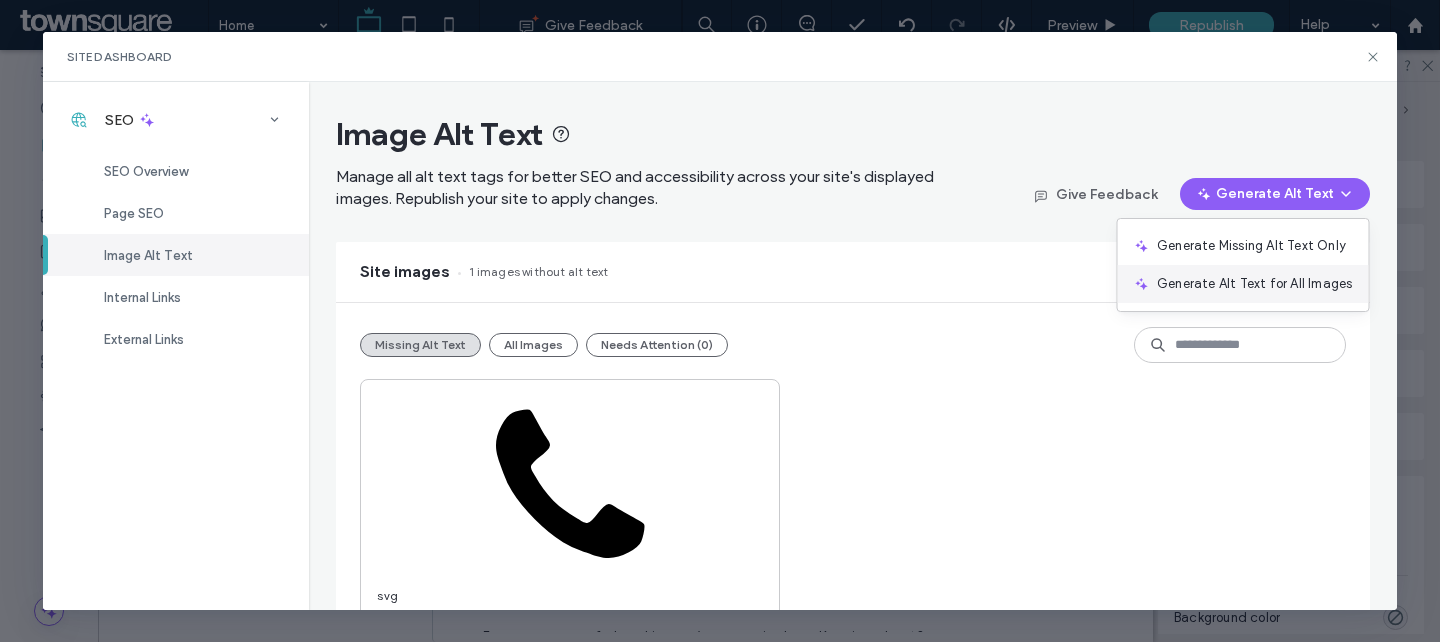 click on "Generate Alt Text for All Images" at bounding box center [1242, 284] 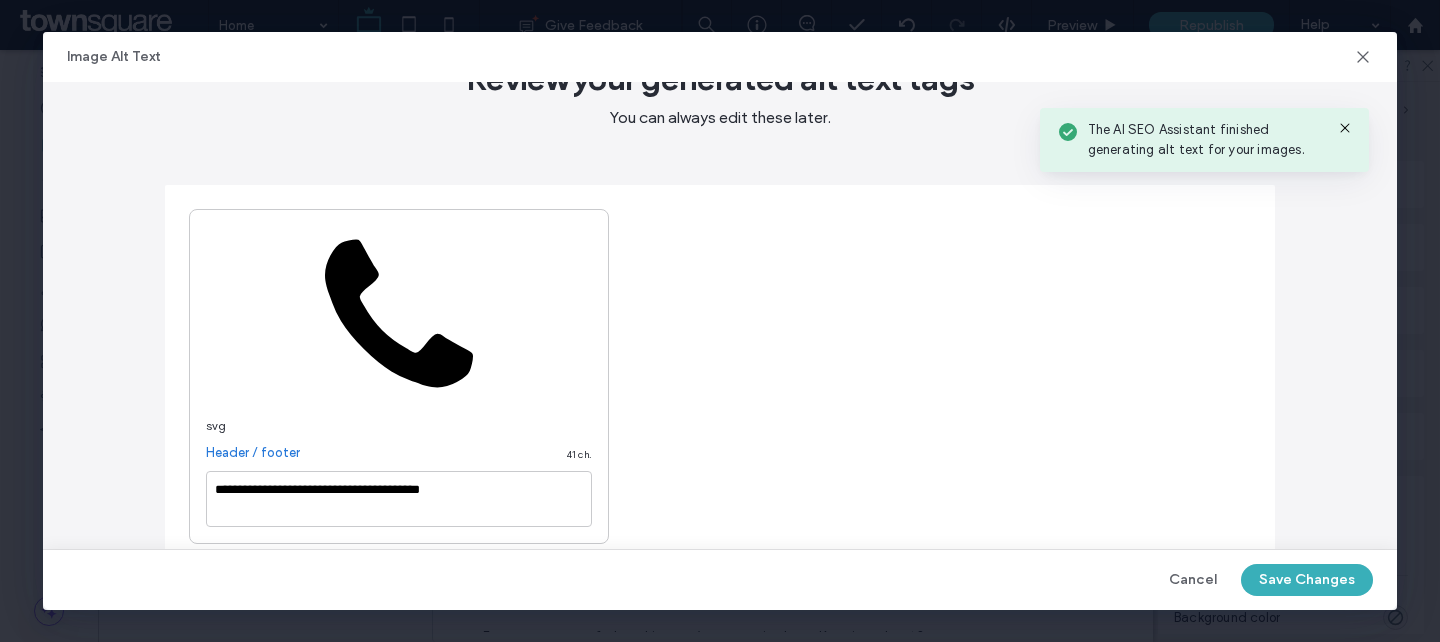 scroll, scrollTop: 100, scrollLeft: 0, axis: vertical 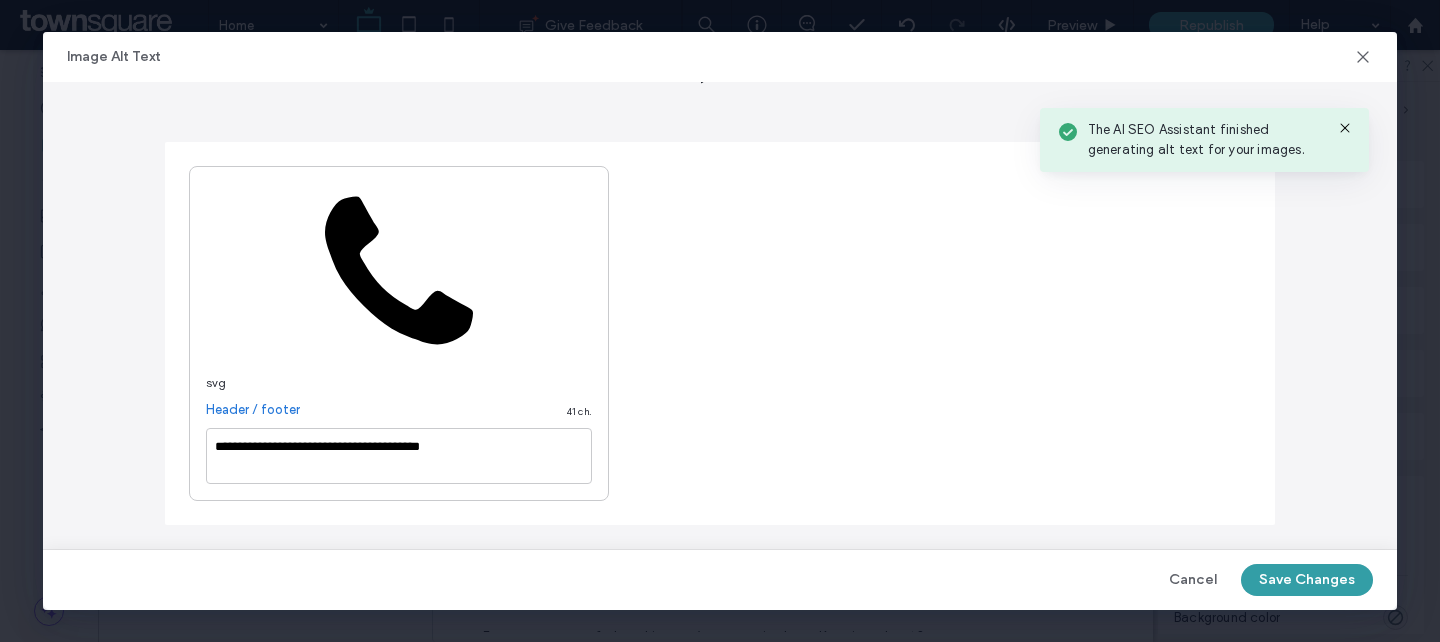 click on "Save Changes" at bounding box center (1307, 580) 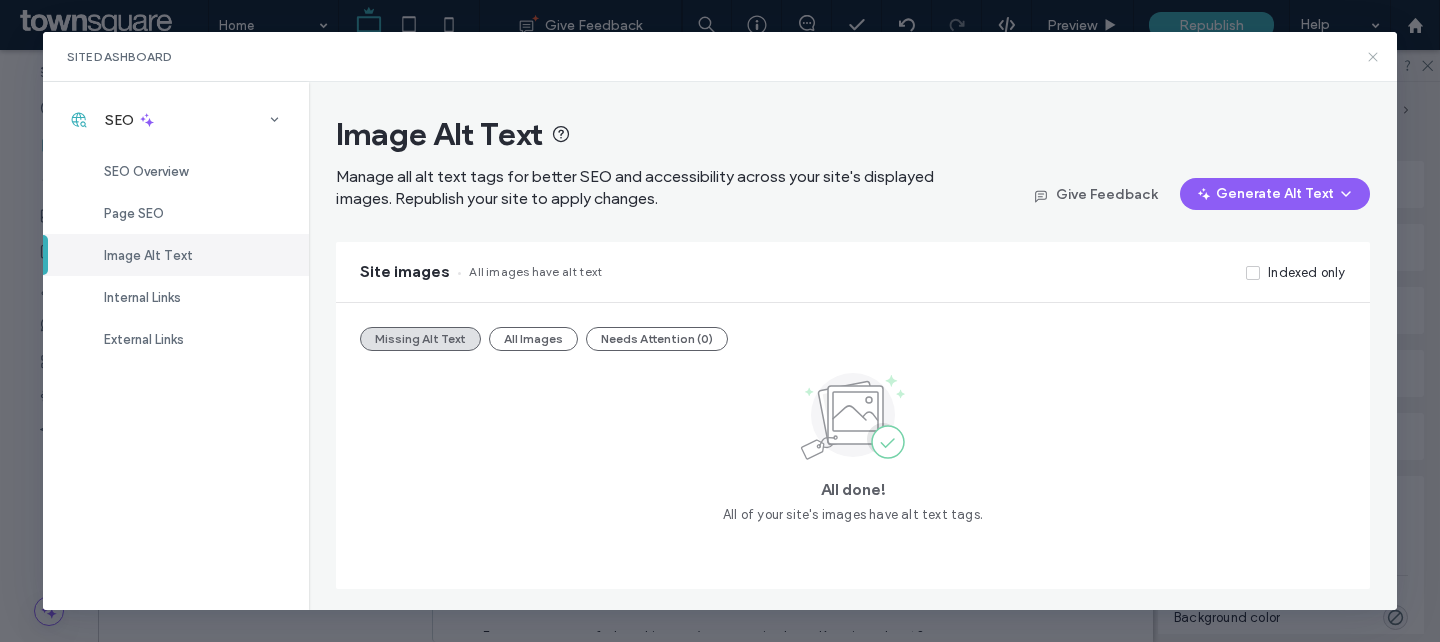 click 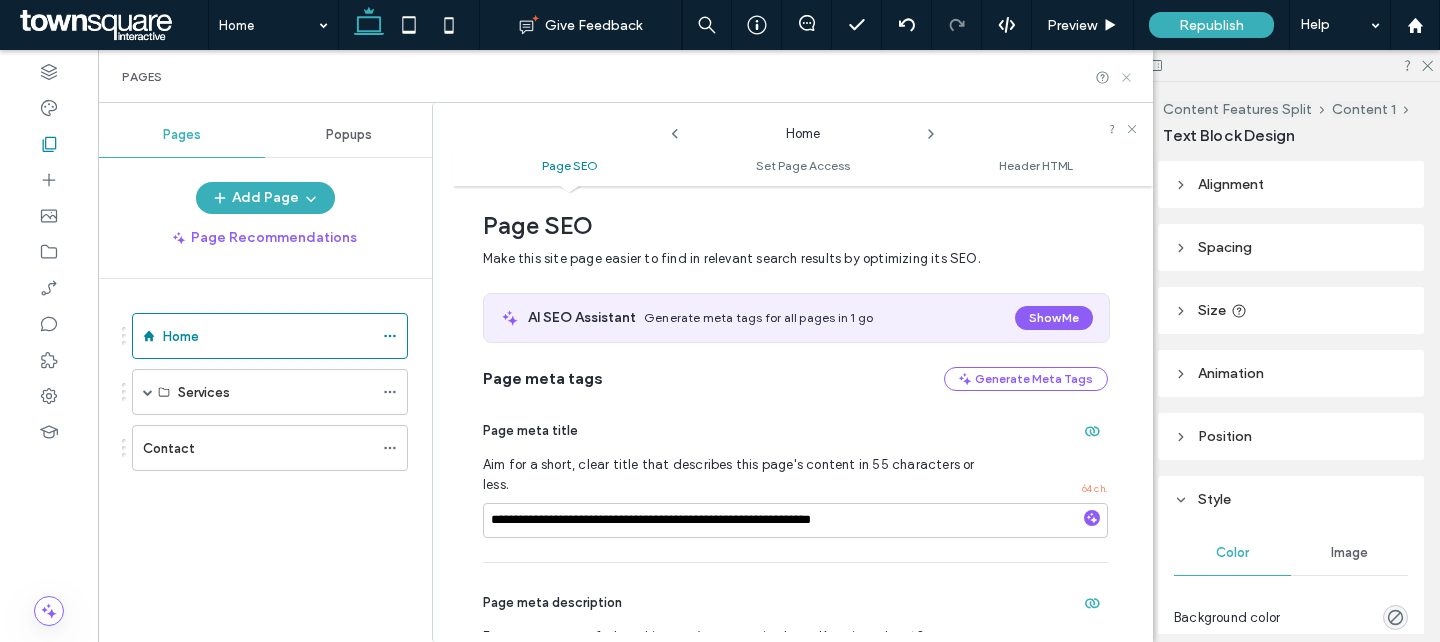 click 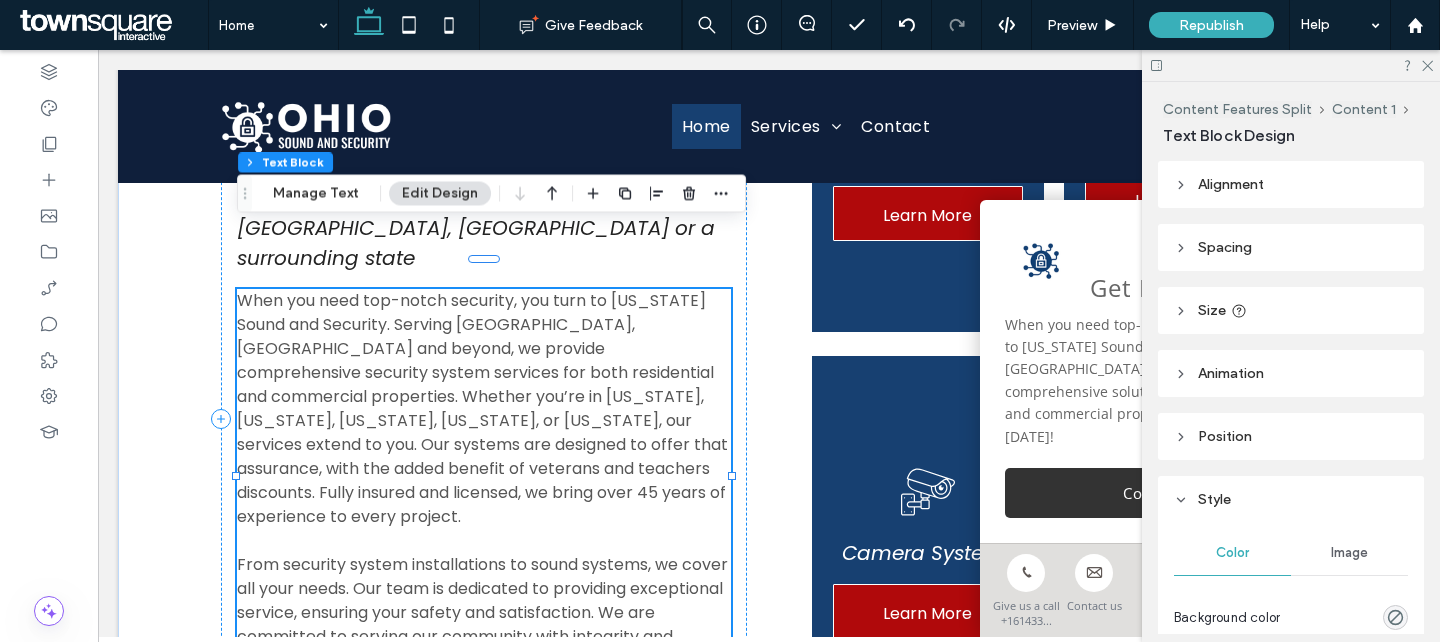 click on "When you need top-notch security, you turn to Ohio Sound and Security. Serving Pickerington, Columbus and beyond, we provide comprehensive security system services for both residential and commercial properties. Whether you’re in Indiana, Michigan, Pennsylvania, West Virginia, or Kentucky, our services extend to you. Our systems are designed to offer that assurance, with the added benefit of veterans and teachers discounts. Fully insured and licensed, we bring over 45 years of experience to every project." at bounding box center (482, 408) 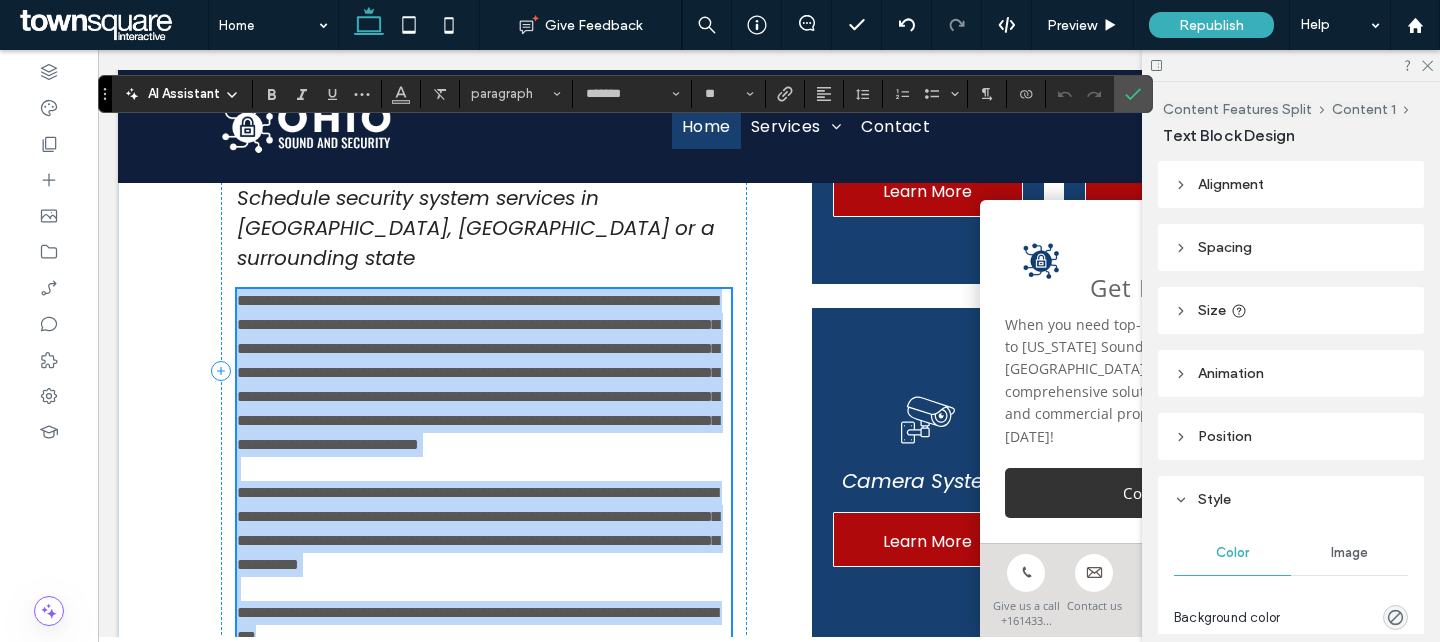scroll, scrollTop: 821, scrollLeft: 0, axis: vertical 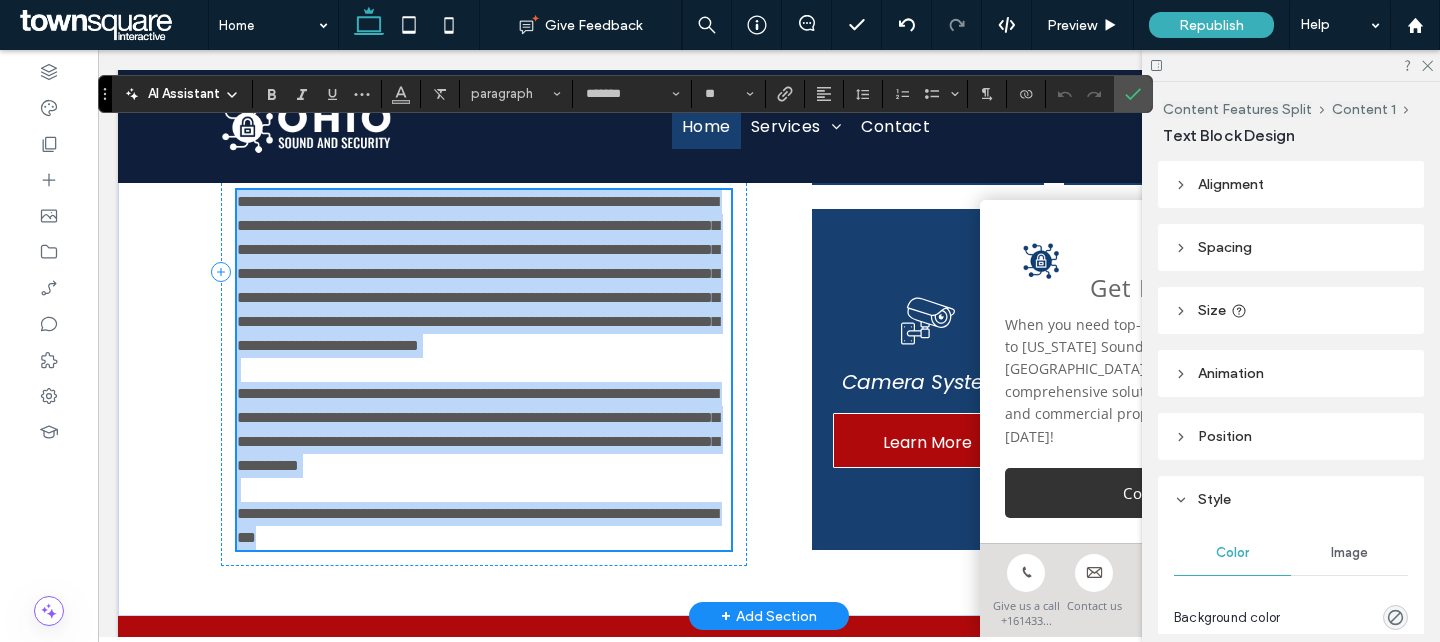 click on "**********" at bounding box center (478, 273) 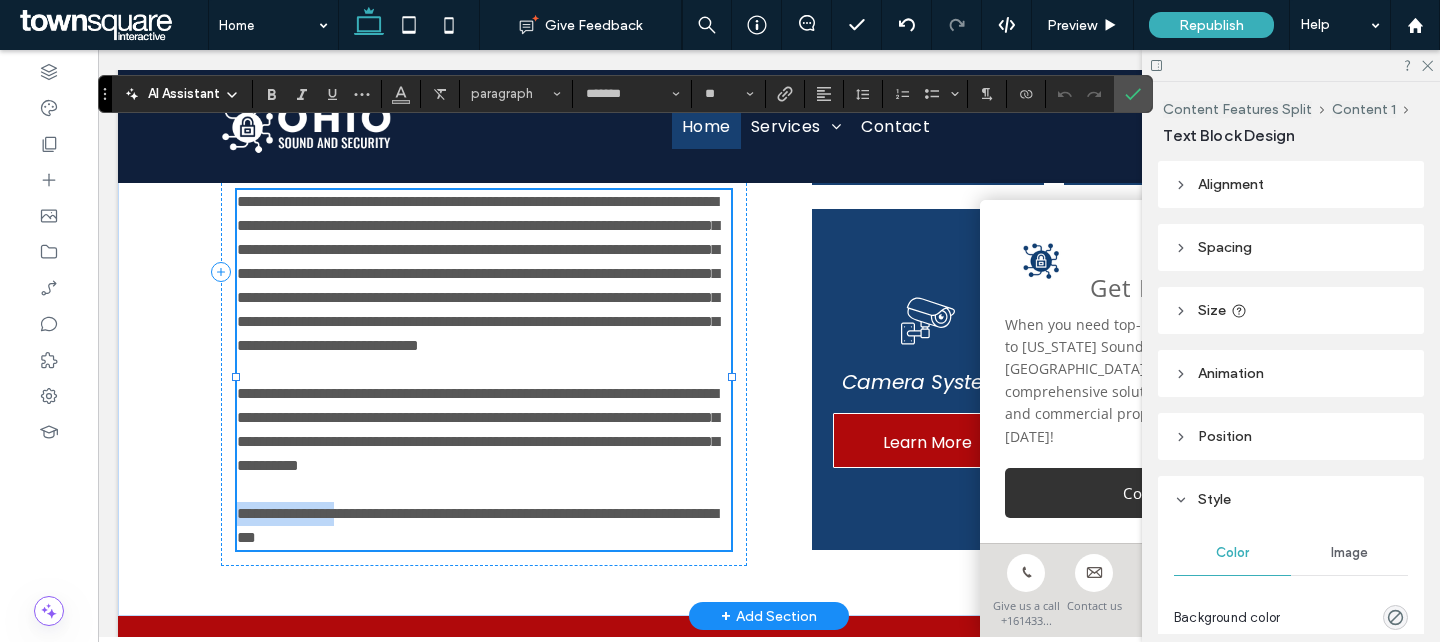 drag, startPoint x: 376, startPoint y: 525, endPoint x: 240, endPoint y: 522, distance: 136.03308 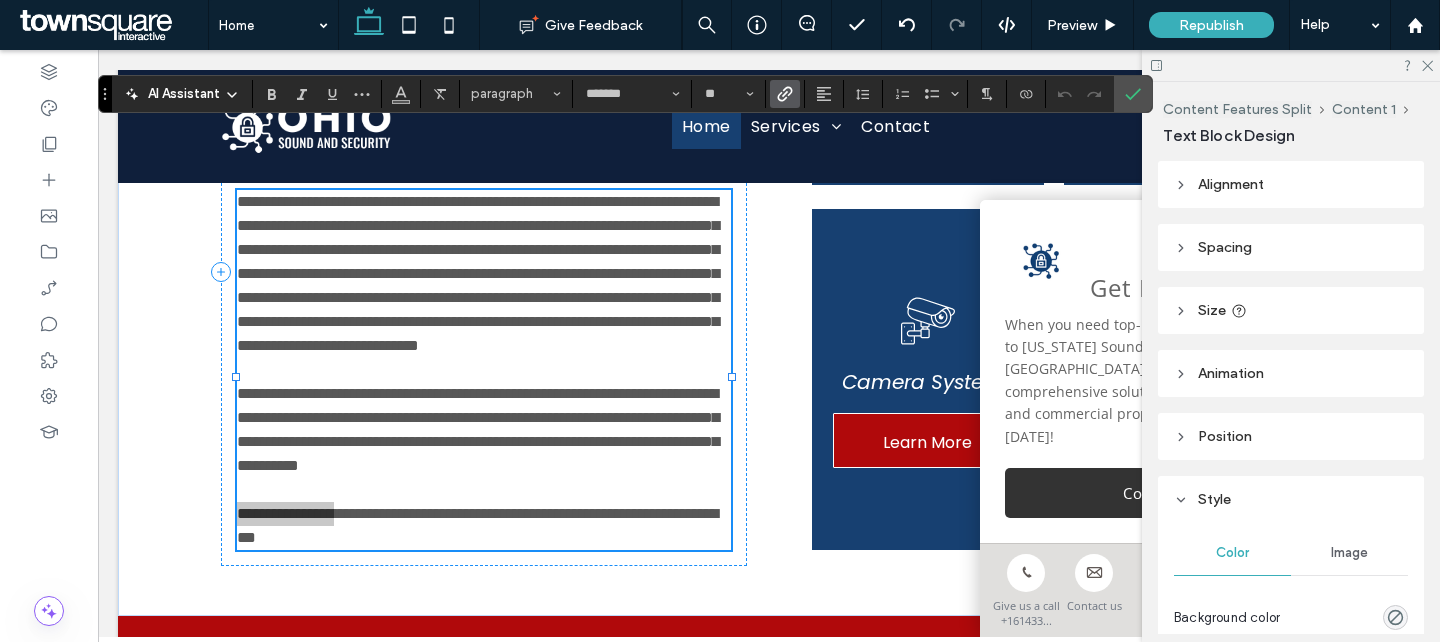 click 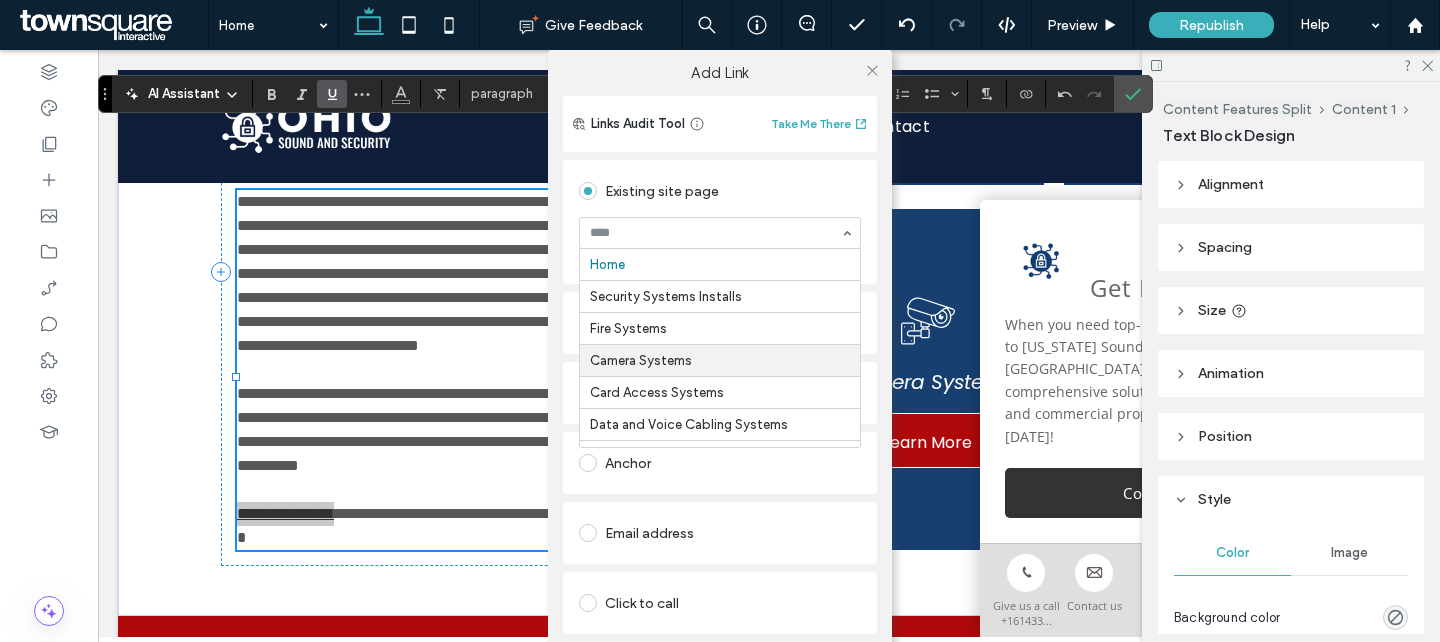 scroll, scrollTop: 65, scrollLeft: 0, axis: vertical 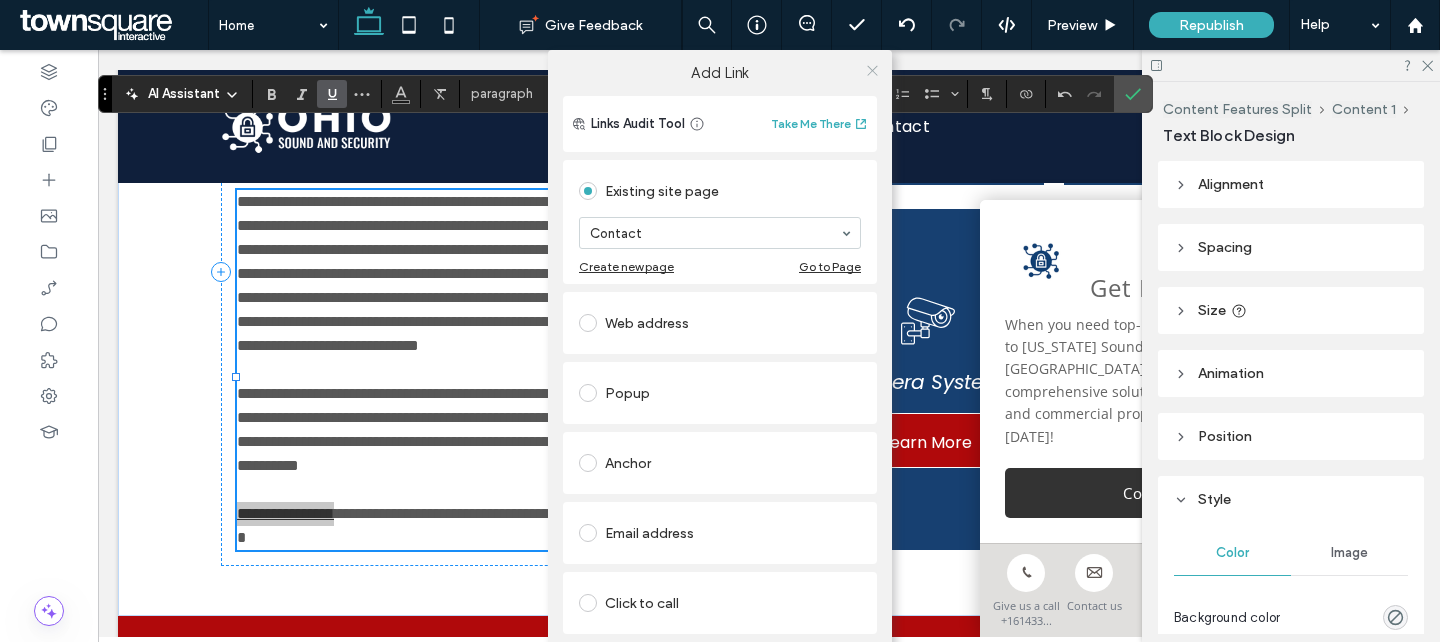 click 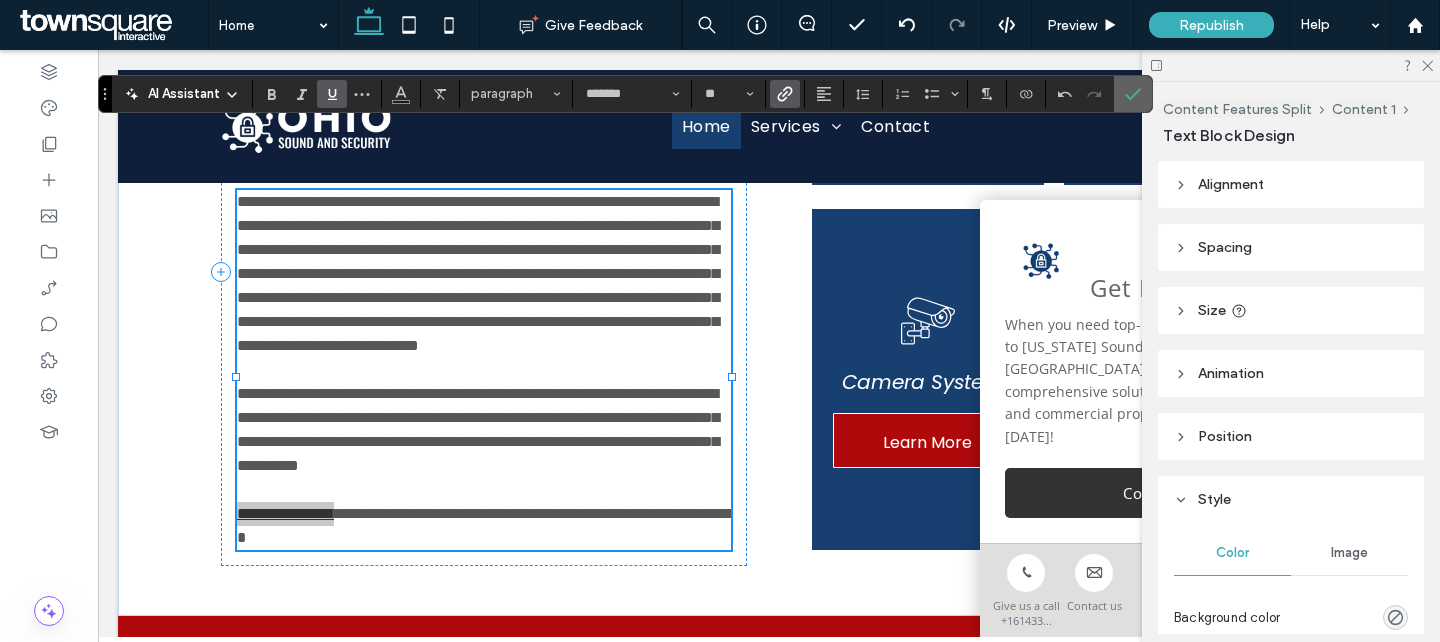click 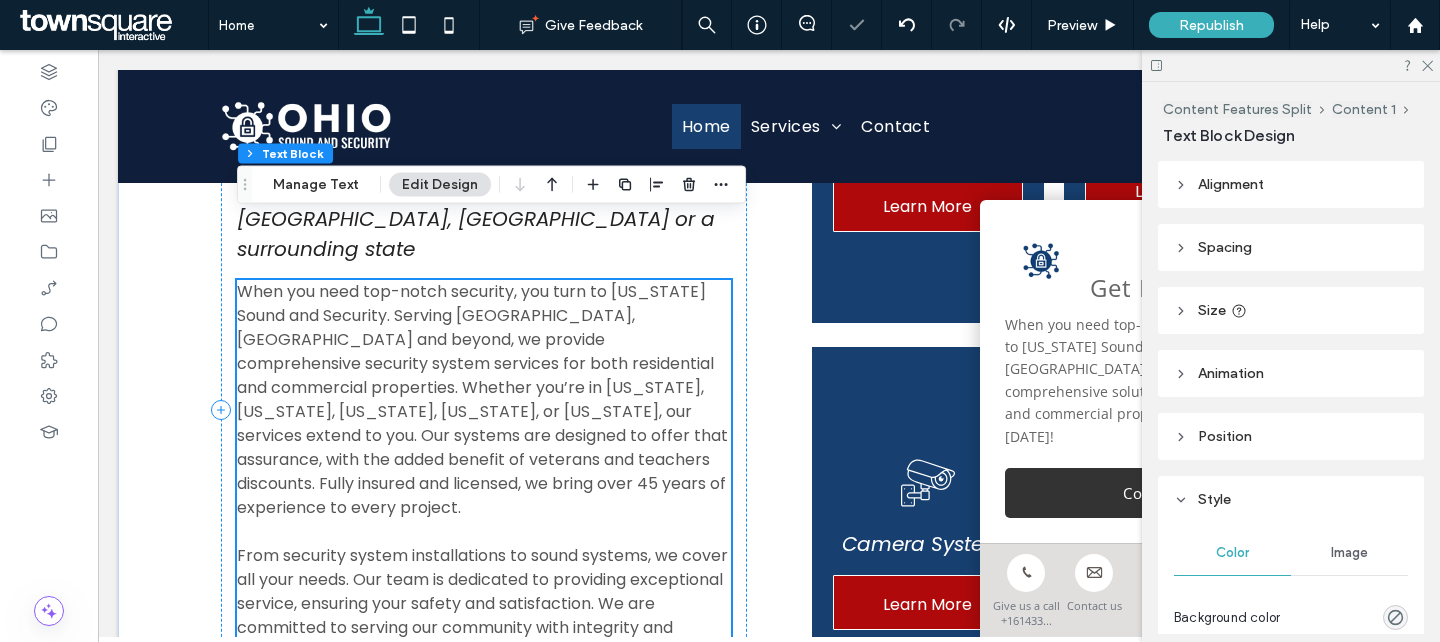click on "When you need top-notch security, you turn to Ohio Sound and Security. Serving Pickerington, Columbus and beyond, we provide comprehensive security system services for both residential and commercial properties. Whether you’re in Indiana, Michigan, Pennsylvania, West Virginia, or Kentucky, our services extend to you. Our systems are designed to offer that assurance, with the added benefit of veterans and teachers discounts. Fully insured and licensed, we bring over 45 years of experience to every project." at bounding box center [482, 399] 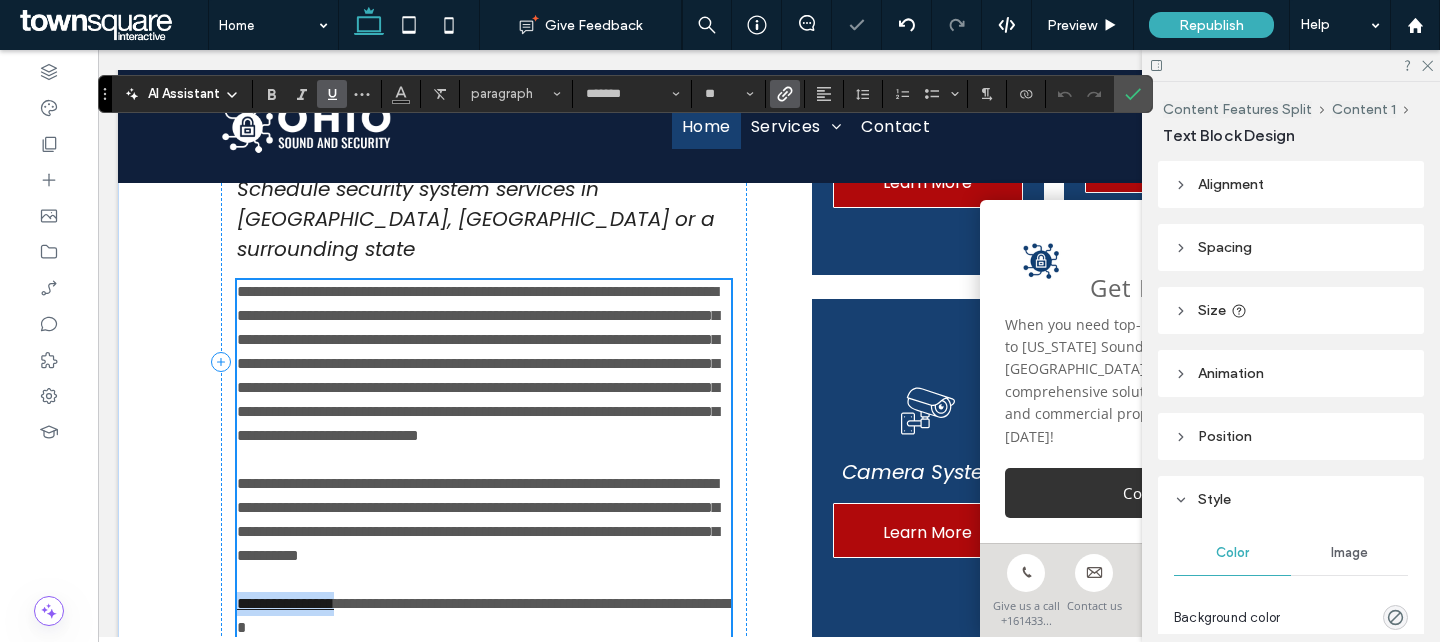 scroll, scrollTop: 821, scrollLeft: 0, axis: vertical 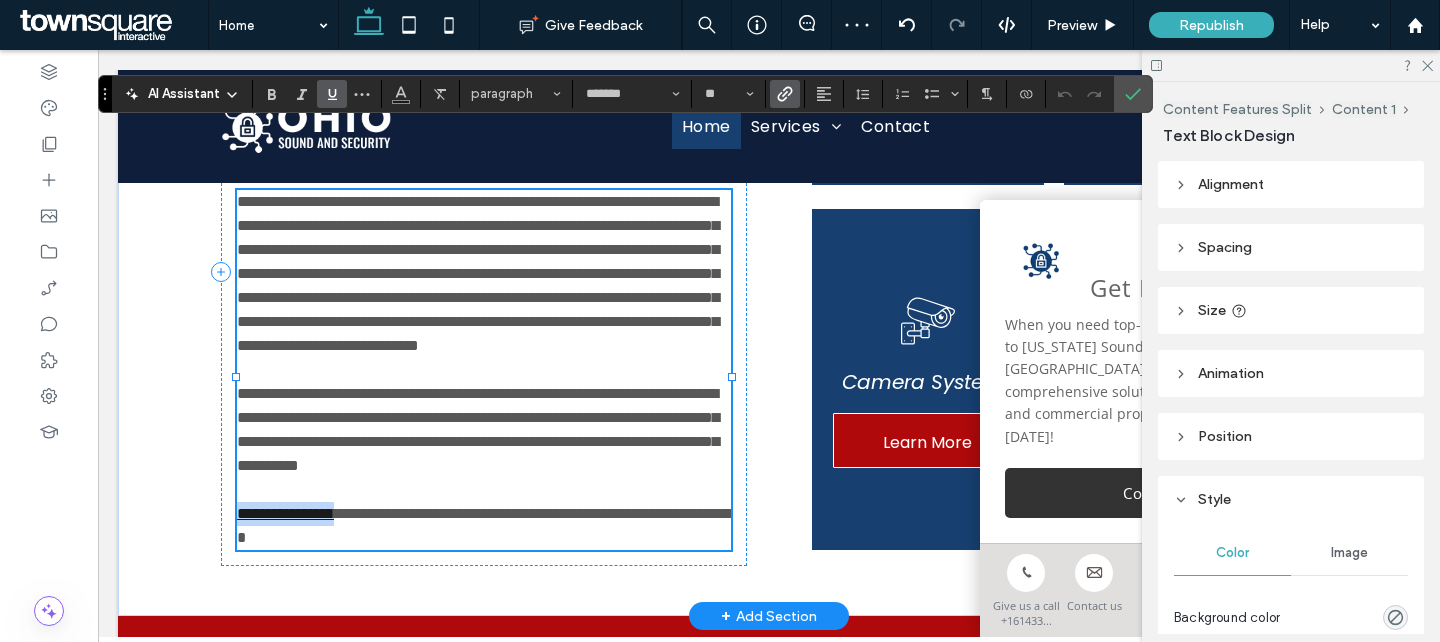 click on "**********" at bounding box center (478, 429) 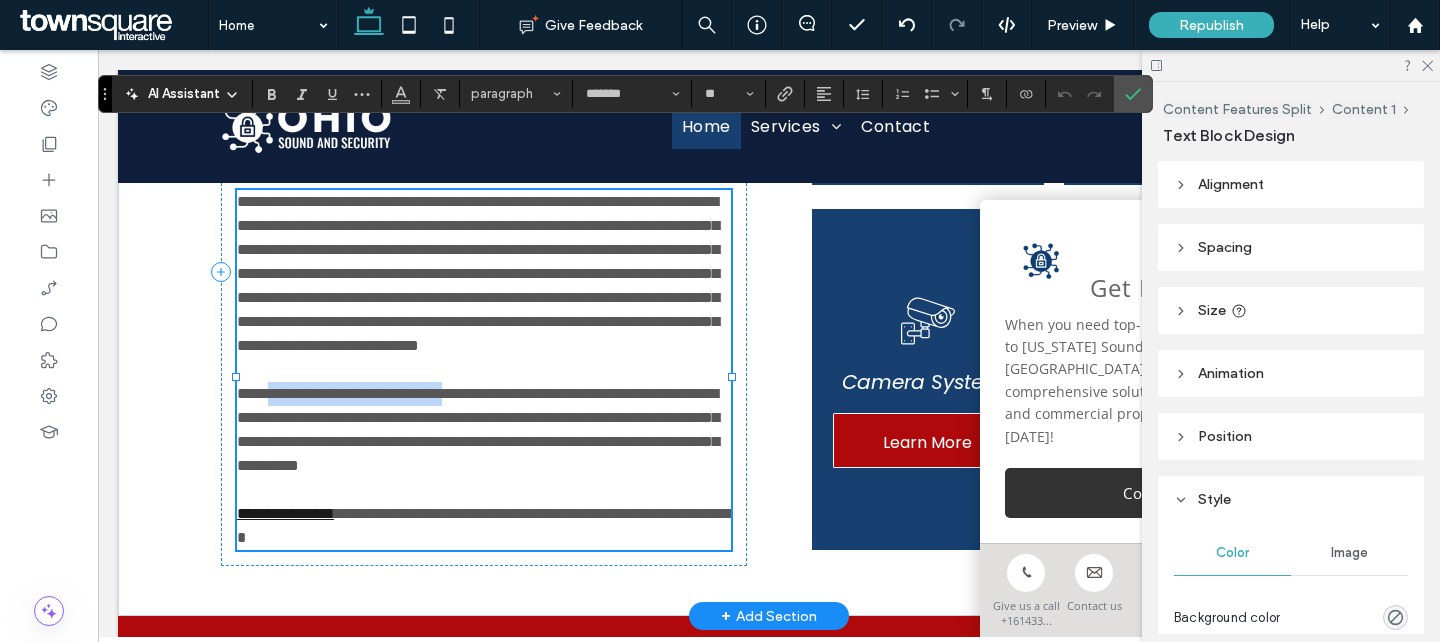 drag, startPoint x: 285, startPoint y: 377, endPoint x: 509, endPoint y: 386, distance: 224.18073 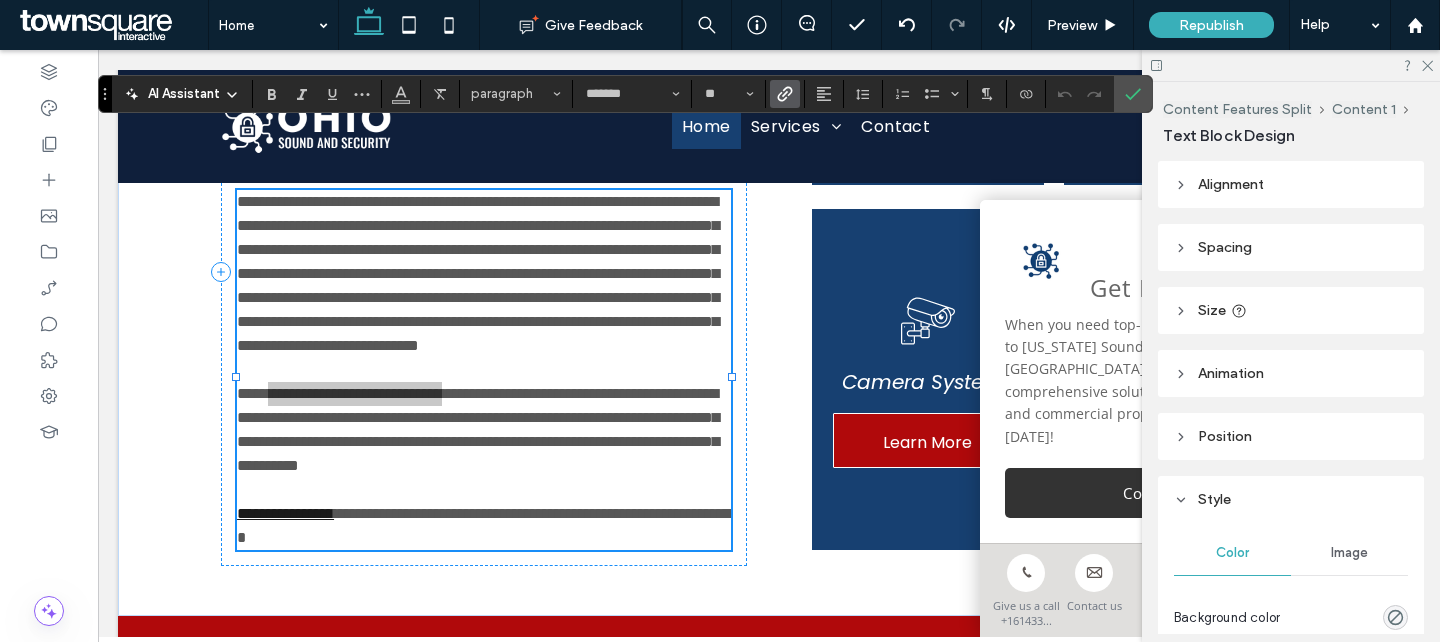 click 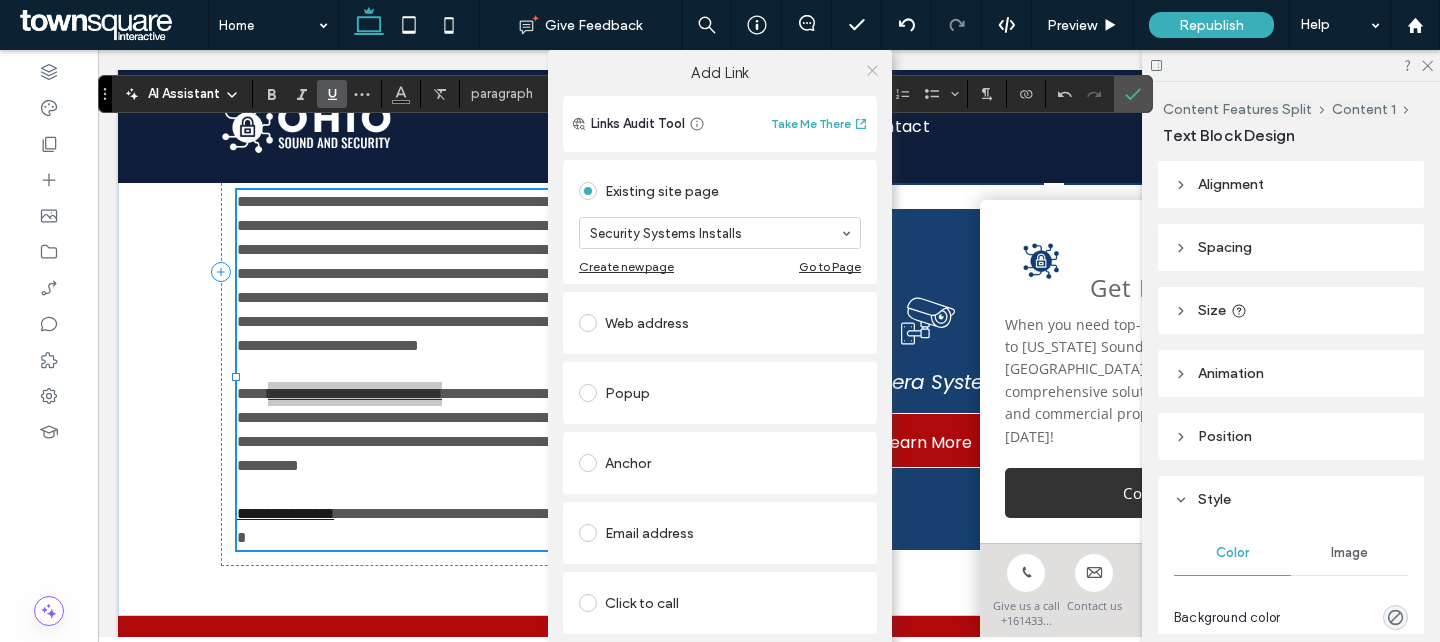 click 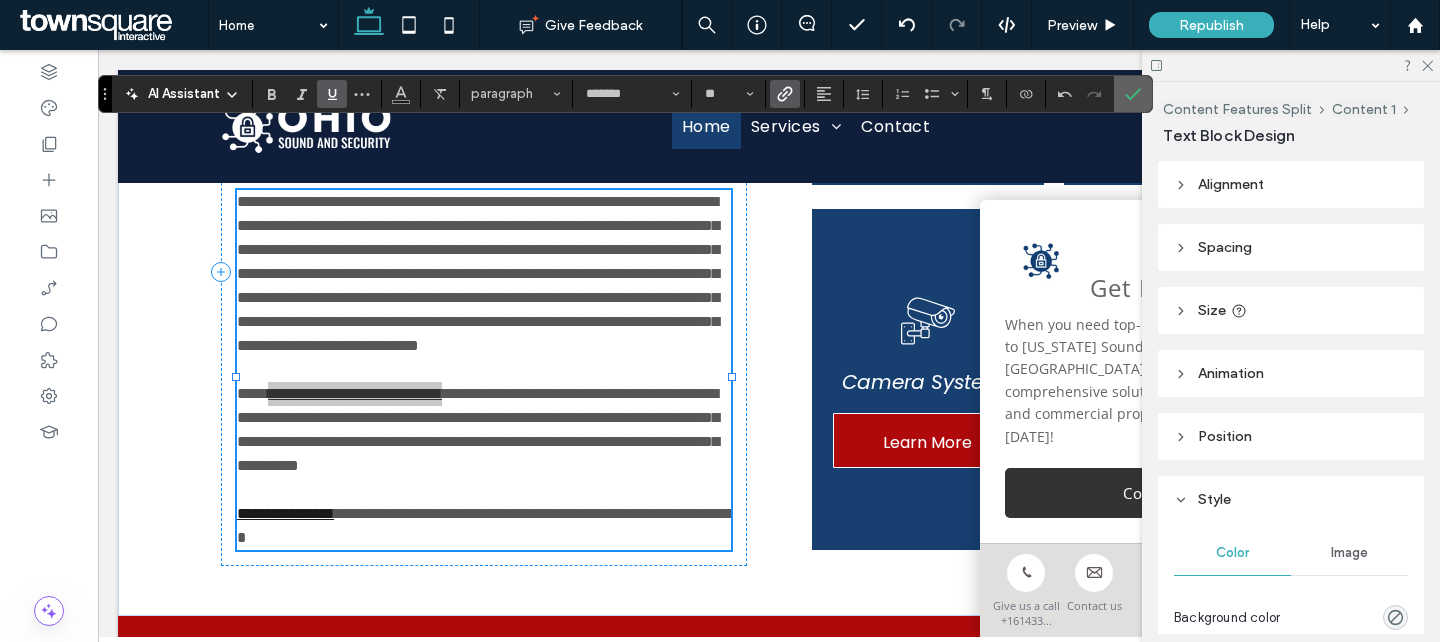 click 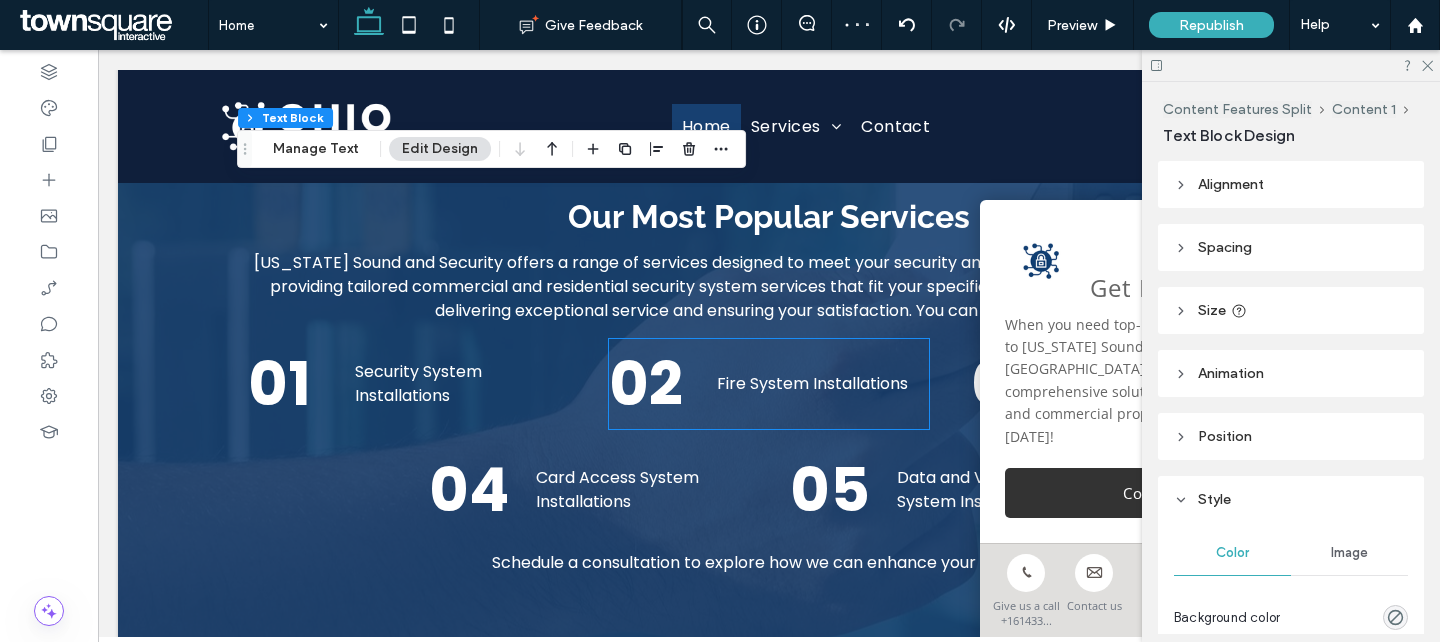 scroll, scrollTop: 2343, scrollLeft: 0, axis: vertical 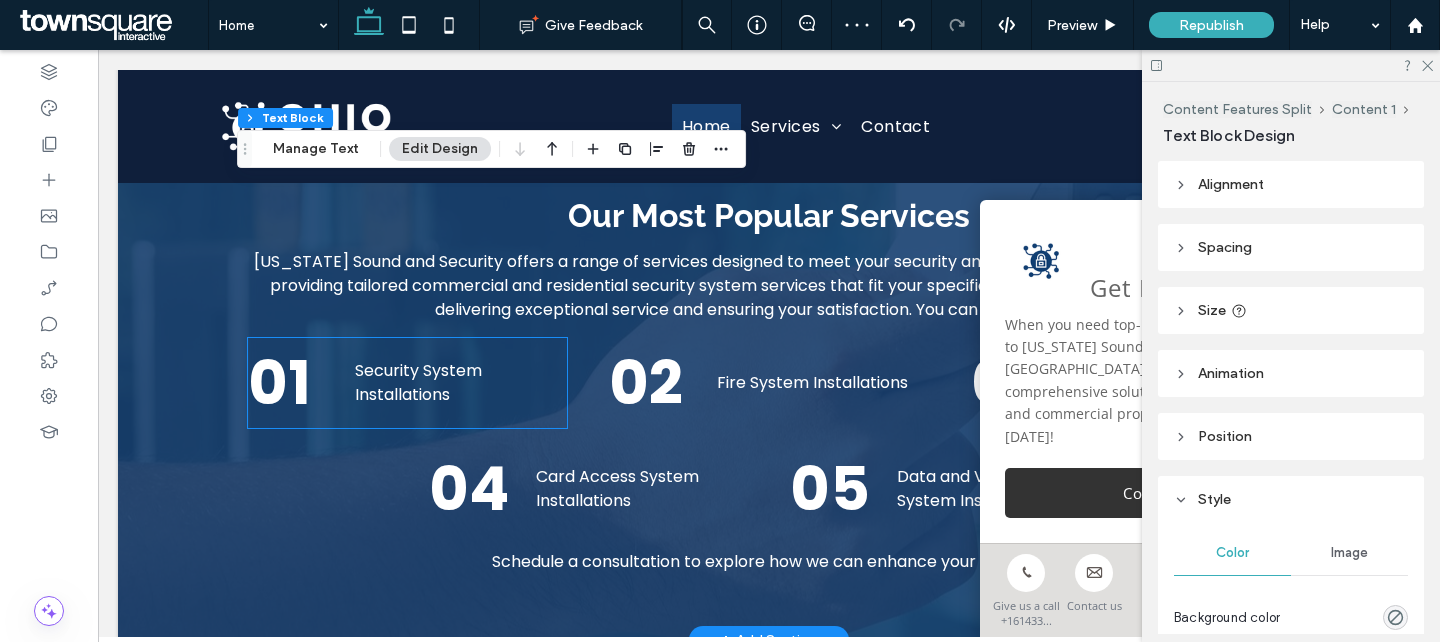 click on "Security System Installations" at bounding box center (461, 383) 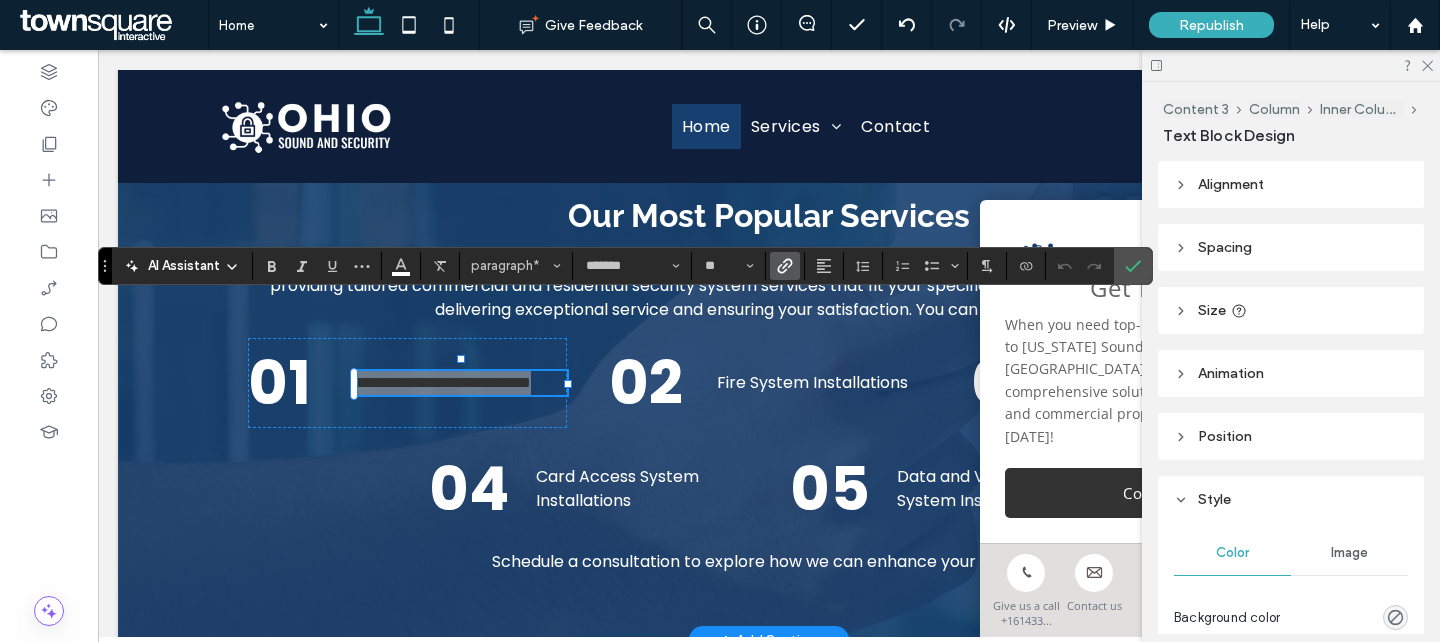 click at bounding box center [785, 266] 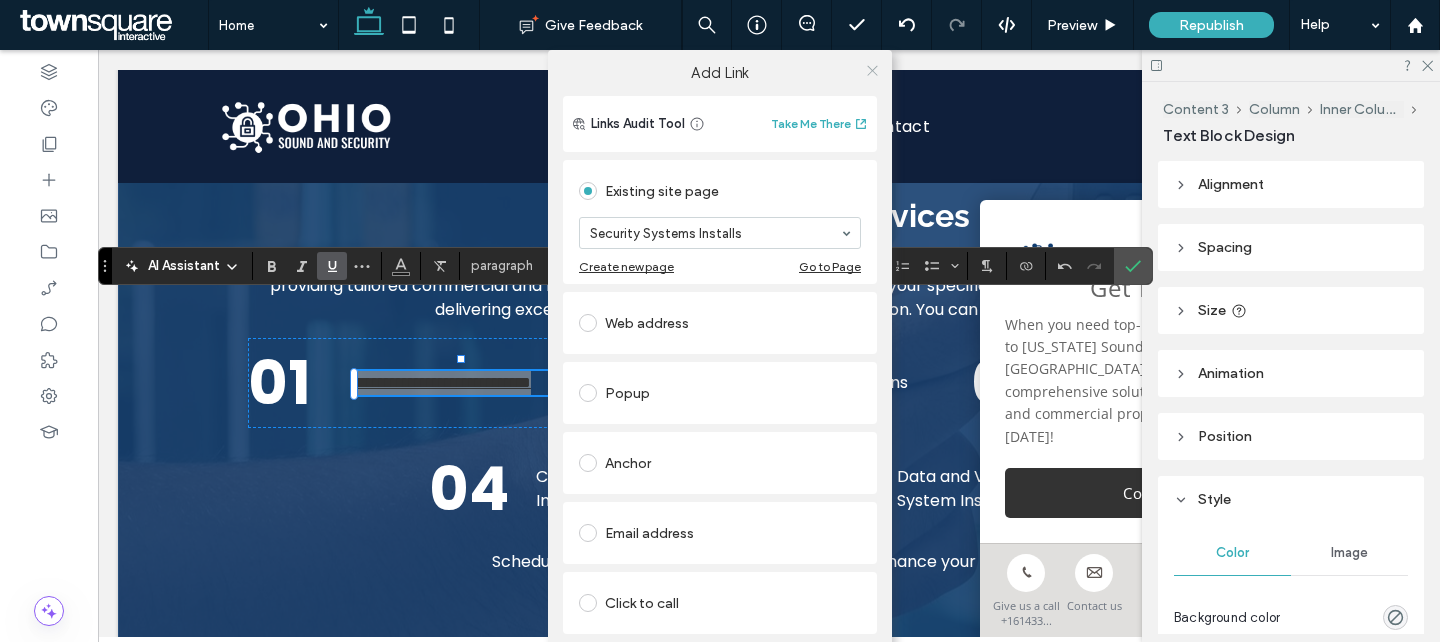 click 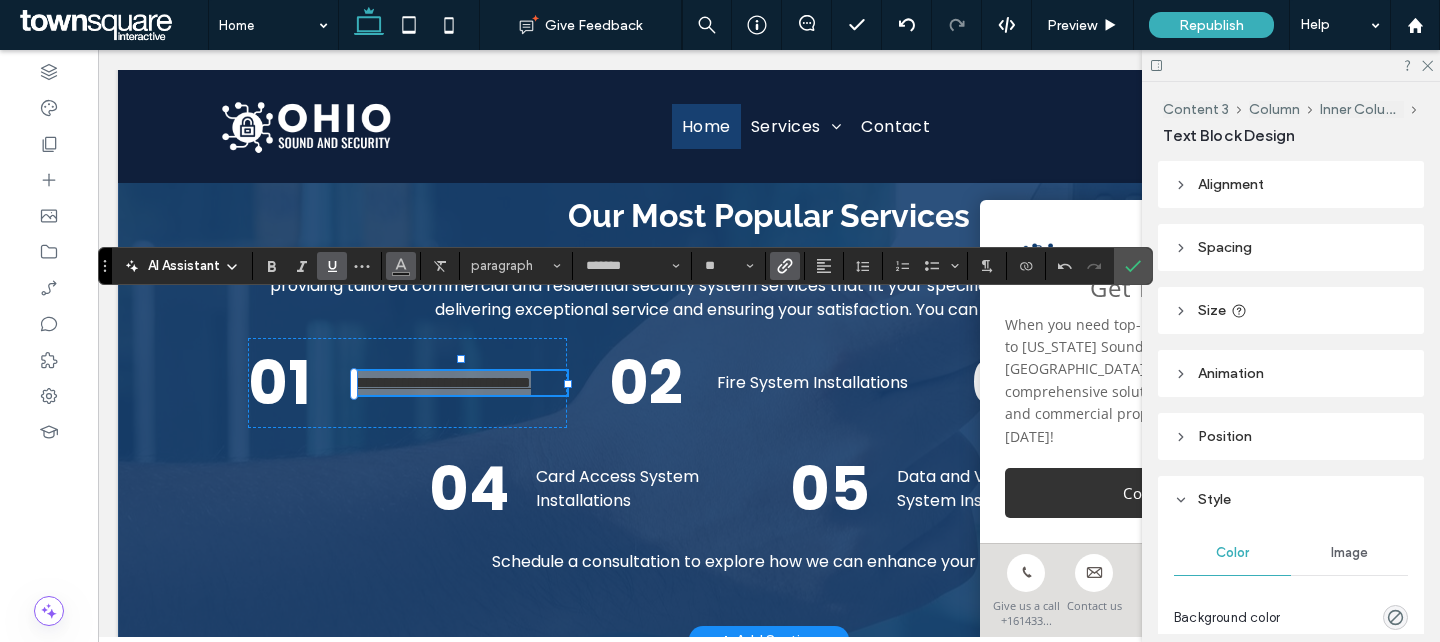 click 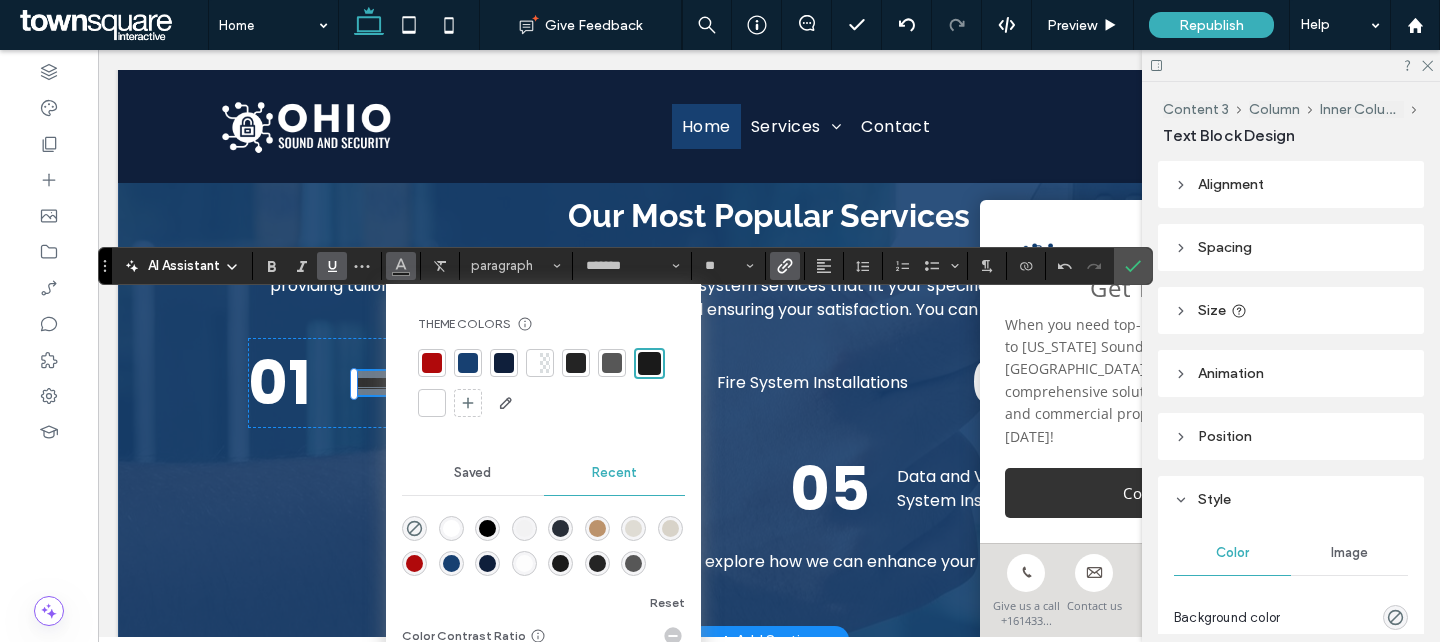 click at bounding box center (432, 403) 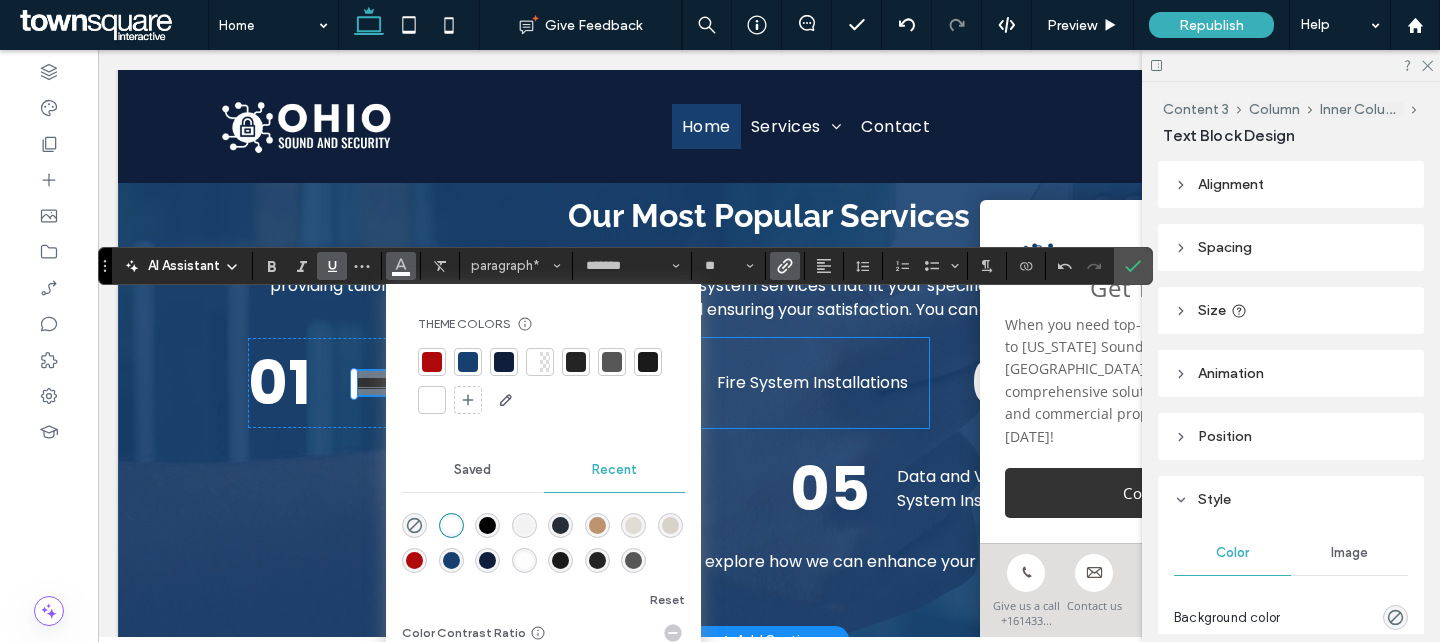click on "Fire System Installations" at bounding box center (812, 382) 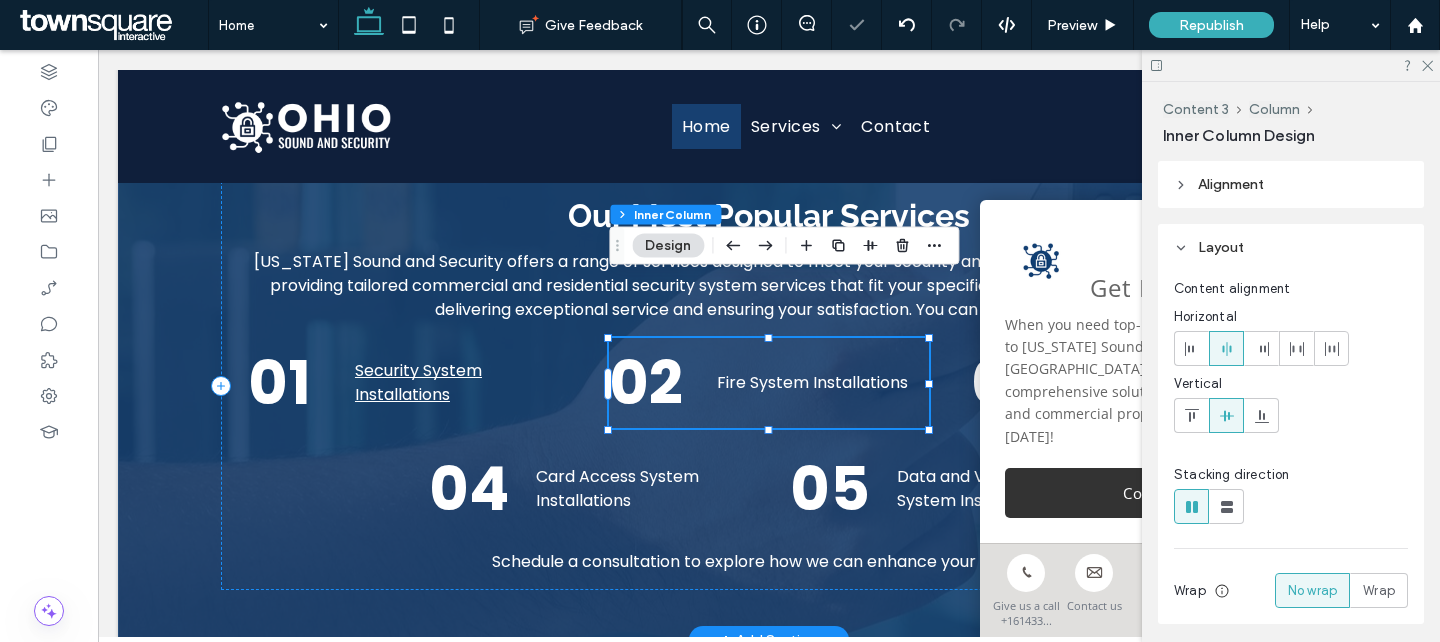 click on "Fire System Installations" at bounding box center [812, 382] 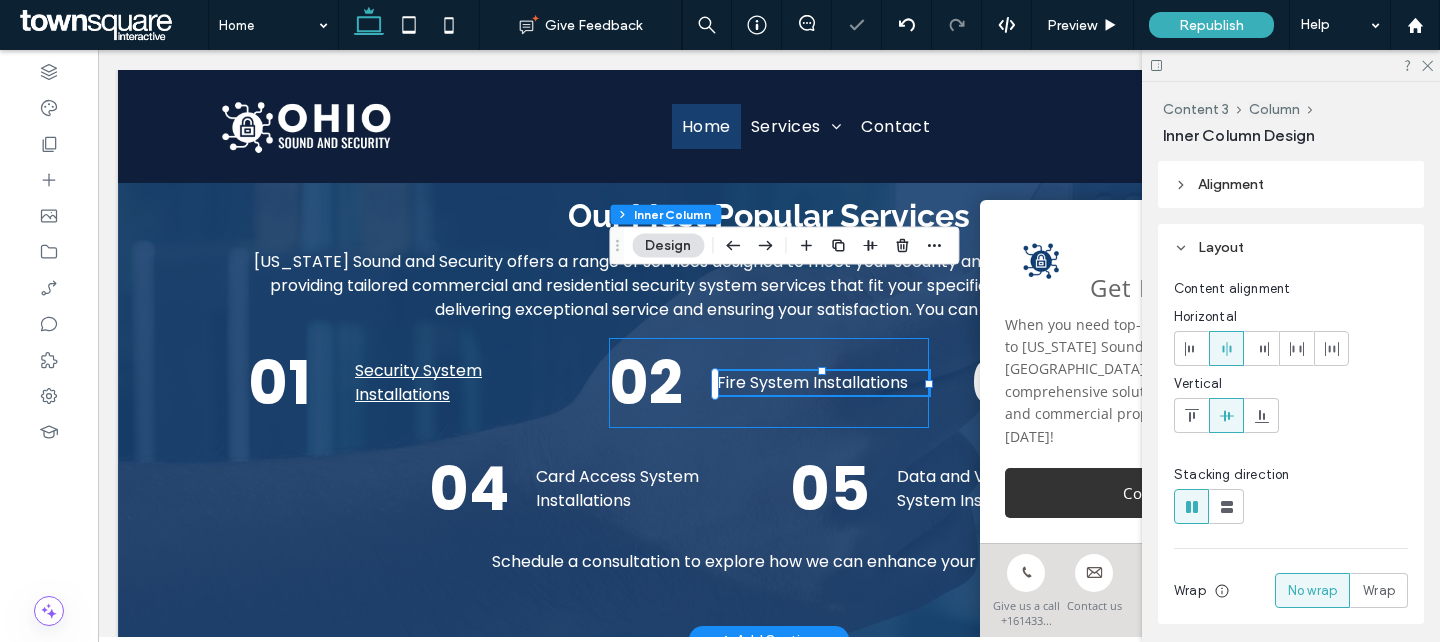 click on "Fire System Installations" at bounding box center (823, 383) 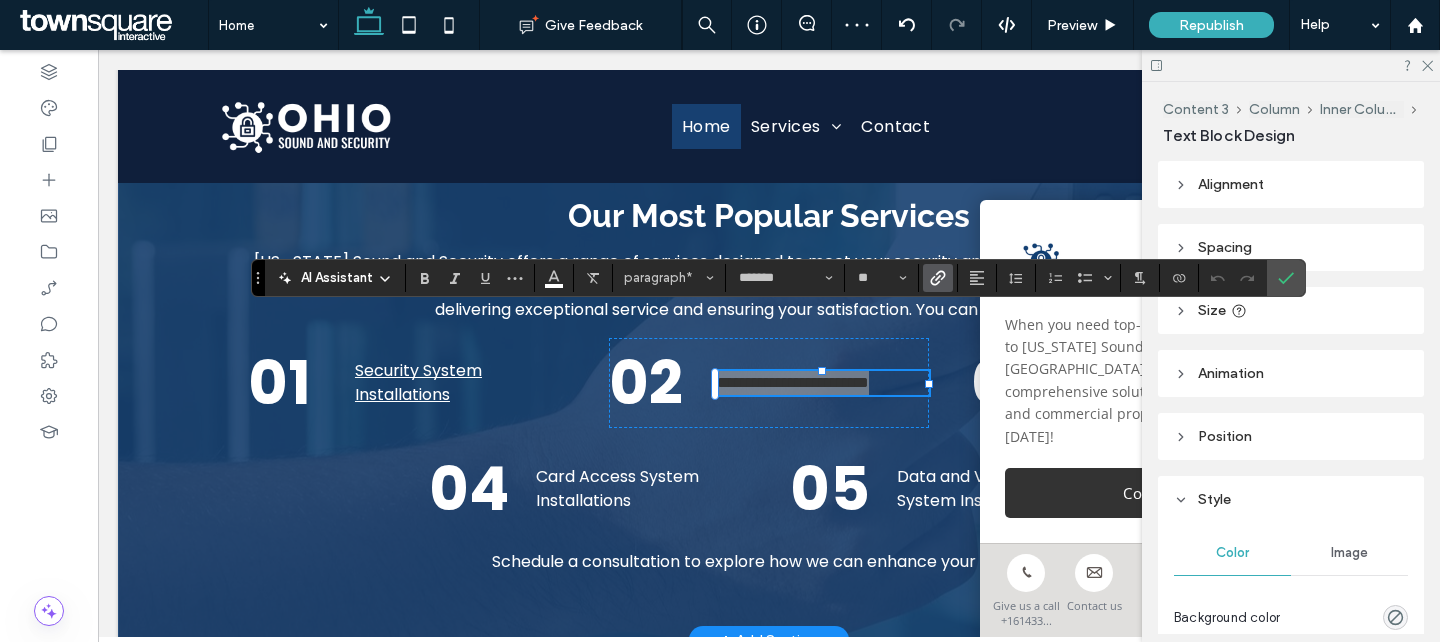 click at bounding box center [934, 278] 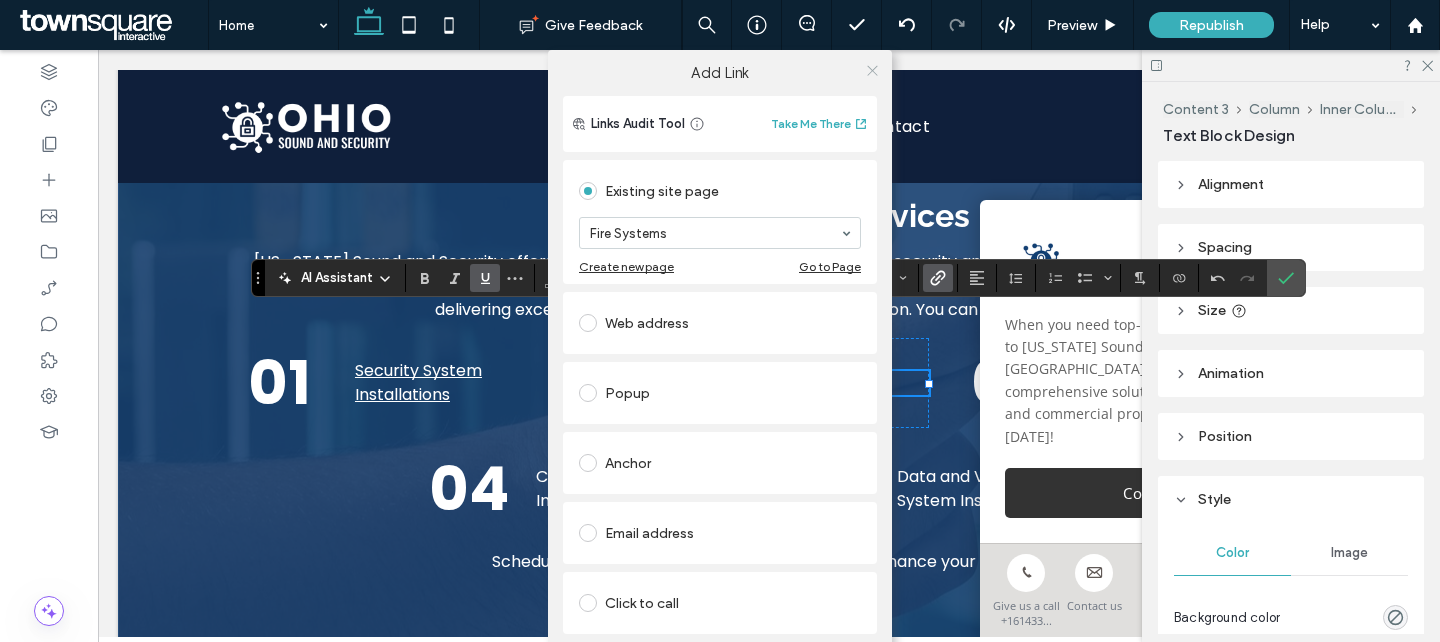 click 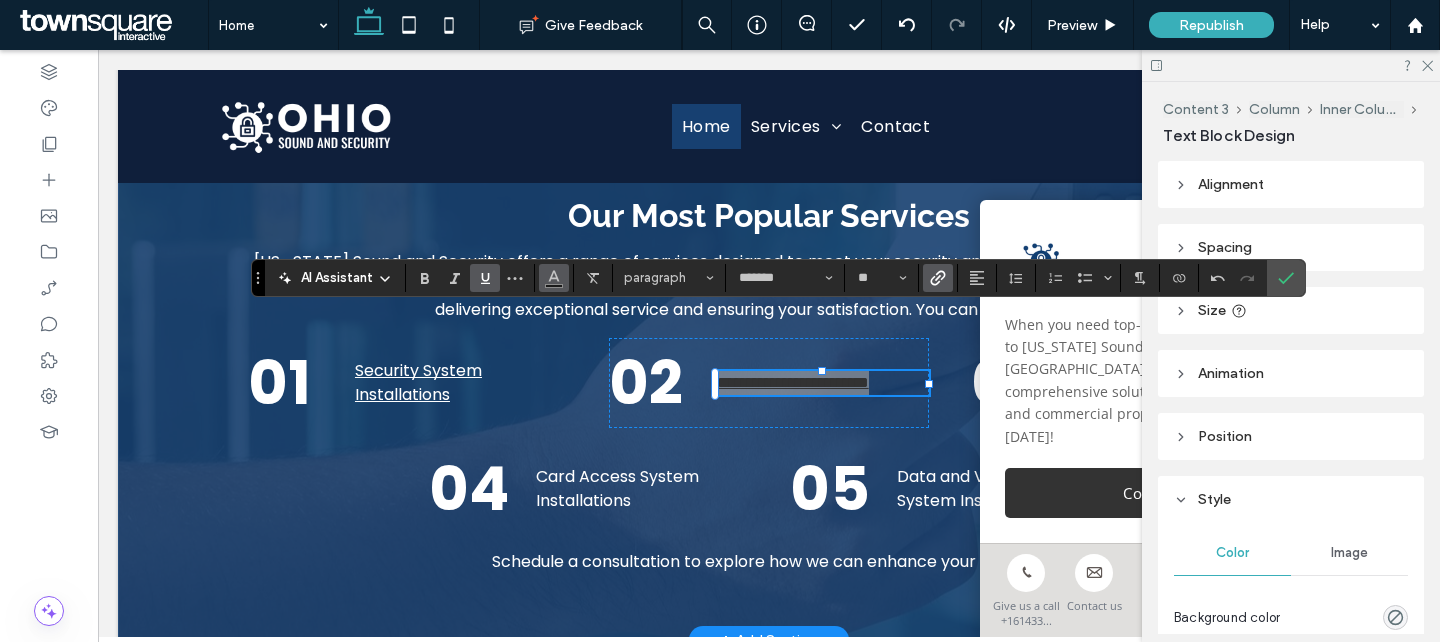 click 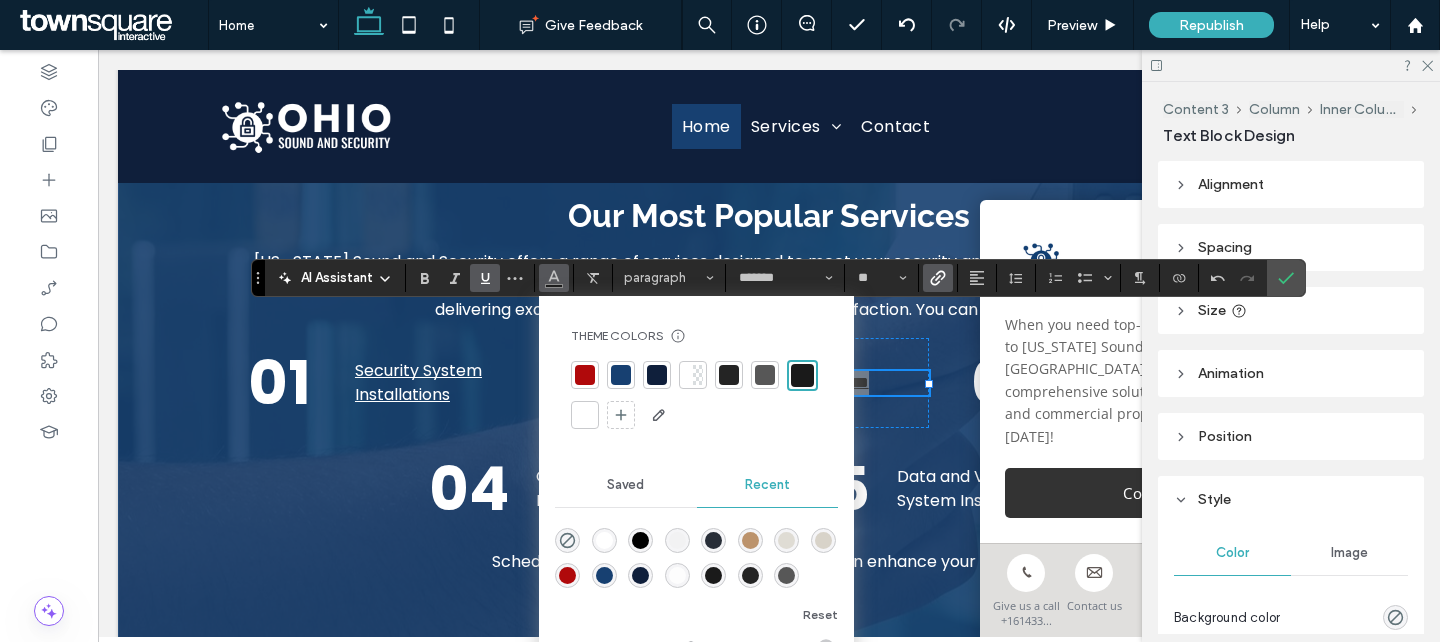 click at bounding box center [585, 415] 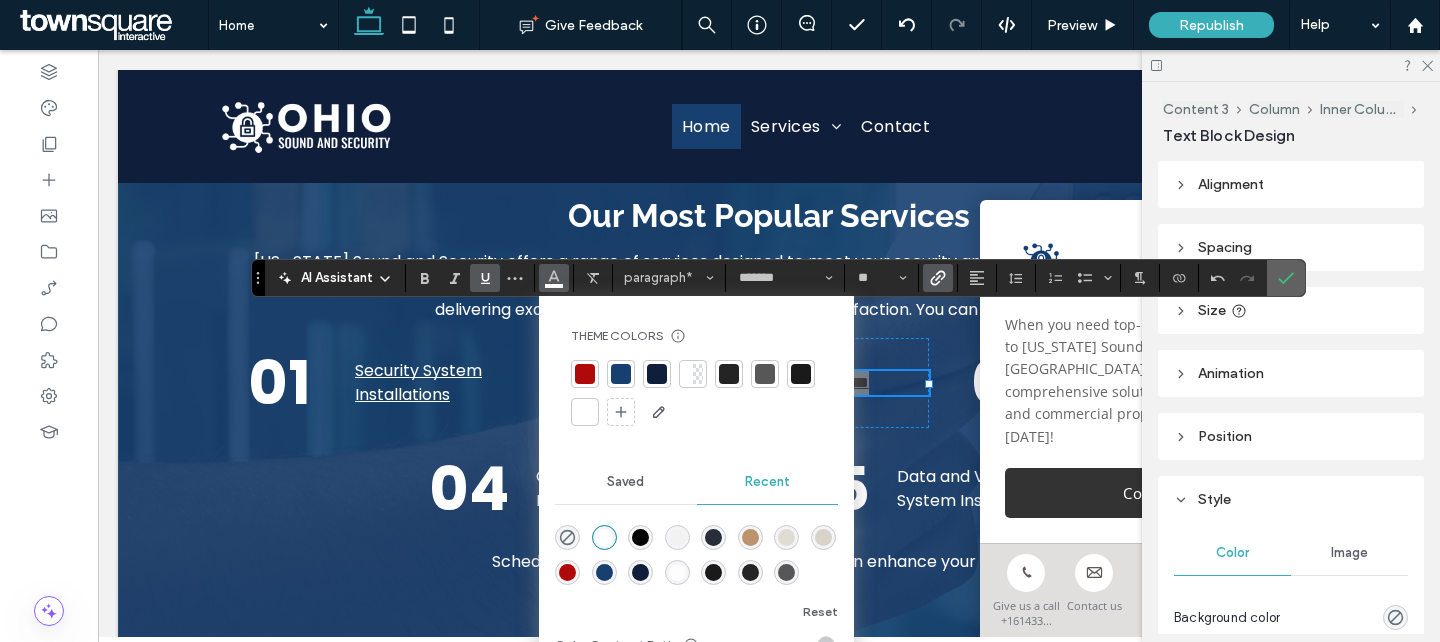 click 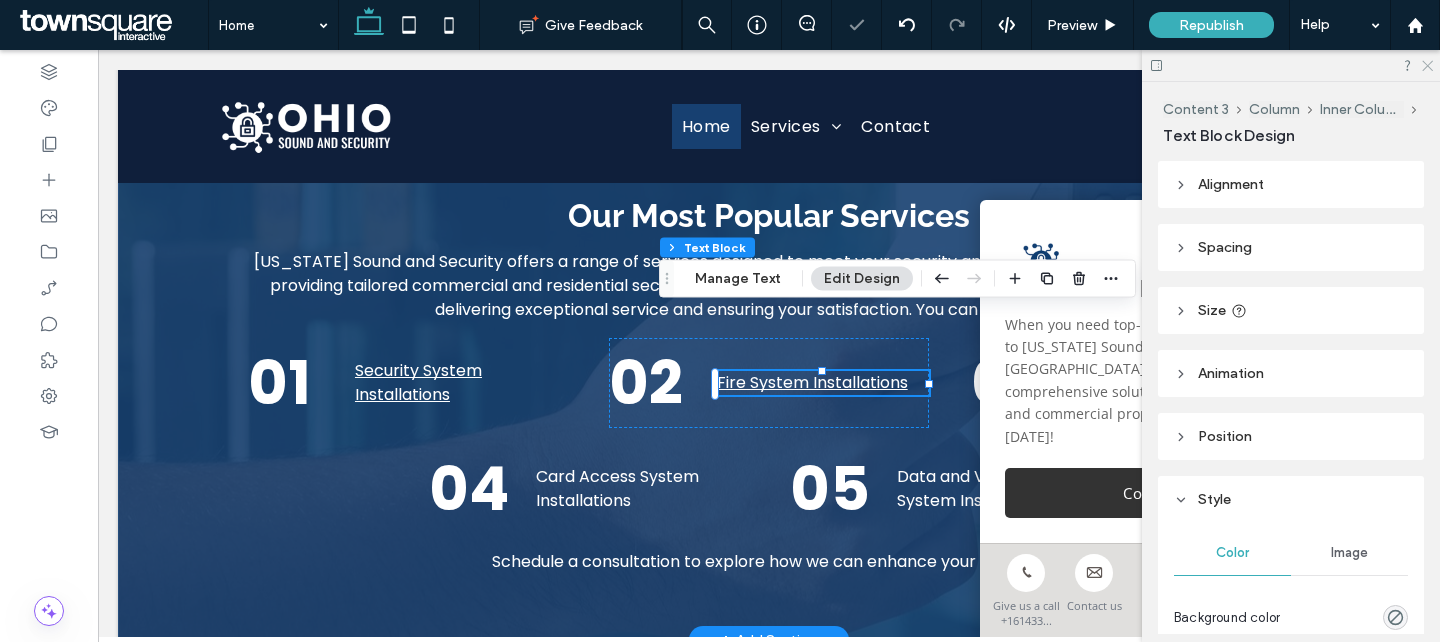 click 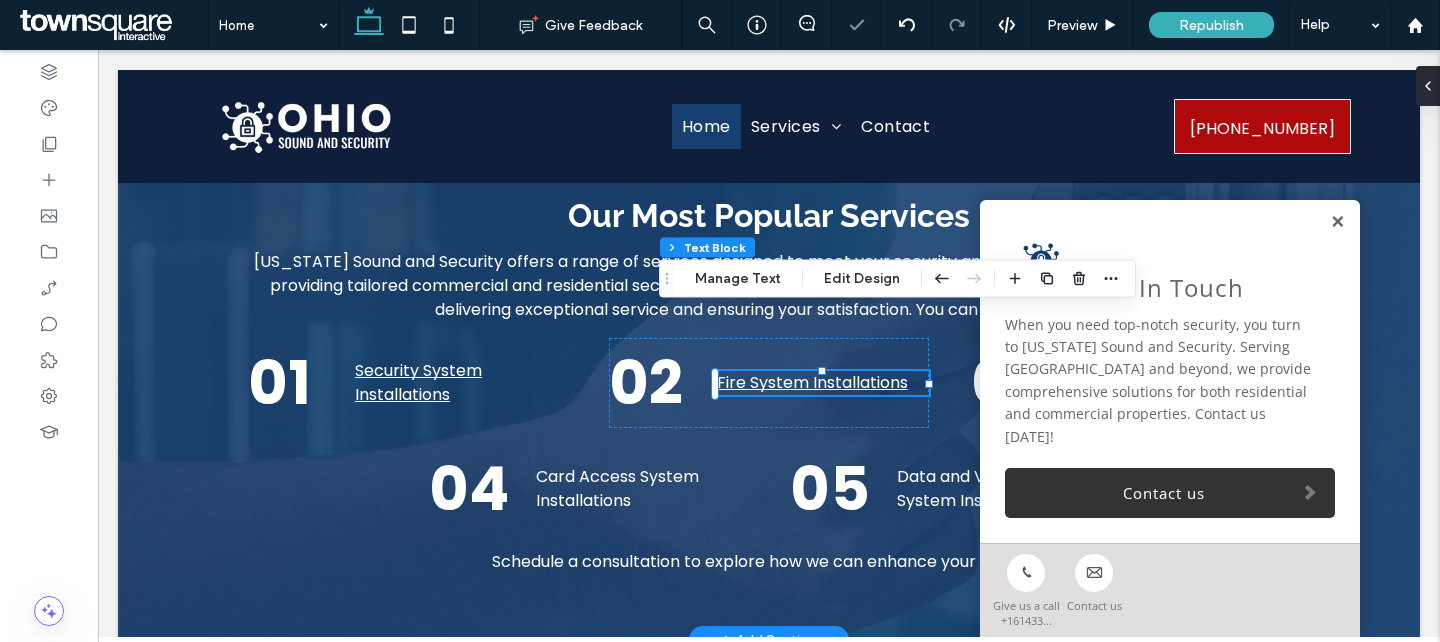 click at bounding box center (1337, 222) 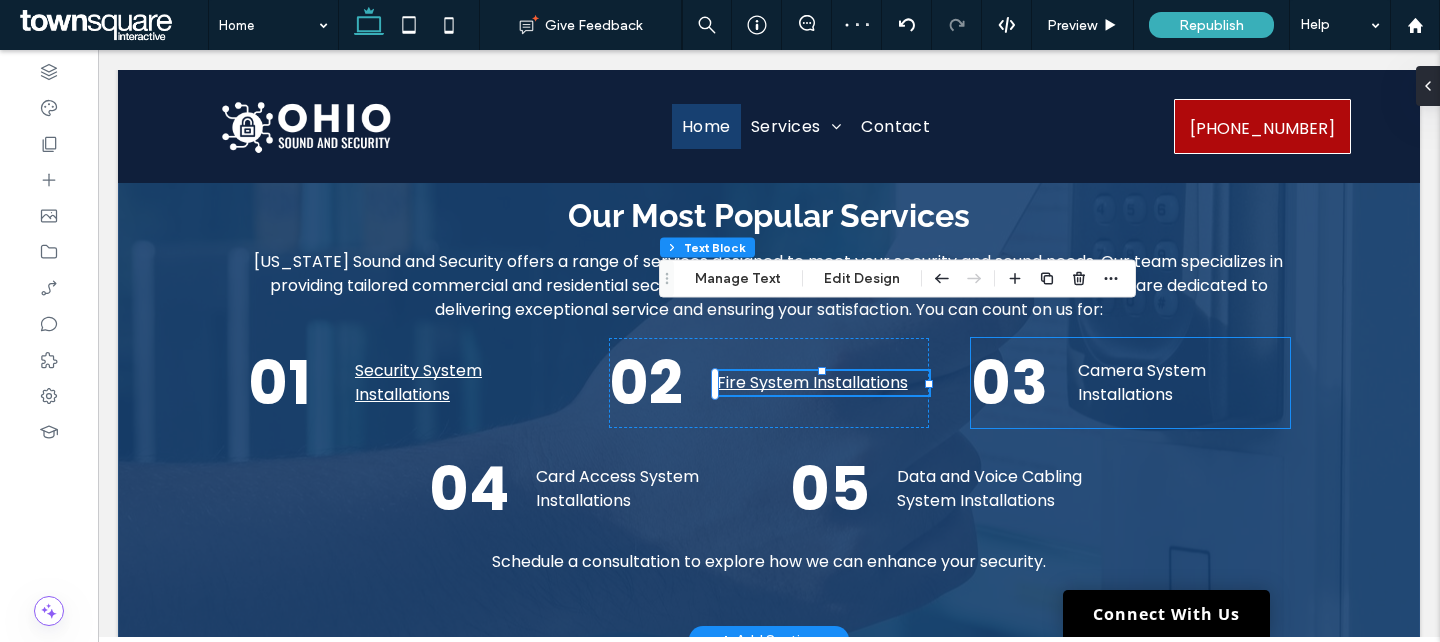 click on "Camera System Installations" at bounding box center (1142, 382) 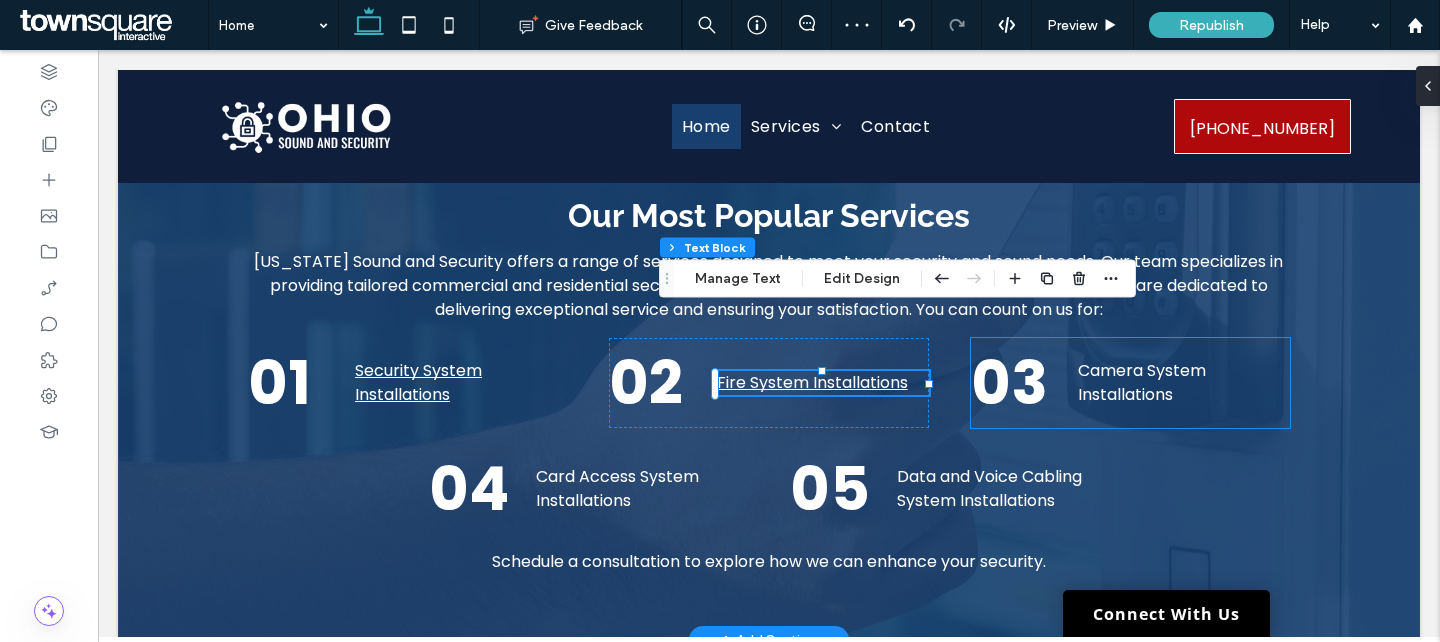 click on "Camera System Installations" at bounding box center (1142, 382) 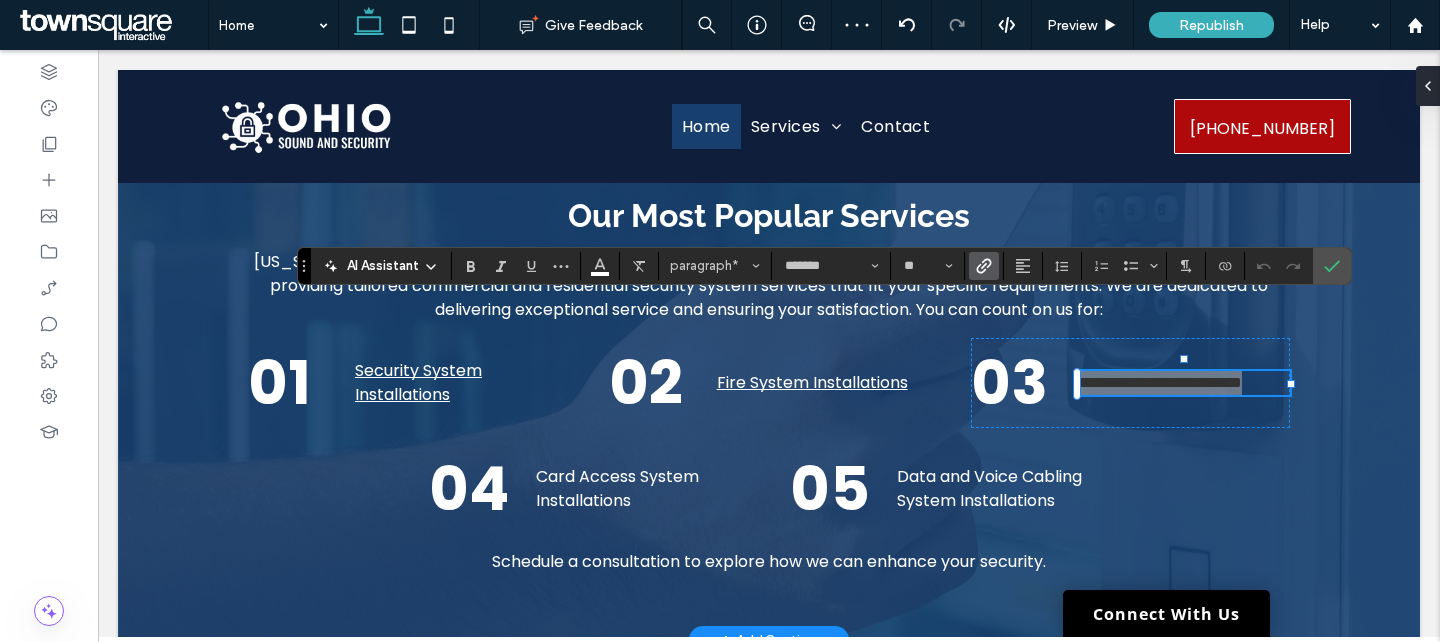 click 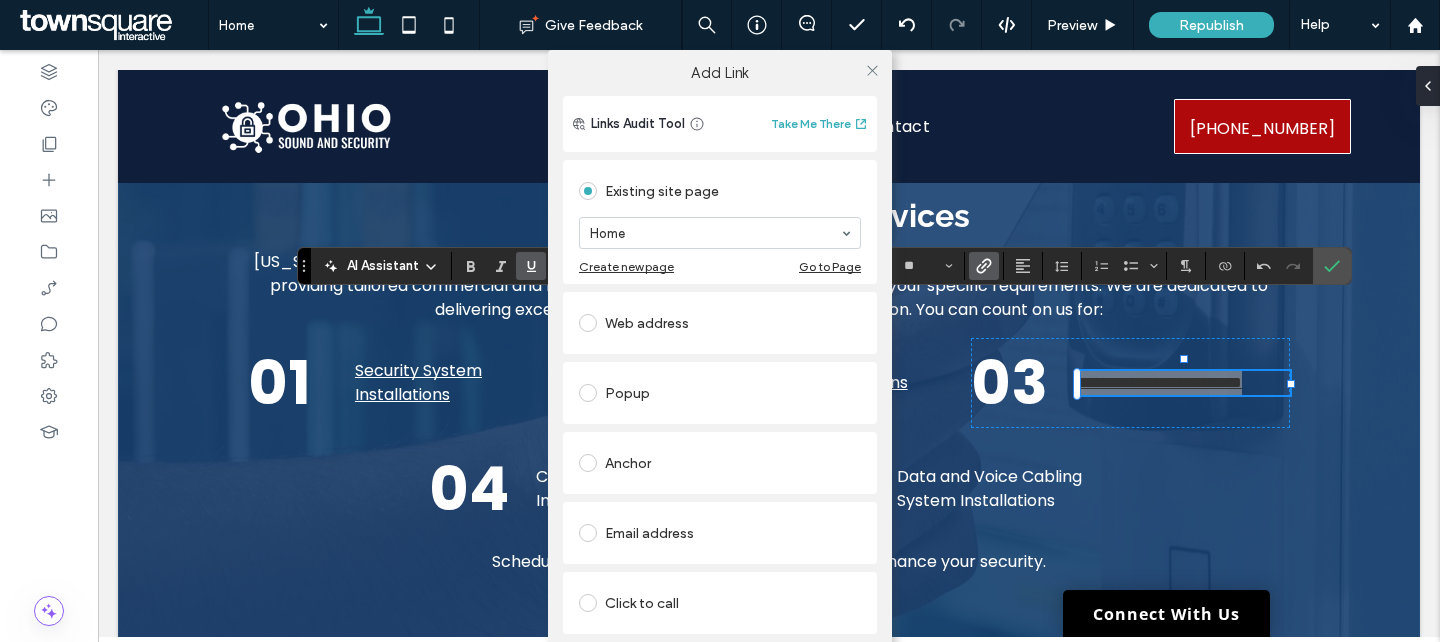 click on "Home" at bounding box center (720, 233) 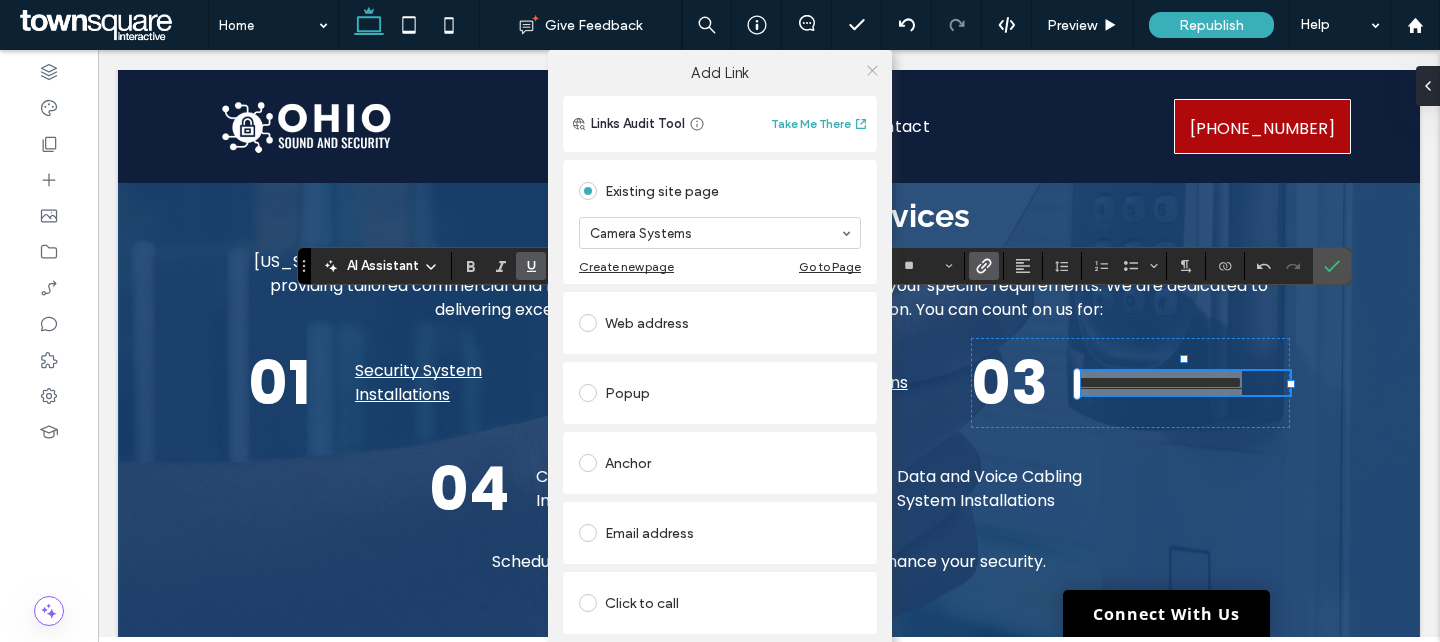 click 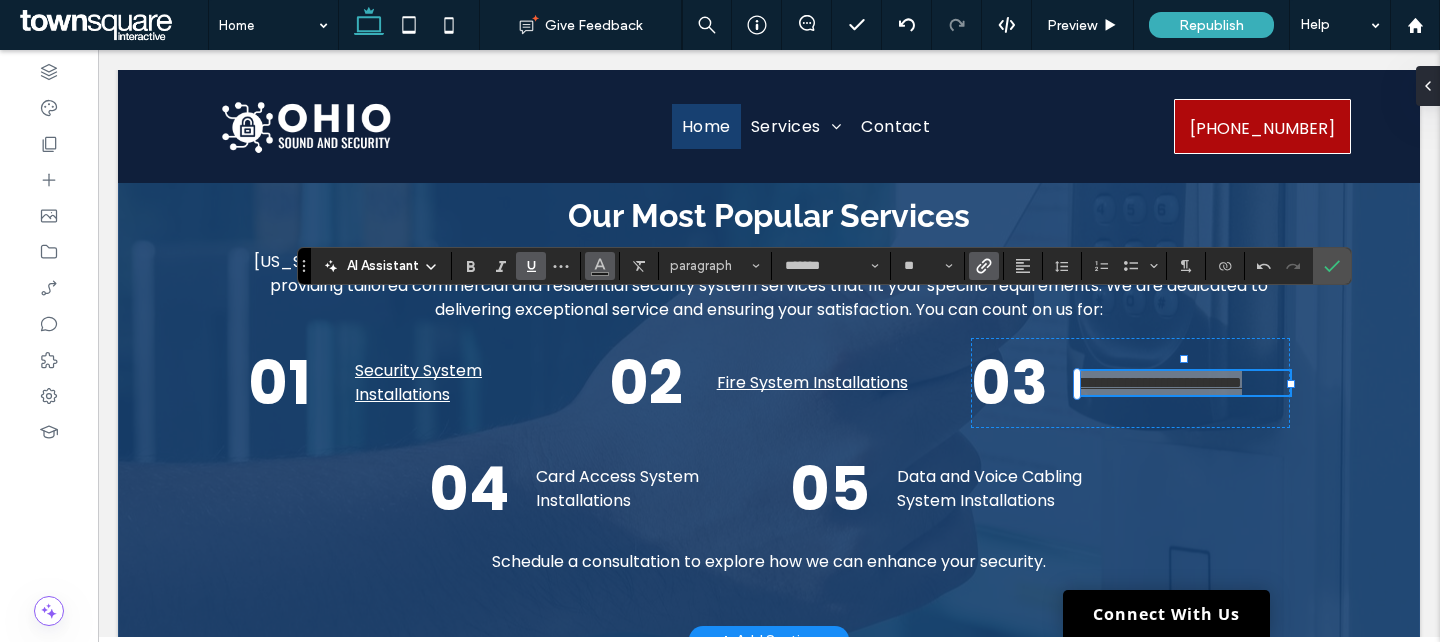 click 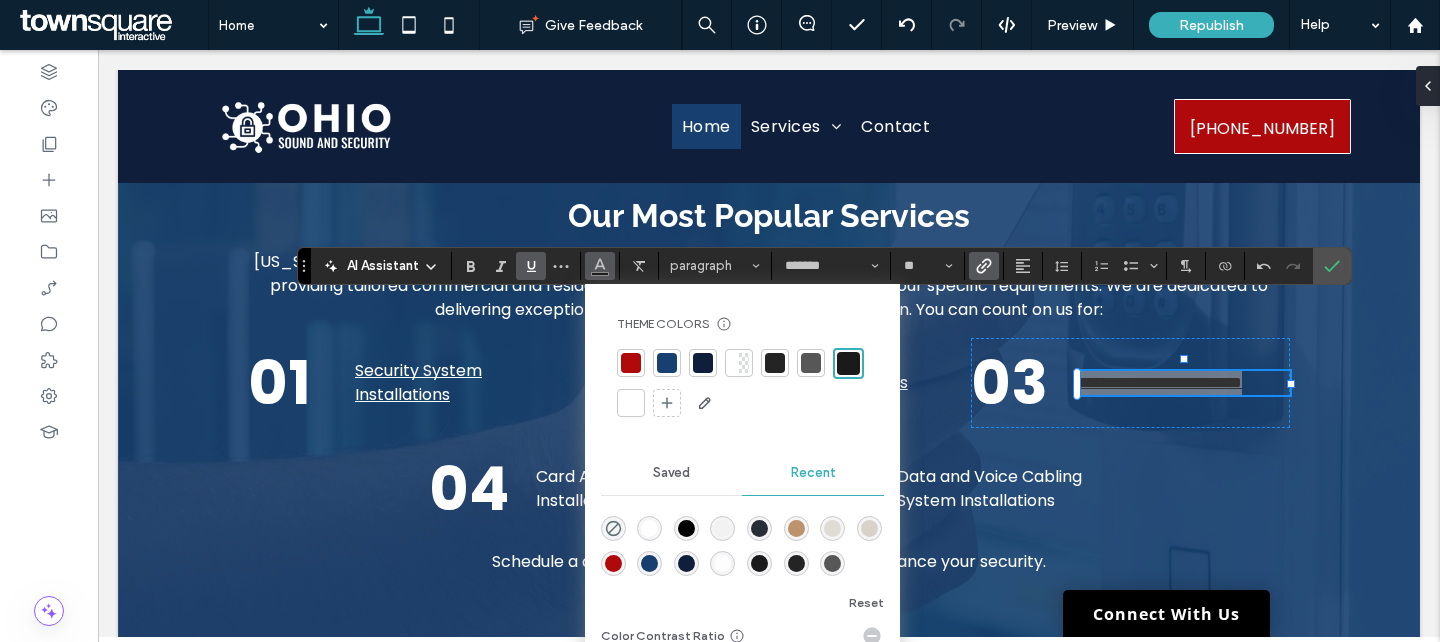 click at bounding box center [631, 403] 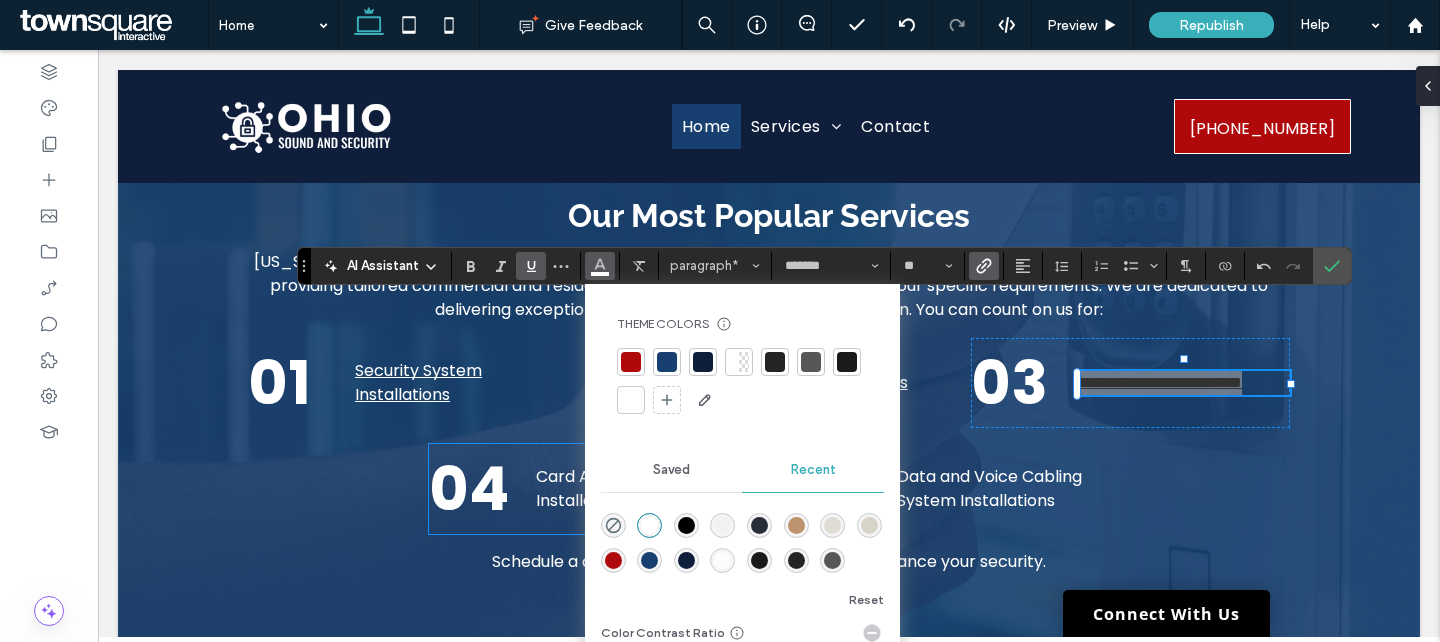 click on "Card Access System Installations" at bounding box center (617, 488) 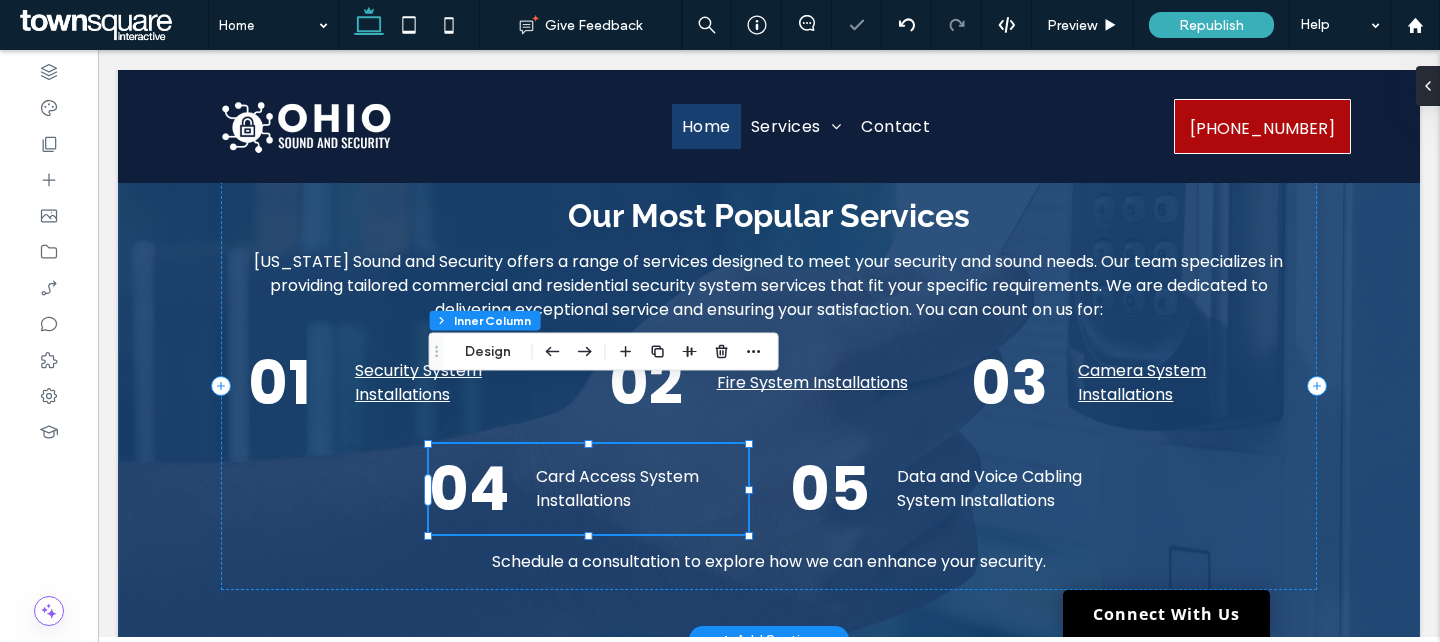 click on "Card Access System Installations" at bounding box center [617, 488] 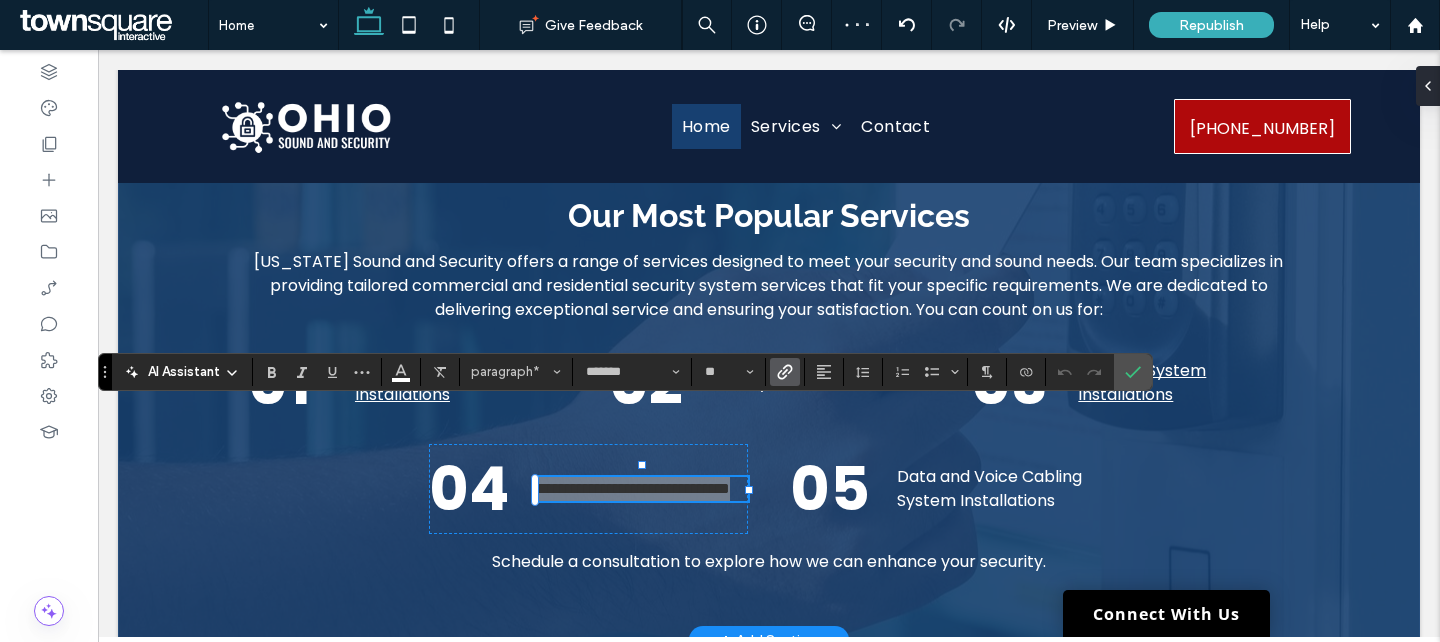 click 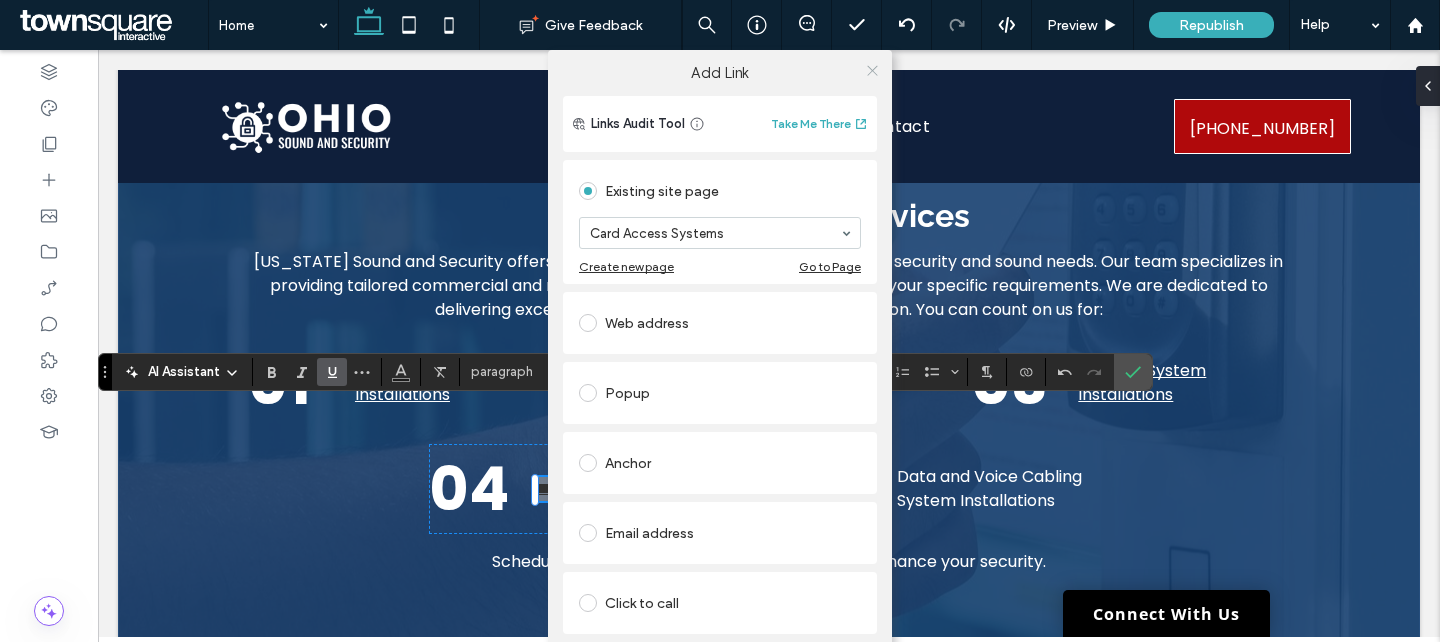 click 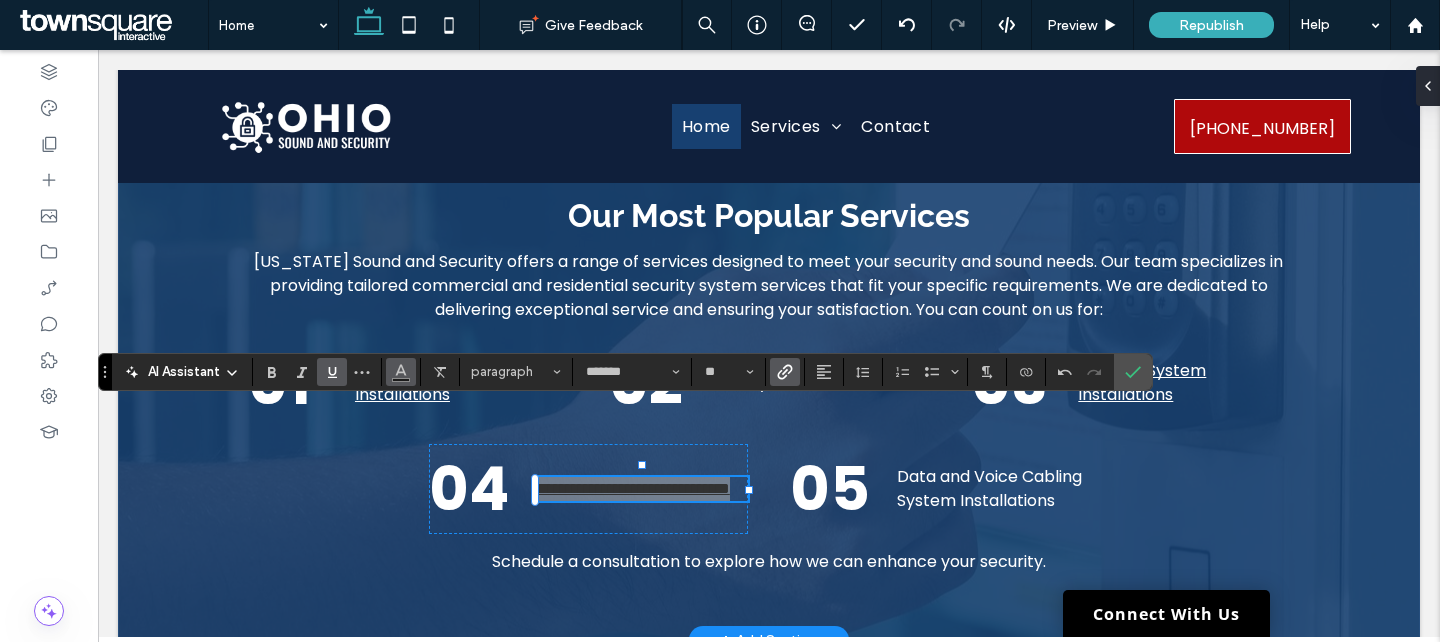 click at bounding box center [401, 372] 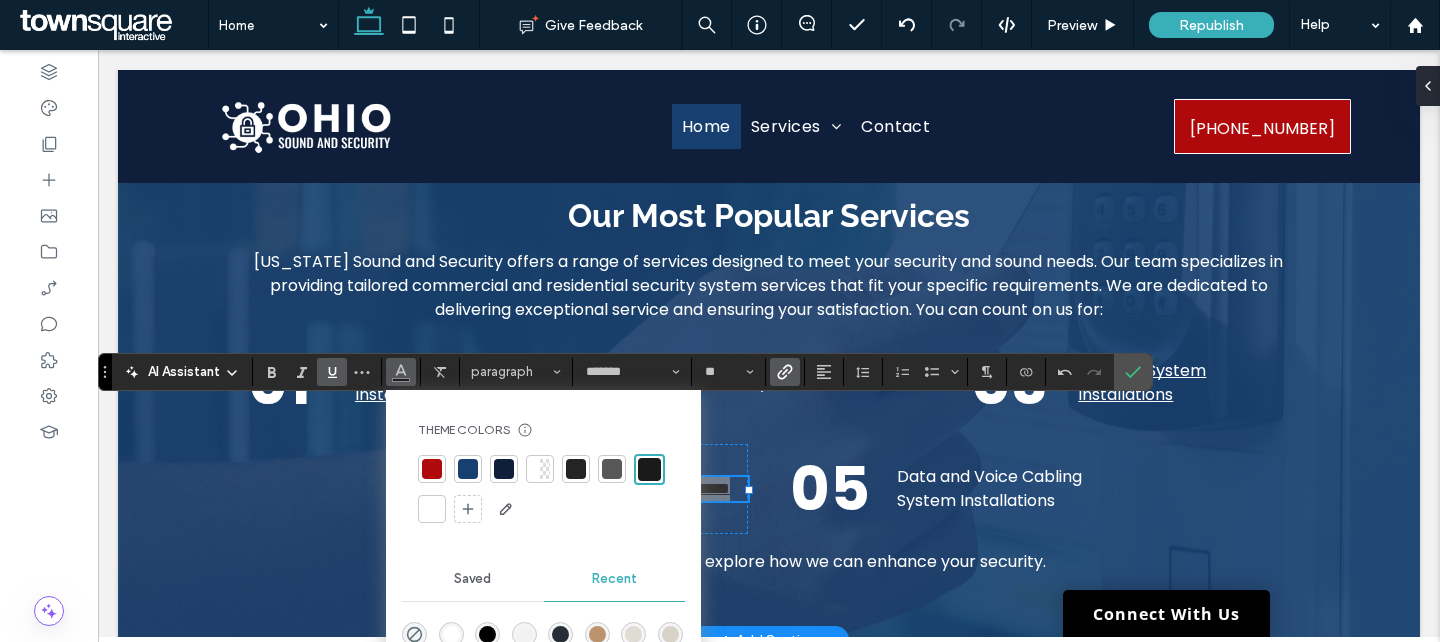 click at bounding box center (432, 509) 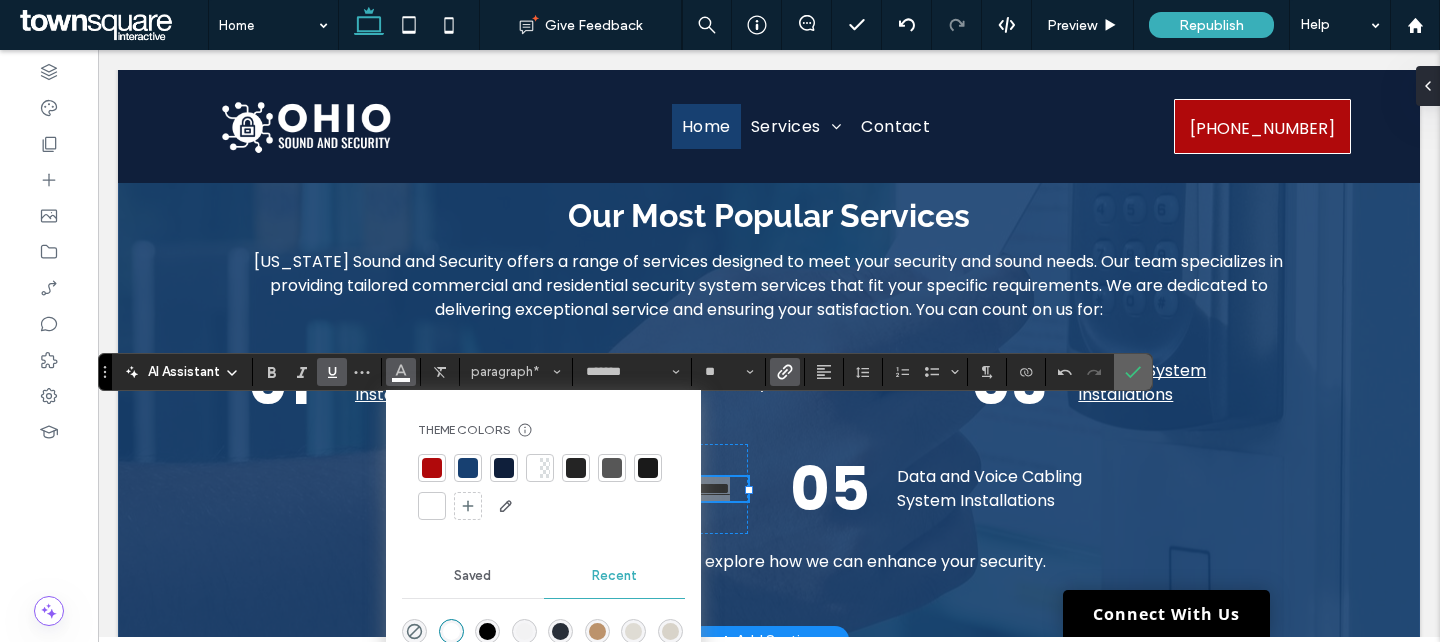 click 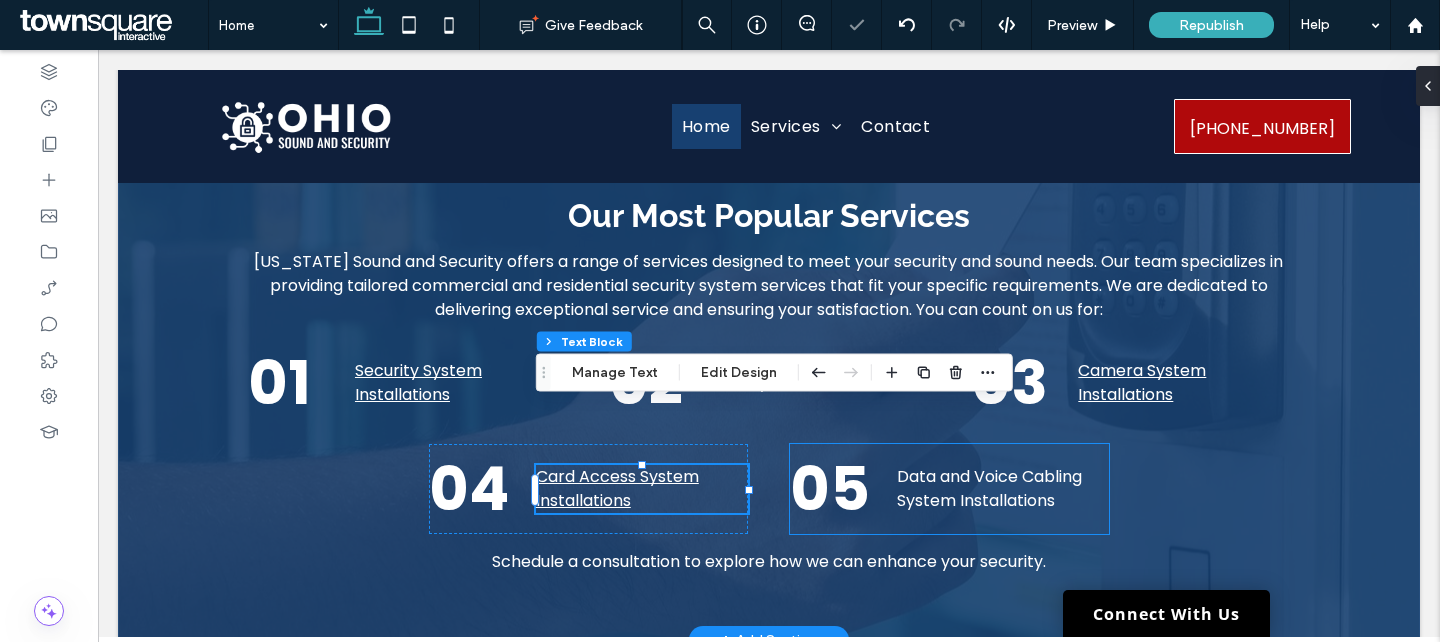 click on "Data and Voice Cabling System Installations" at bounding box center (1003, 489) 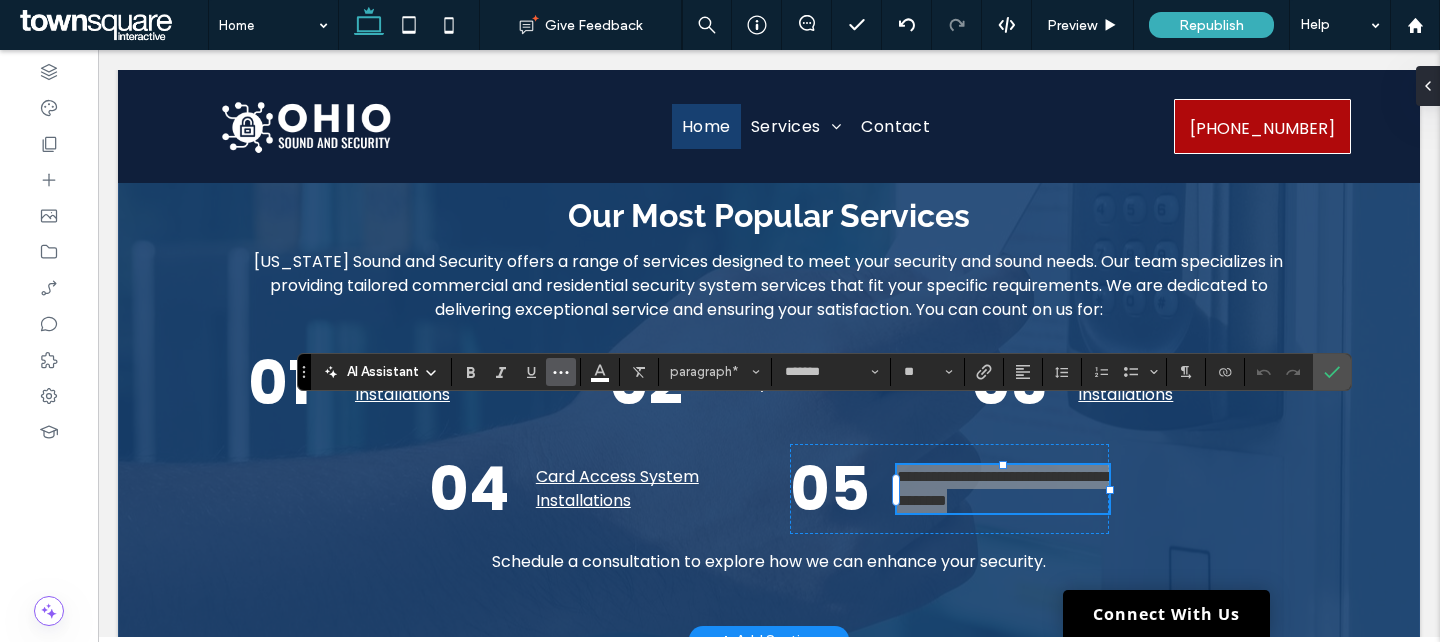 click 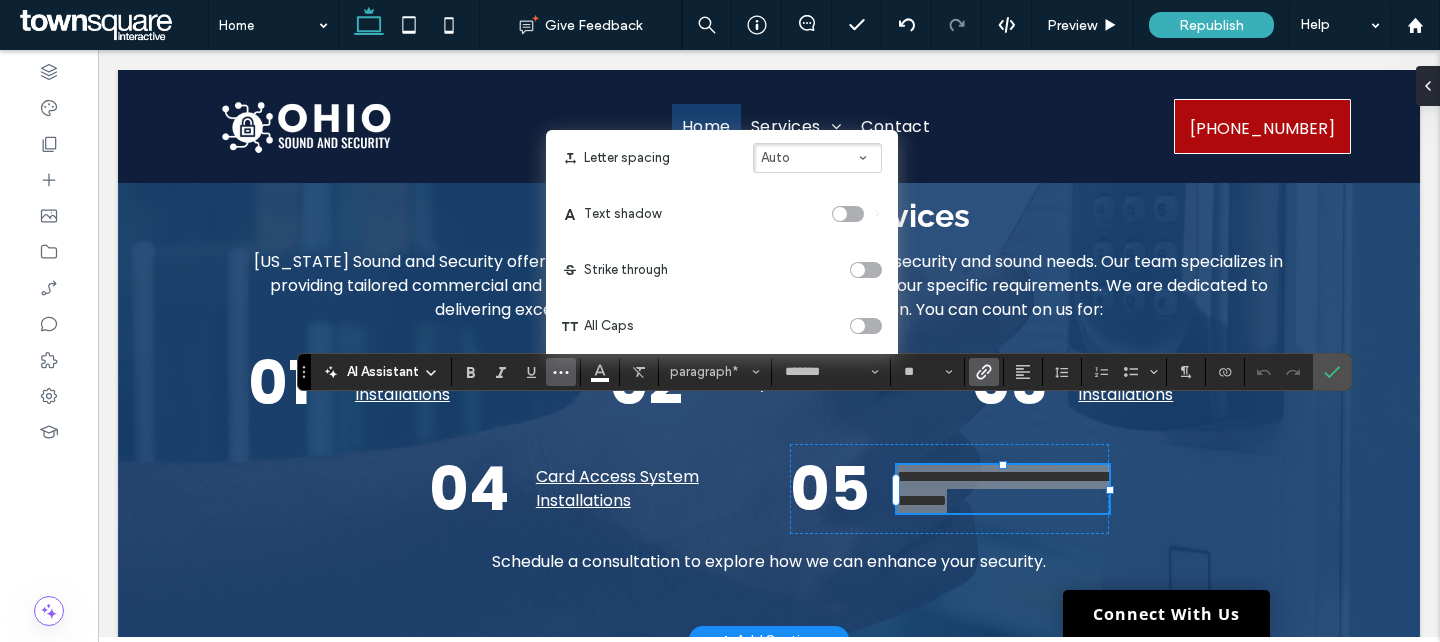 click 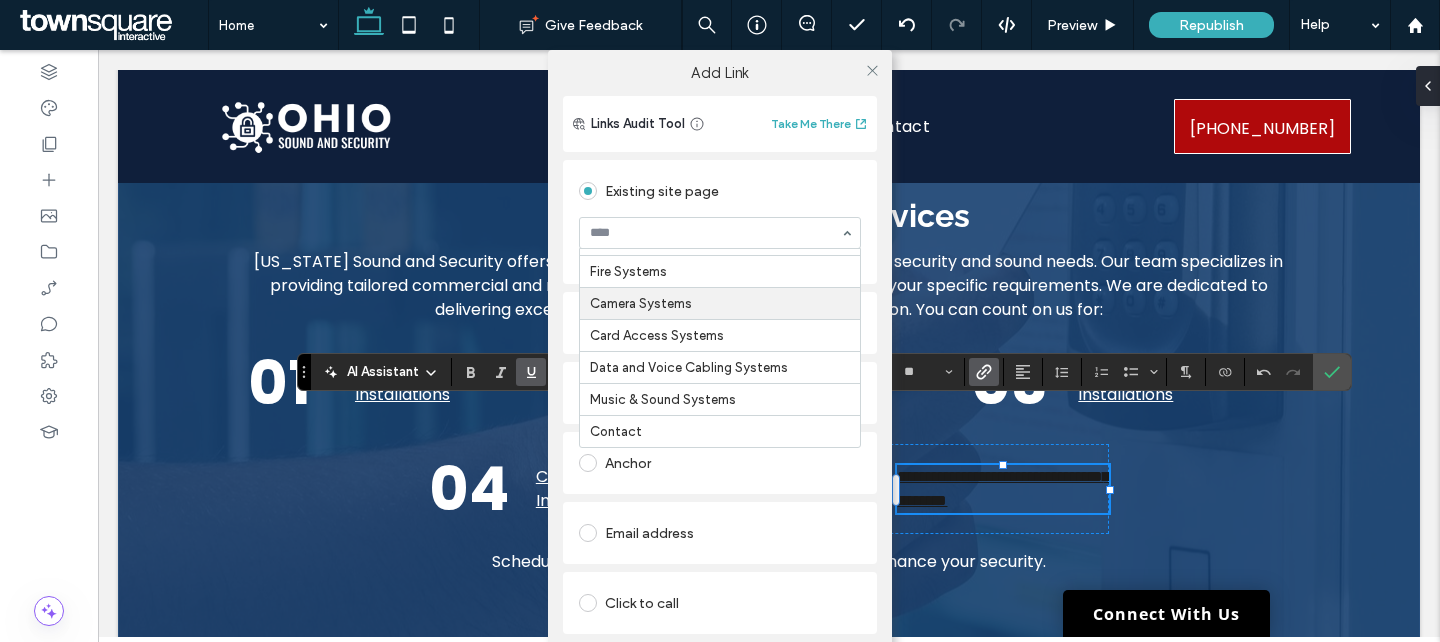 scroll, scrollTop: 65, scrollLeft: 0, axis: vertical 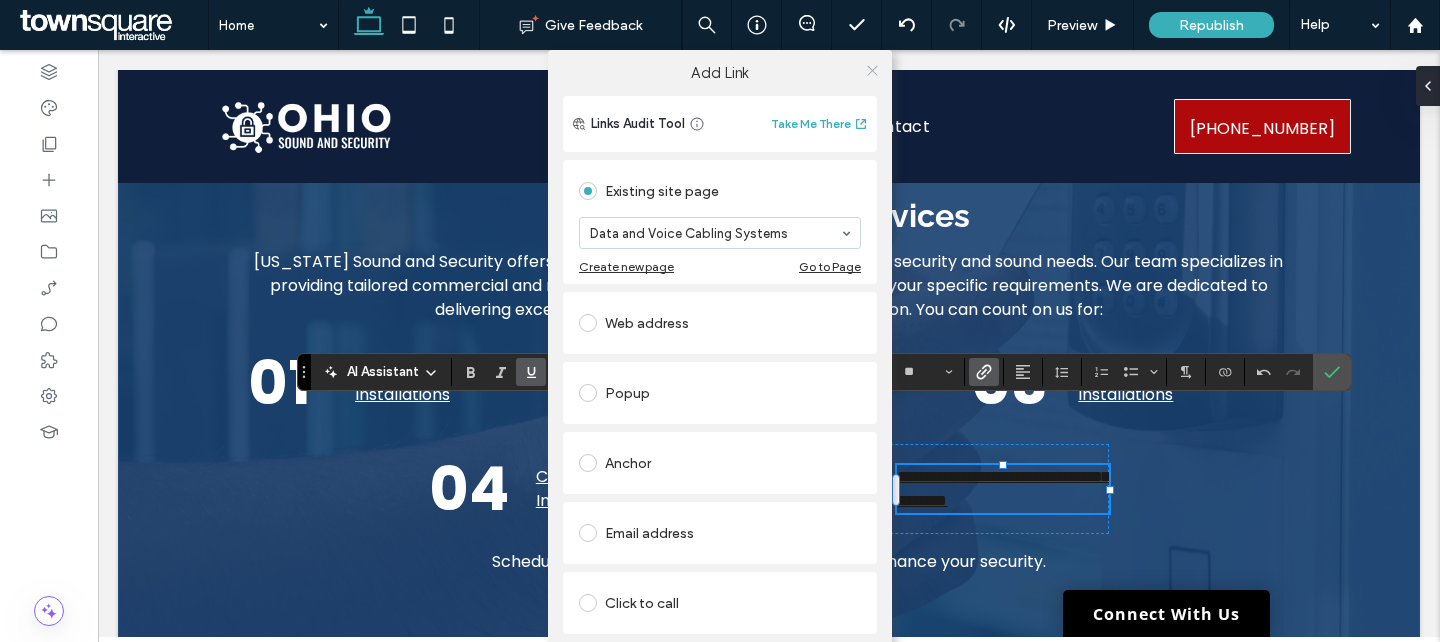 click 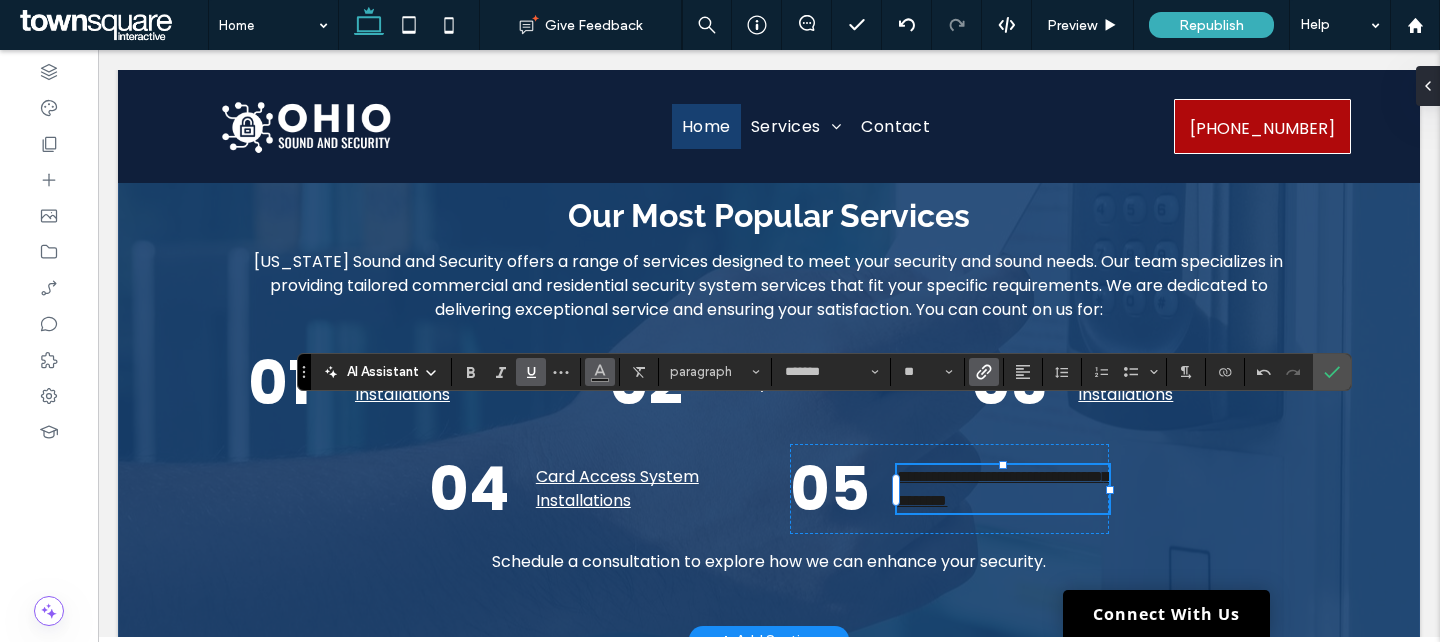 click 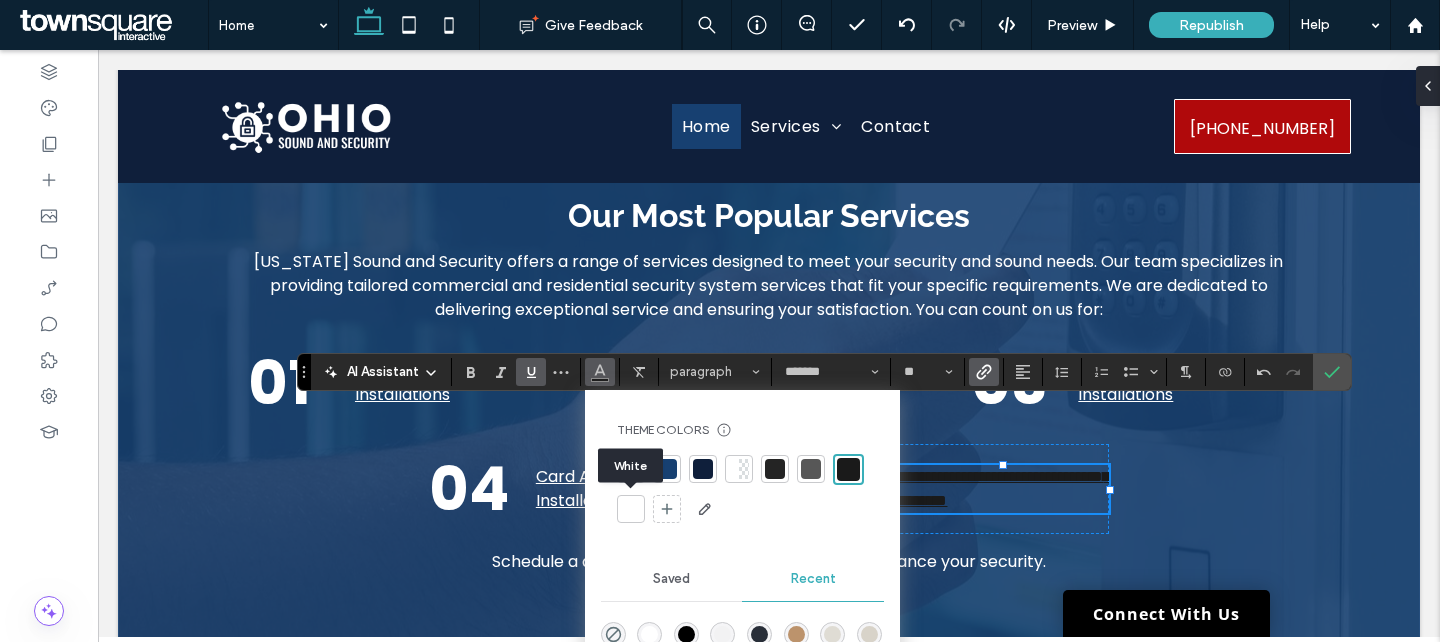 click at bounding box center (631, 509) 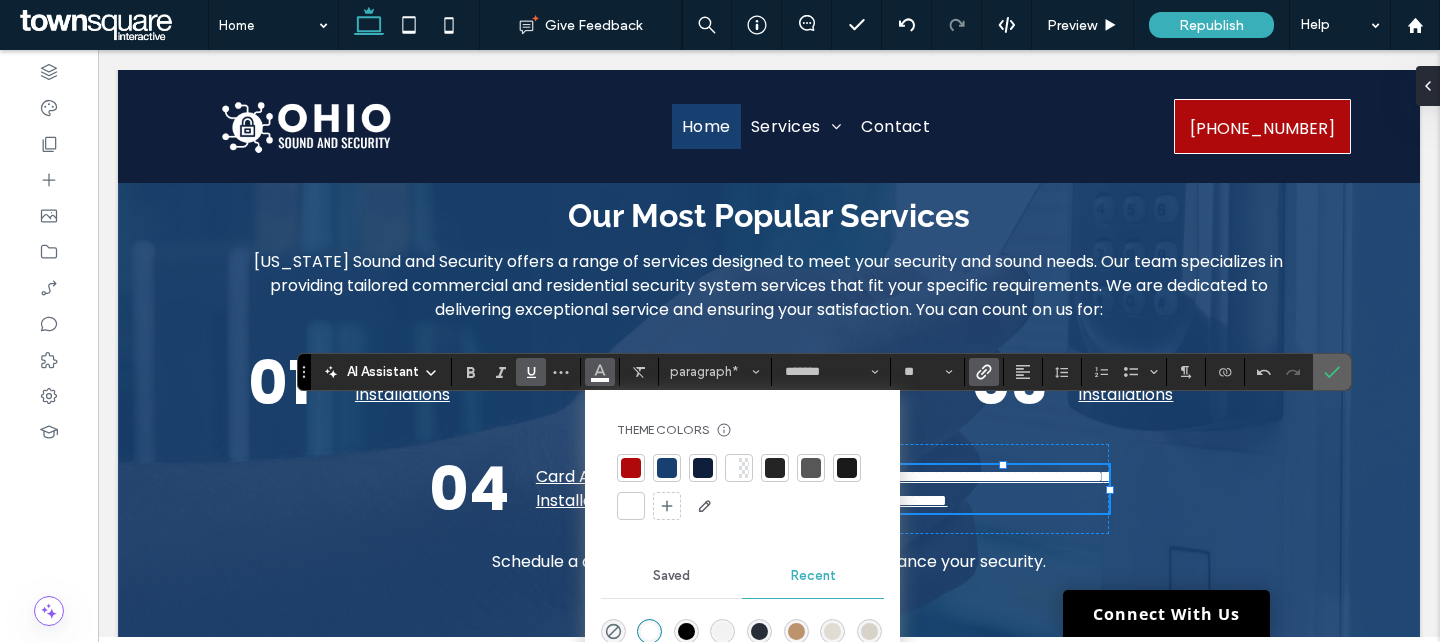 click 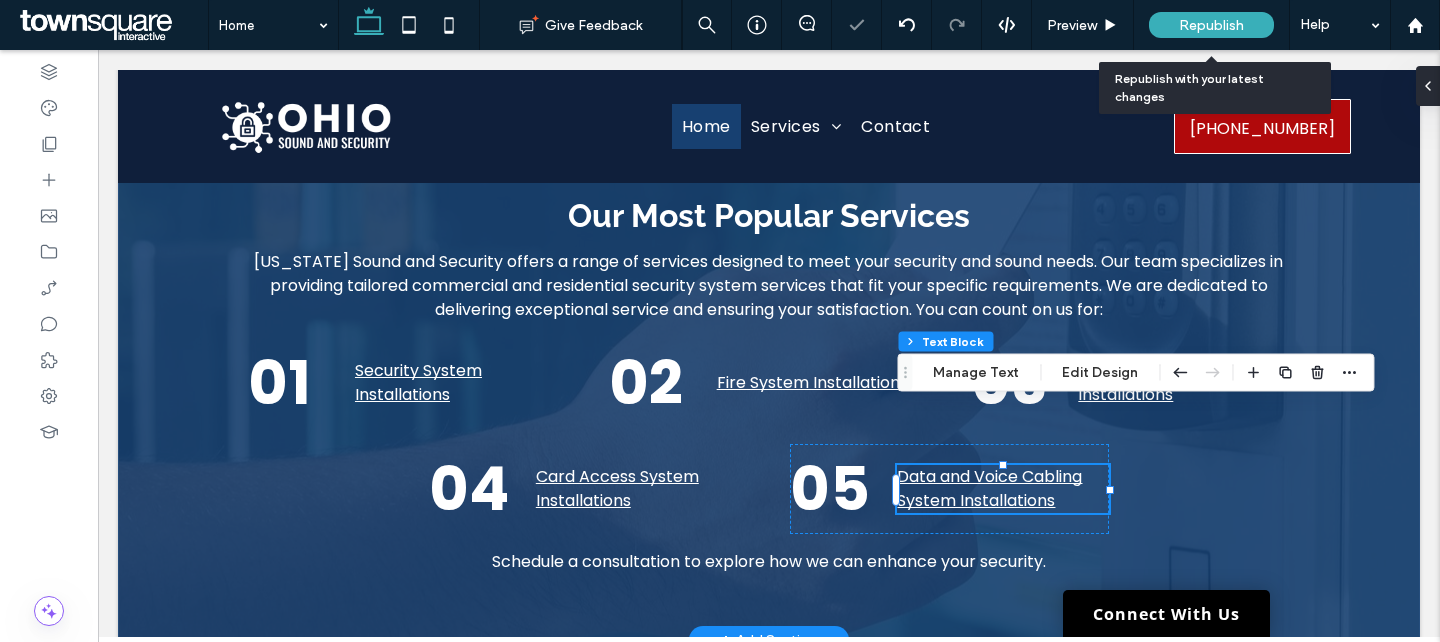 click on "Republish" at bounding box center (1211, 25) 